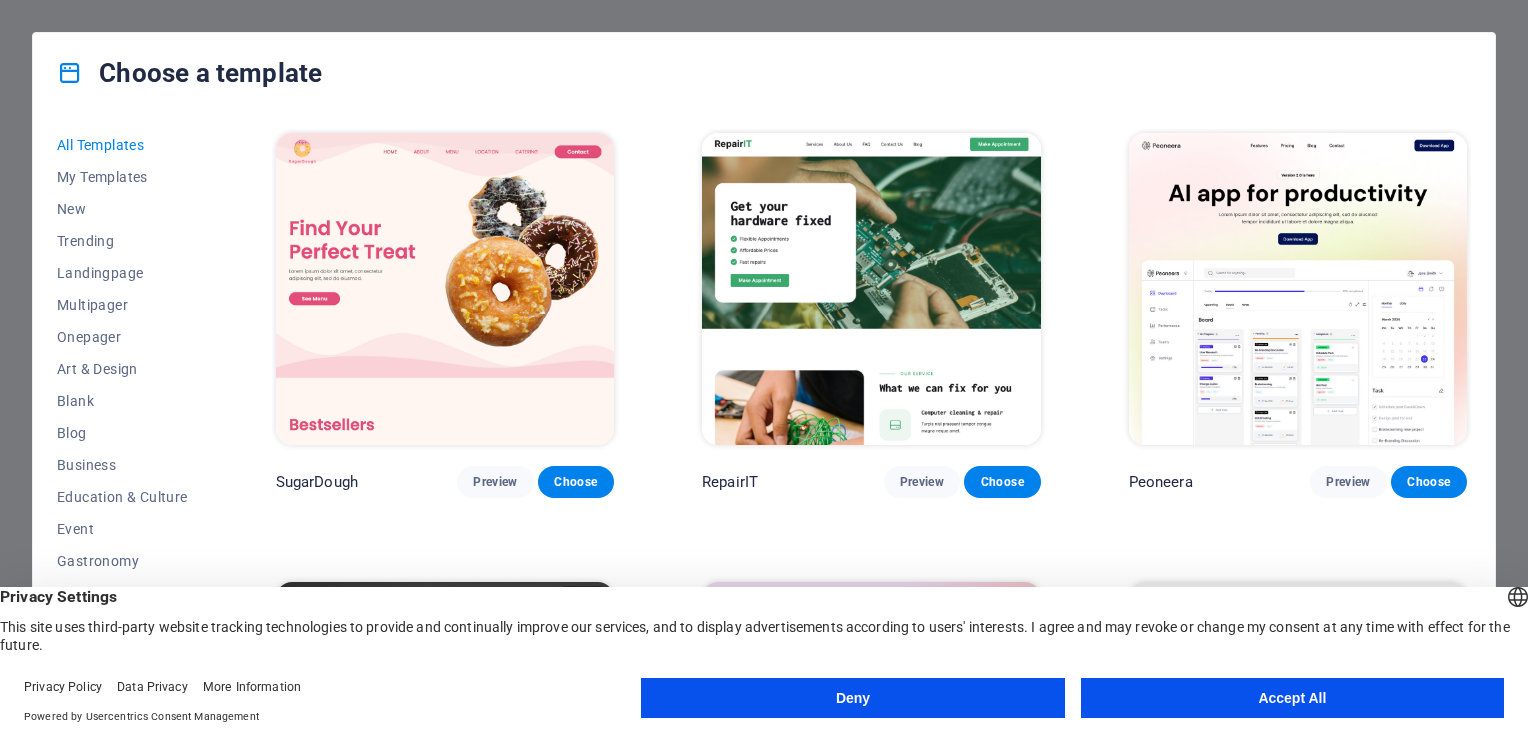 scroll, scrollTop: 0, scrollLeft: 0, axis: both 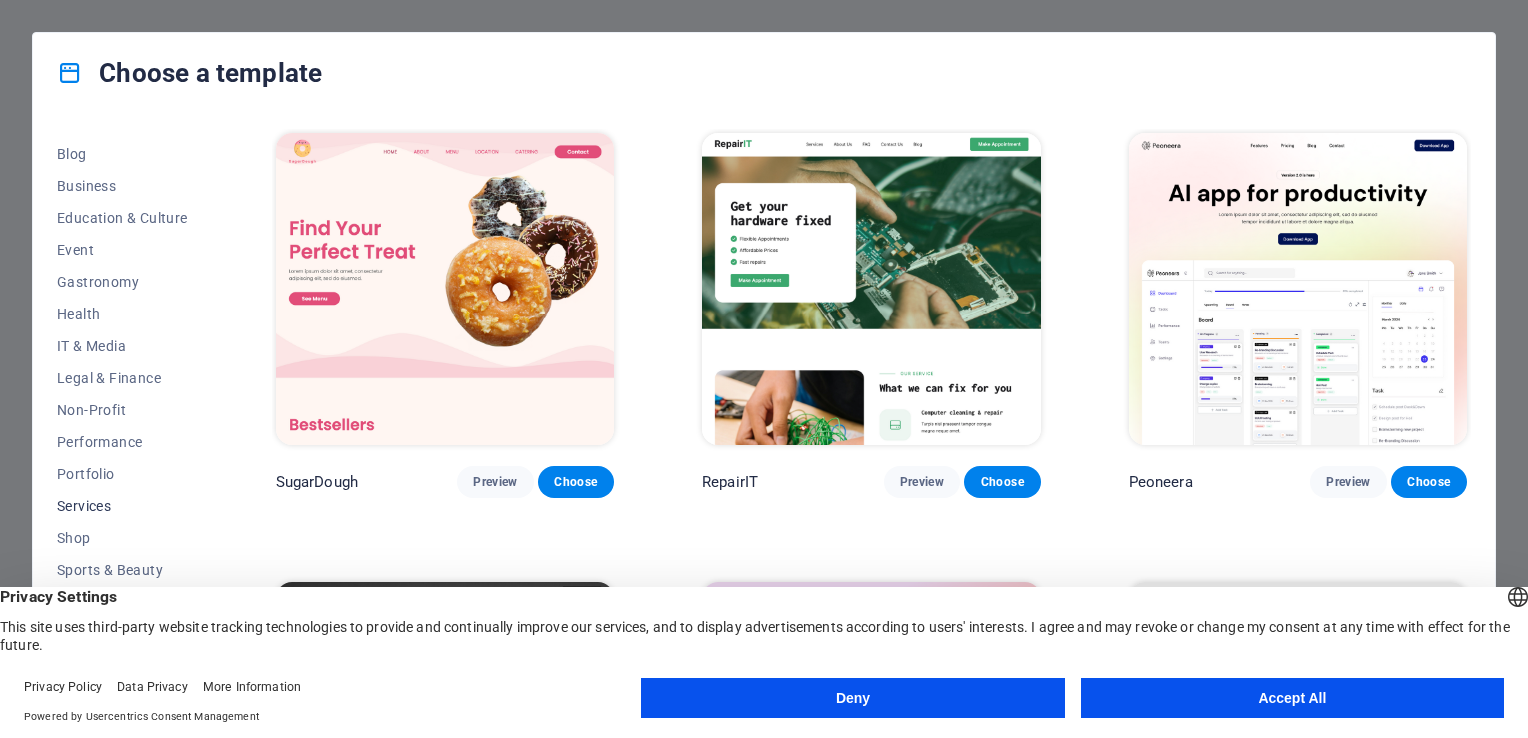 click on "Services" at bounding box center [122, 506] 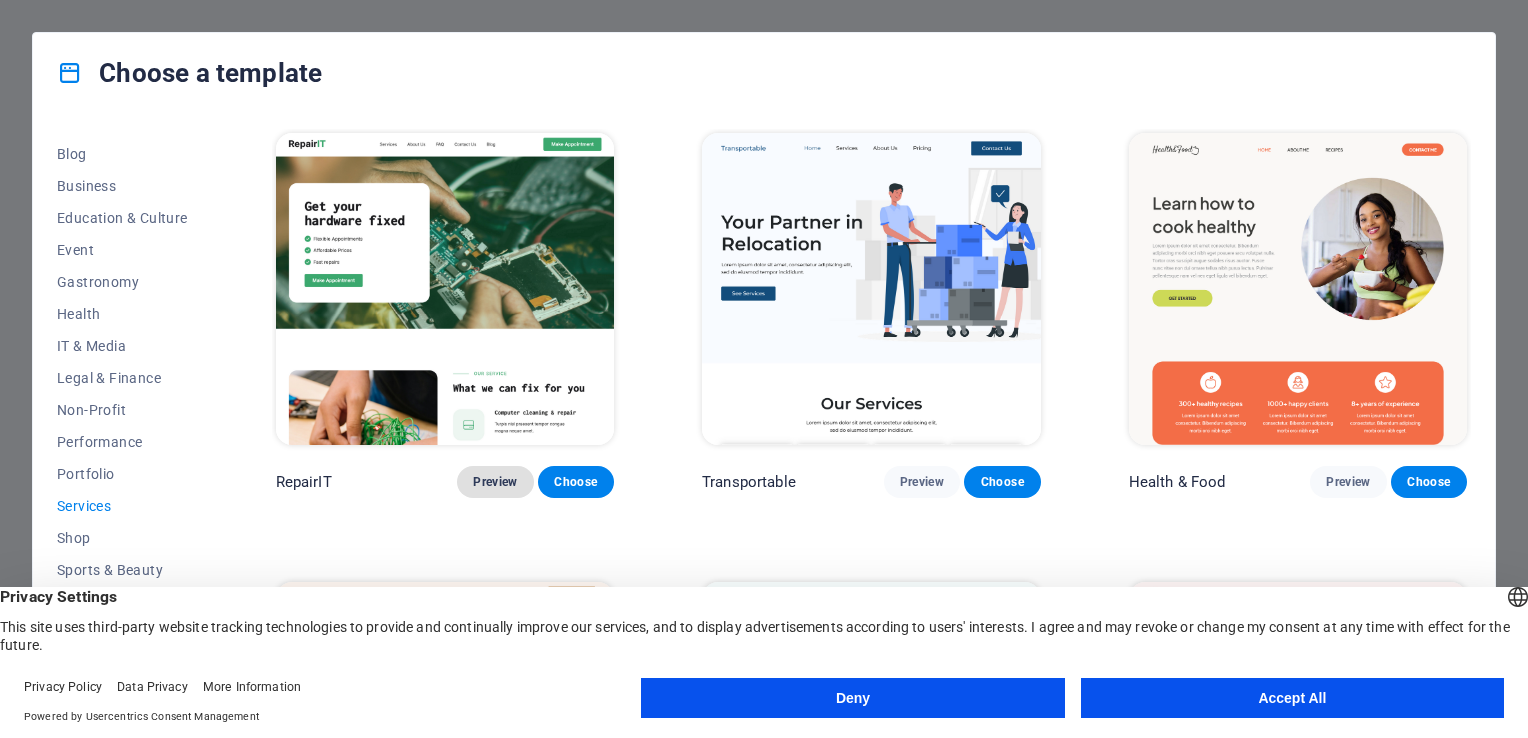 click on "Preview" at bounding box center (495, 482) 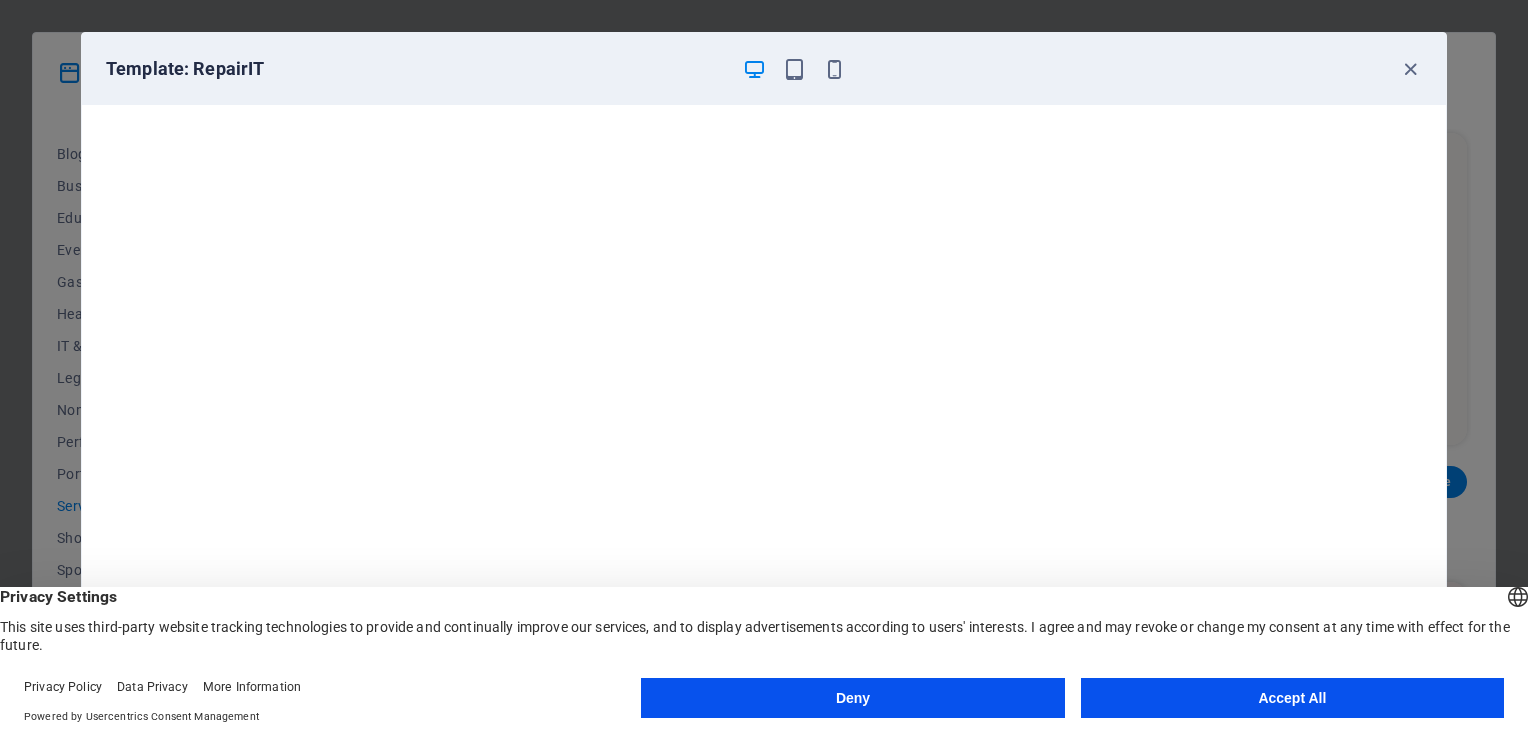 click on "Accept All" at bounding box center [1292, 698] 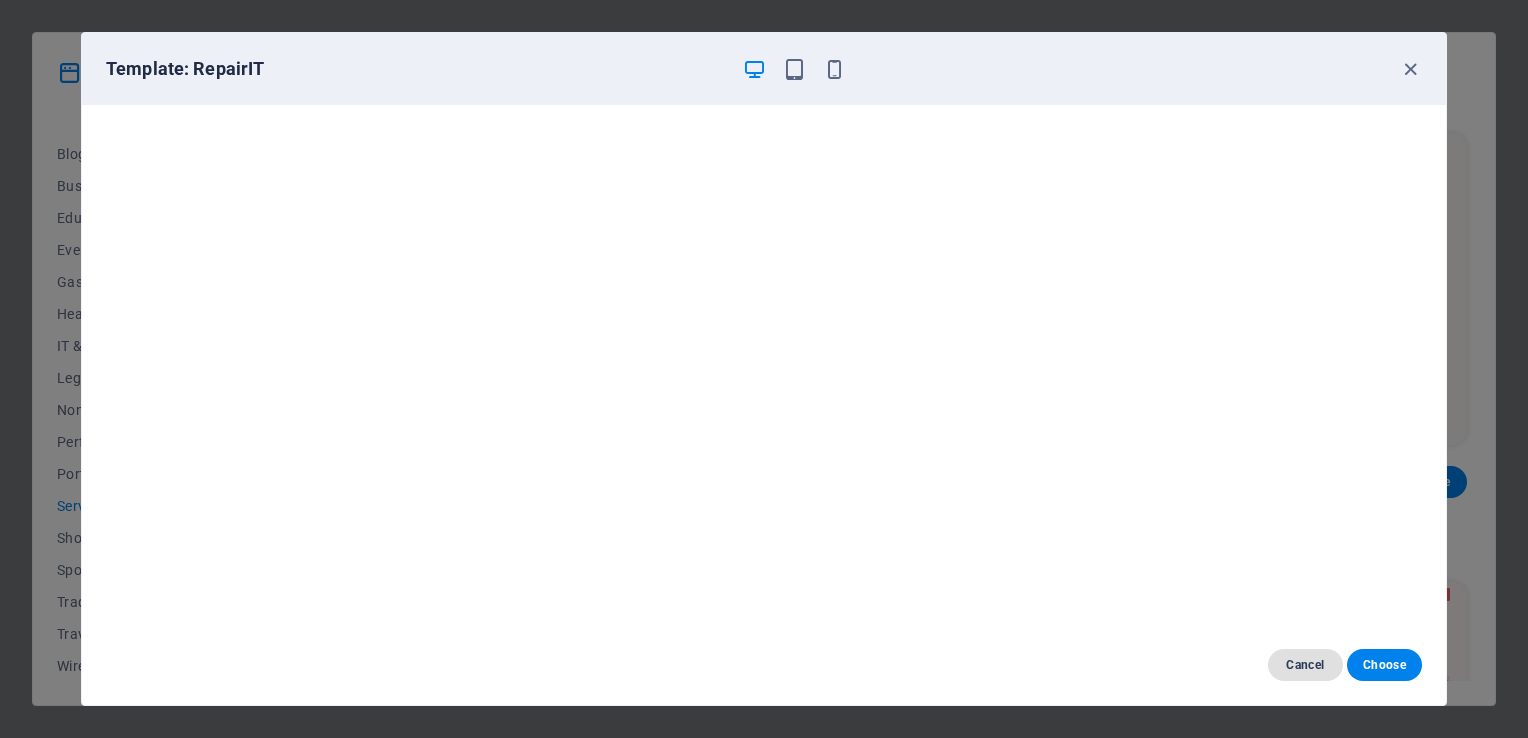 click on "Cancel" at bounding box center [1305, 665] 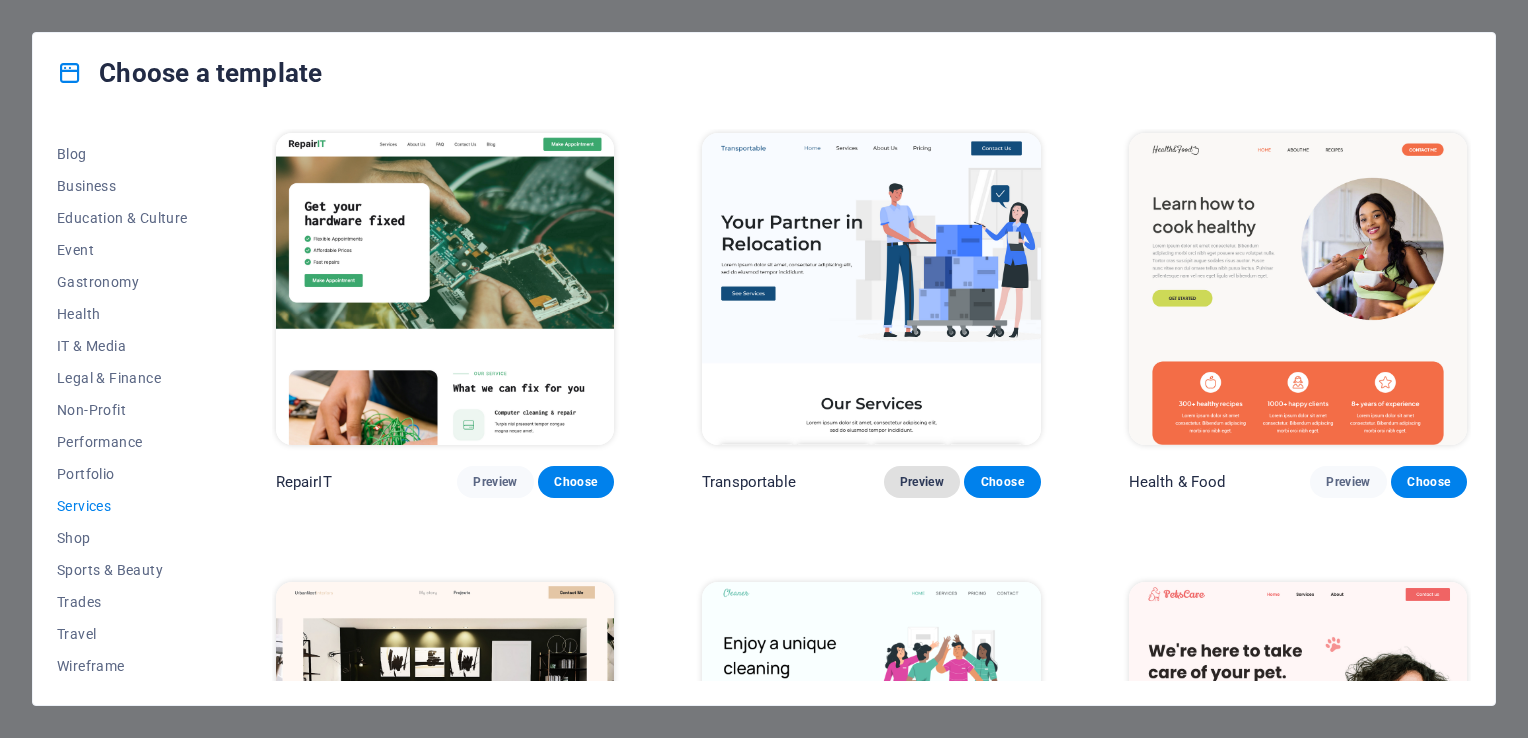 click on "Preview" at bounding box center [922, 482] 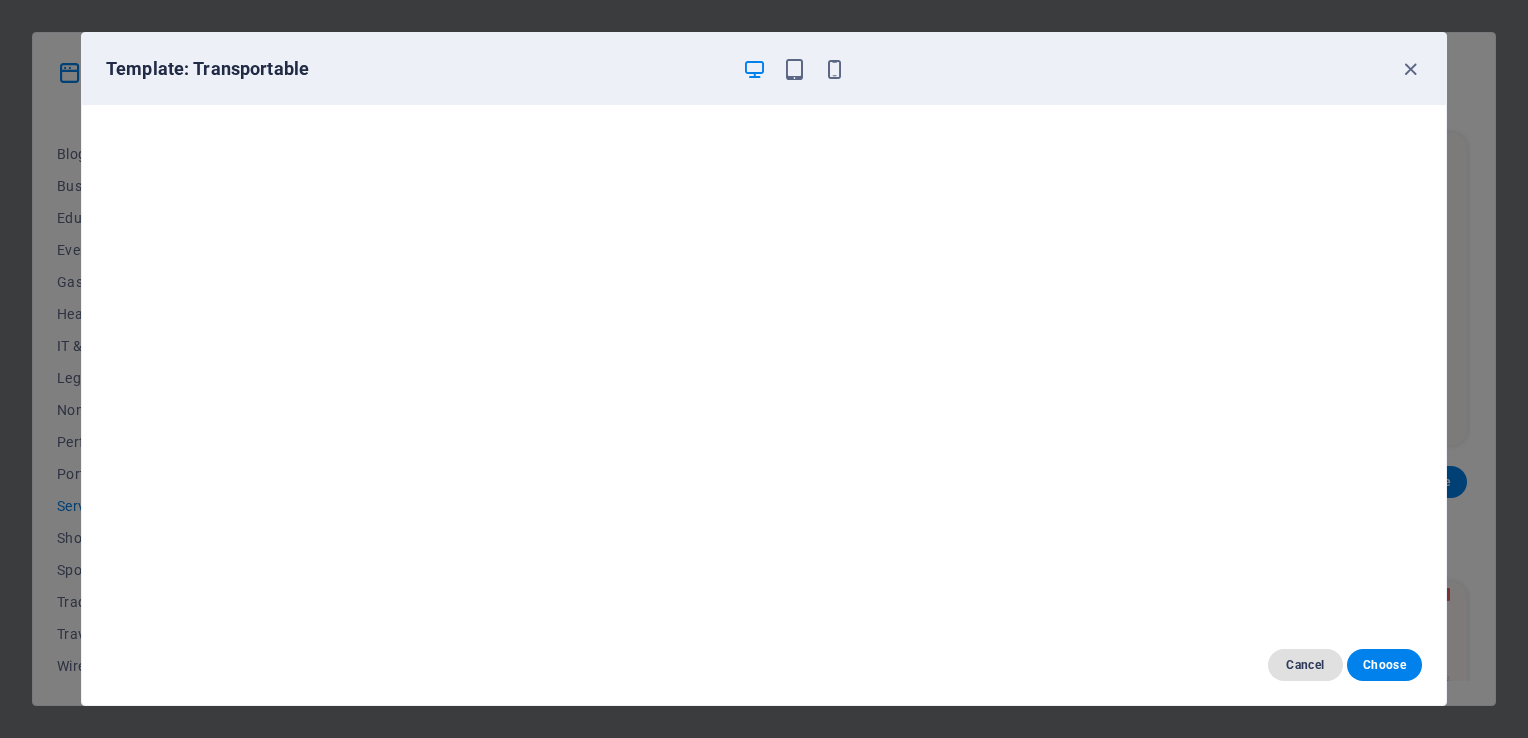 click on "Cancel" at bounding box center [1305, 665] 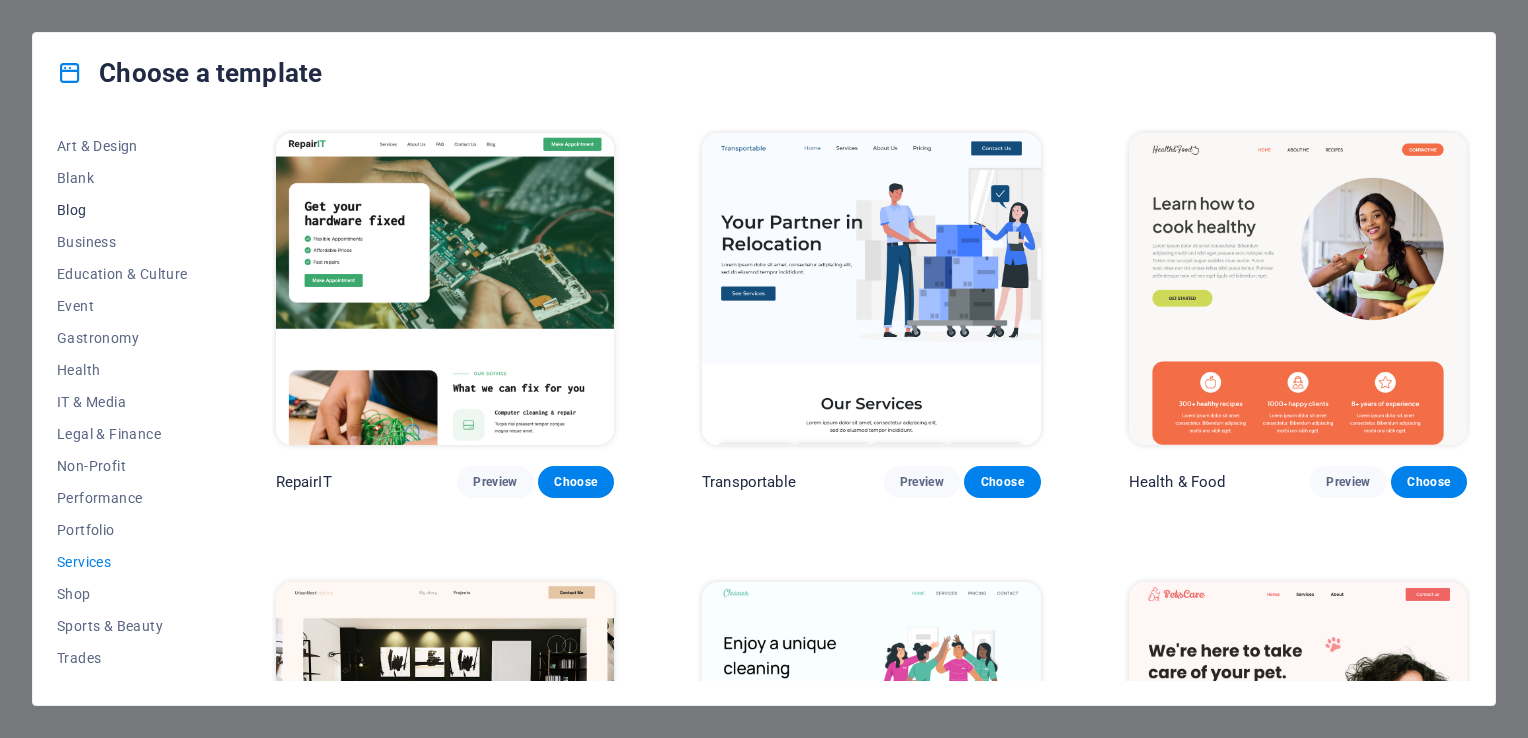 scroll, scrollTop: 279, scrollLeft: 0, axis: vertical 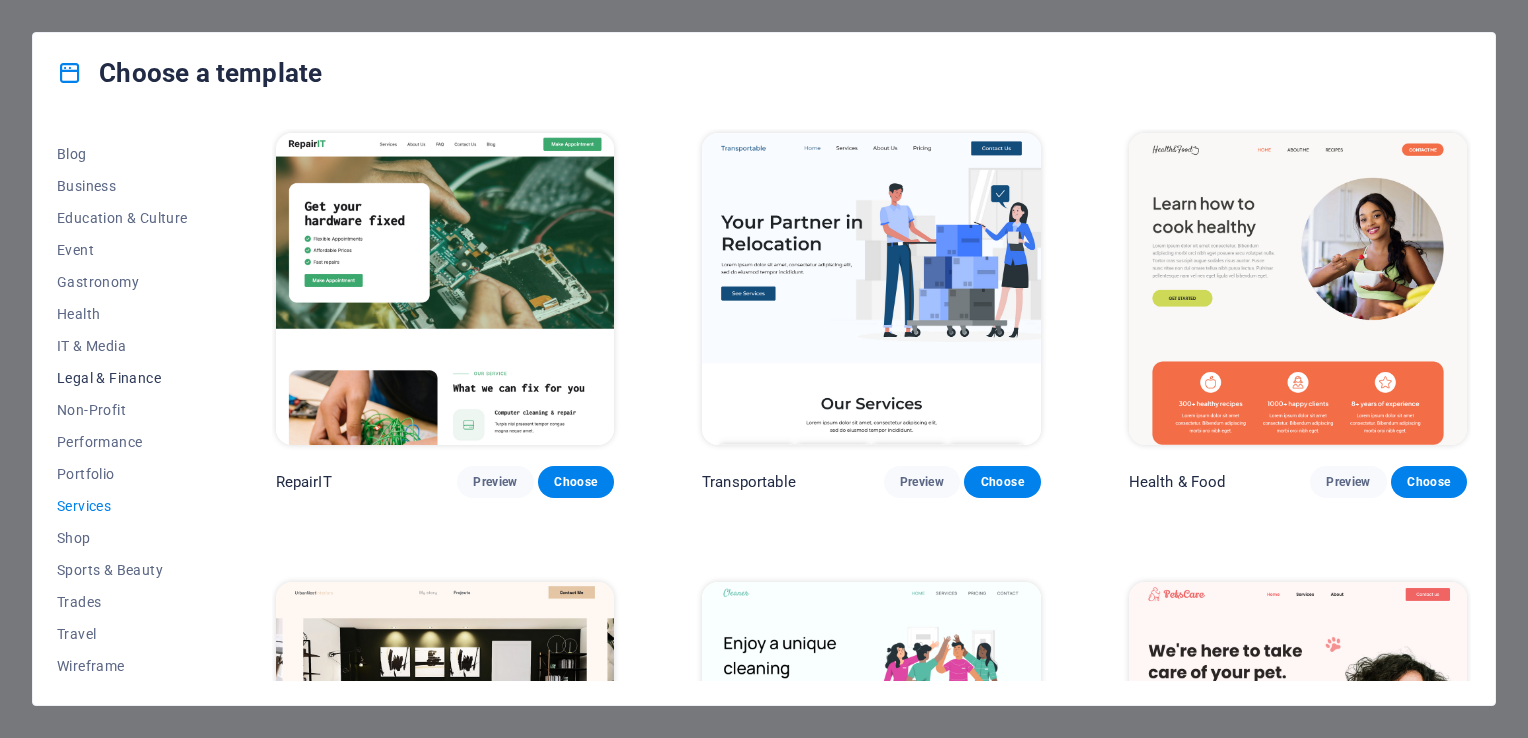 click on "Legal & Finance" at bounding box center (122, 378) 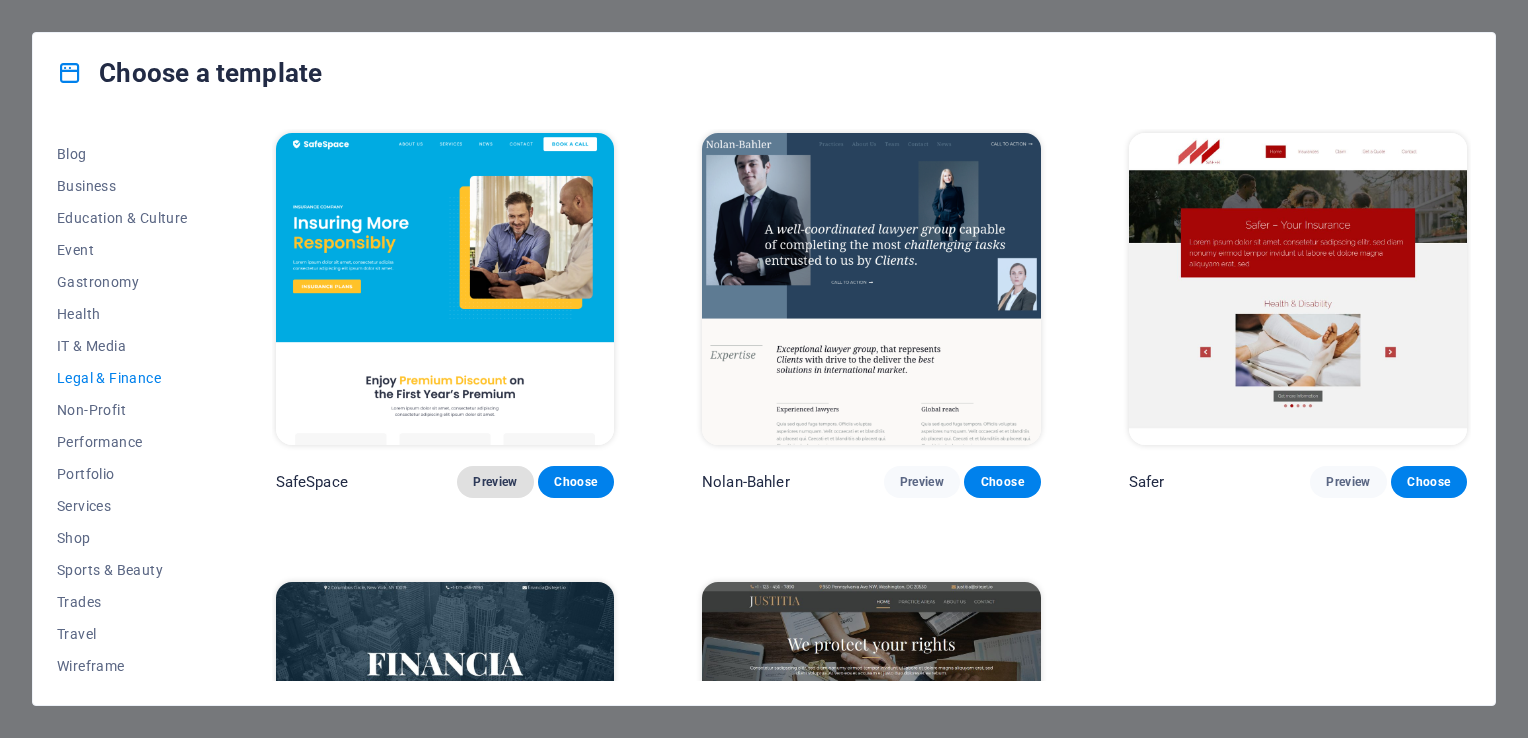 click on "Preview" at bounding box center [495, 482] 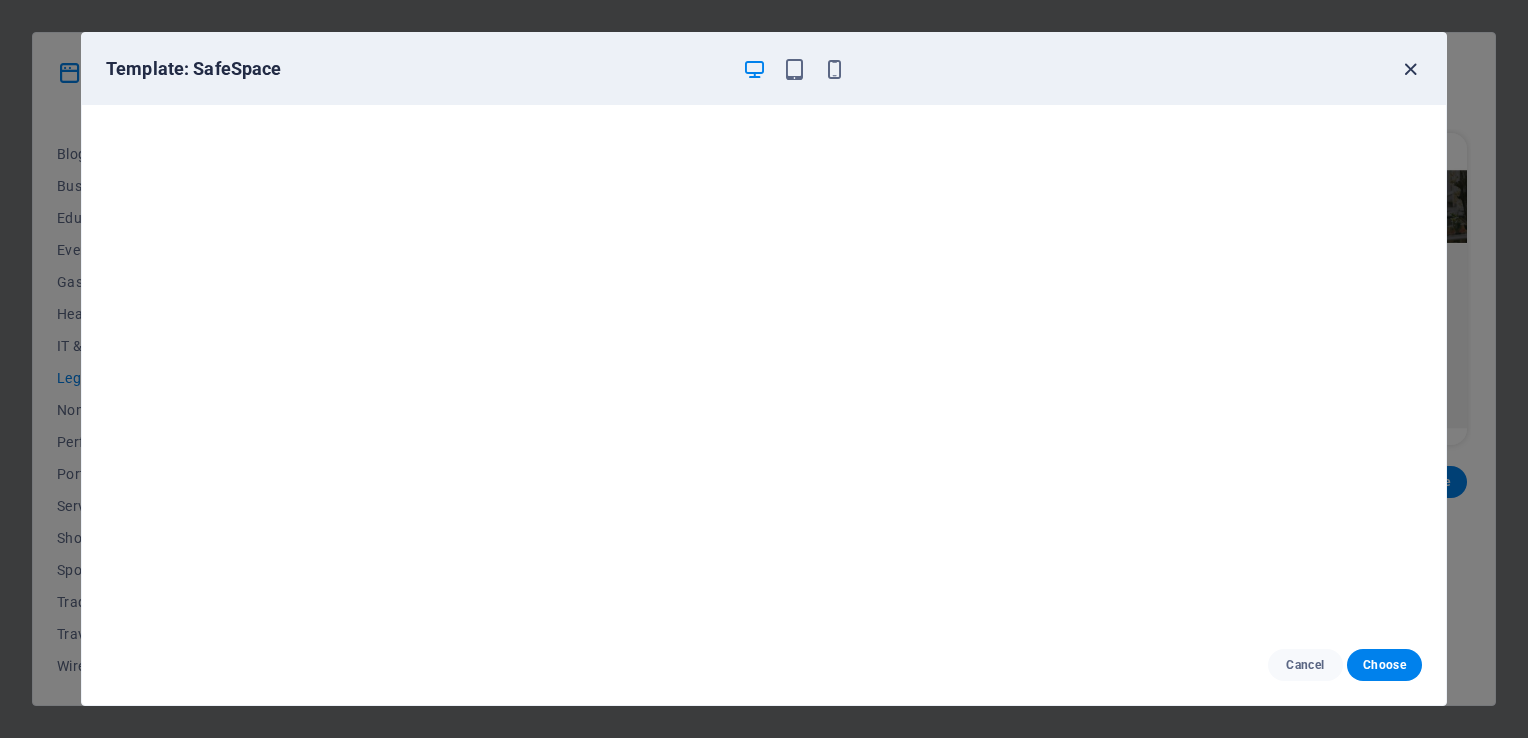 click at bounding box center [1410, 69] 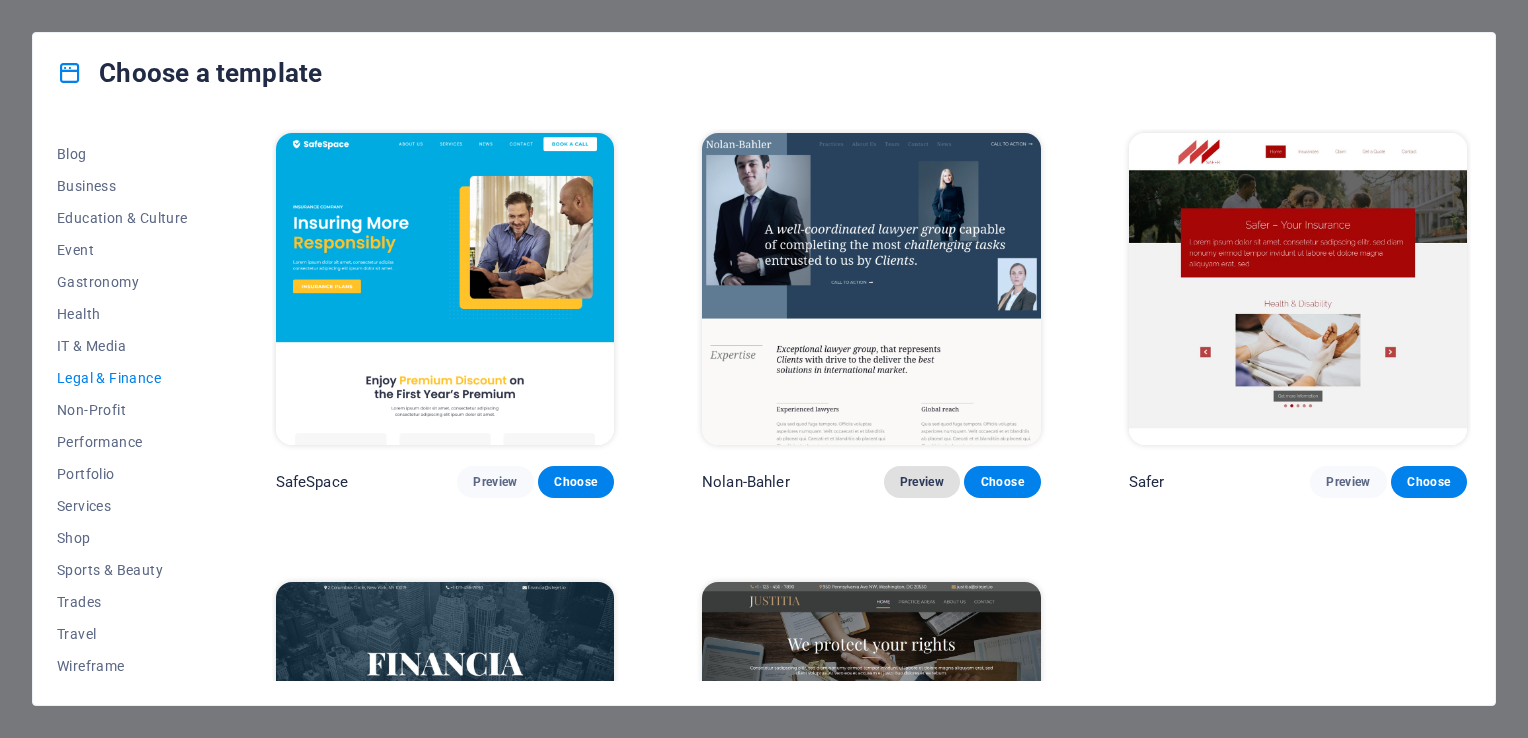 click on "Preview" at bounding box center [922, 482] 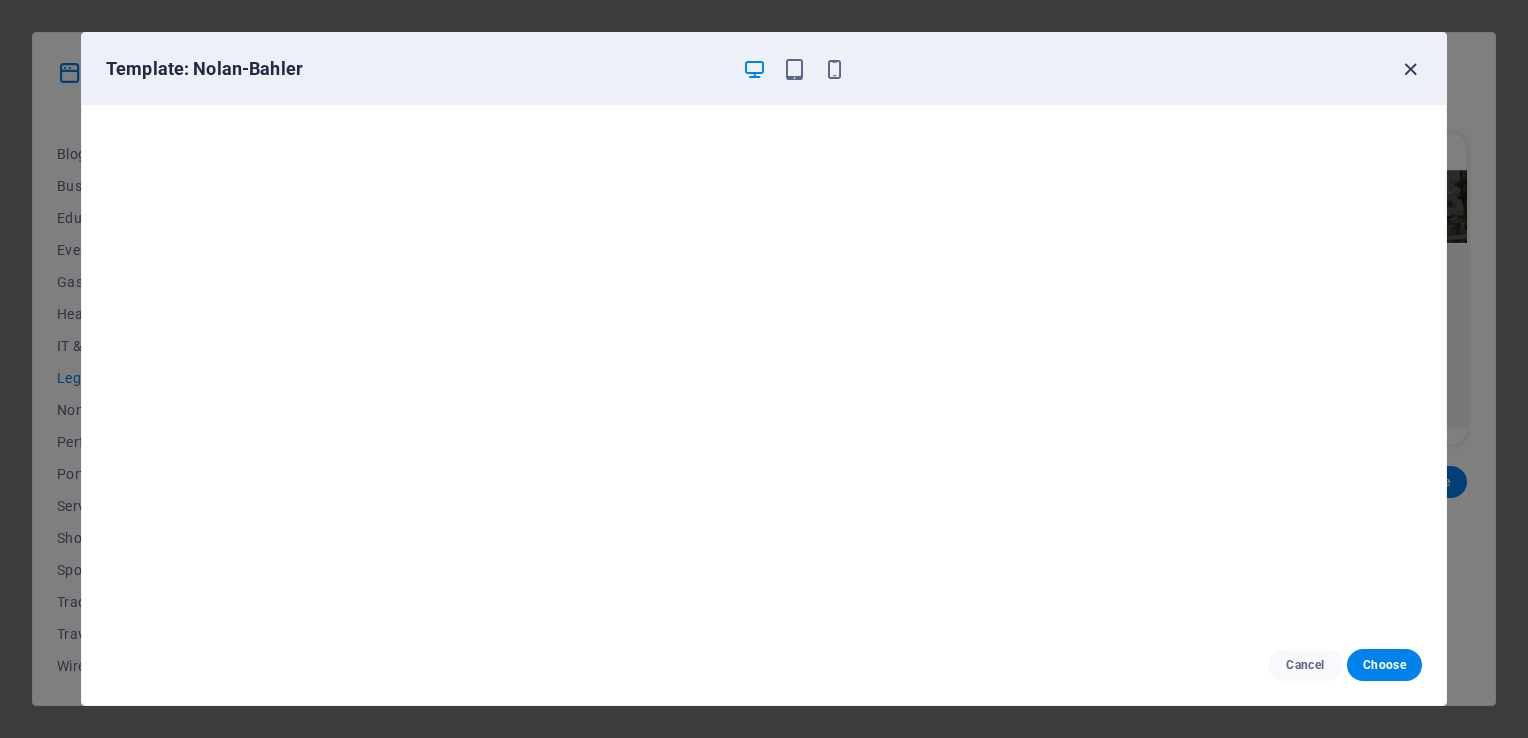 click at bounding box center [1410, 69] 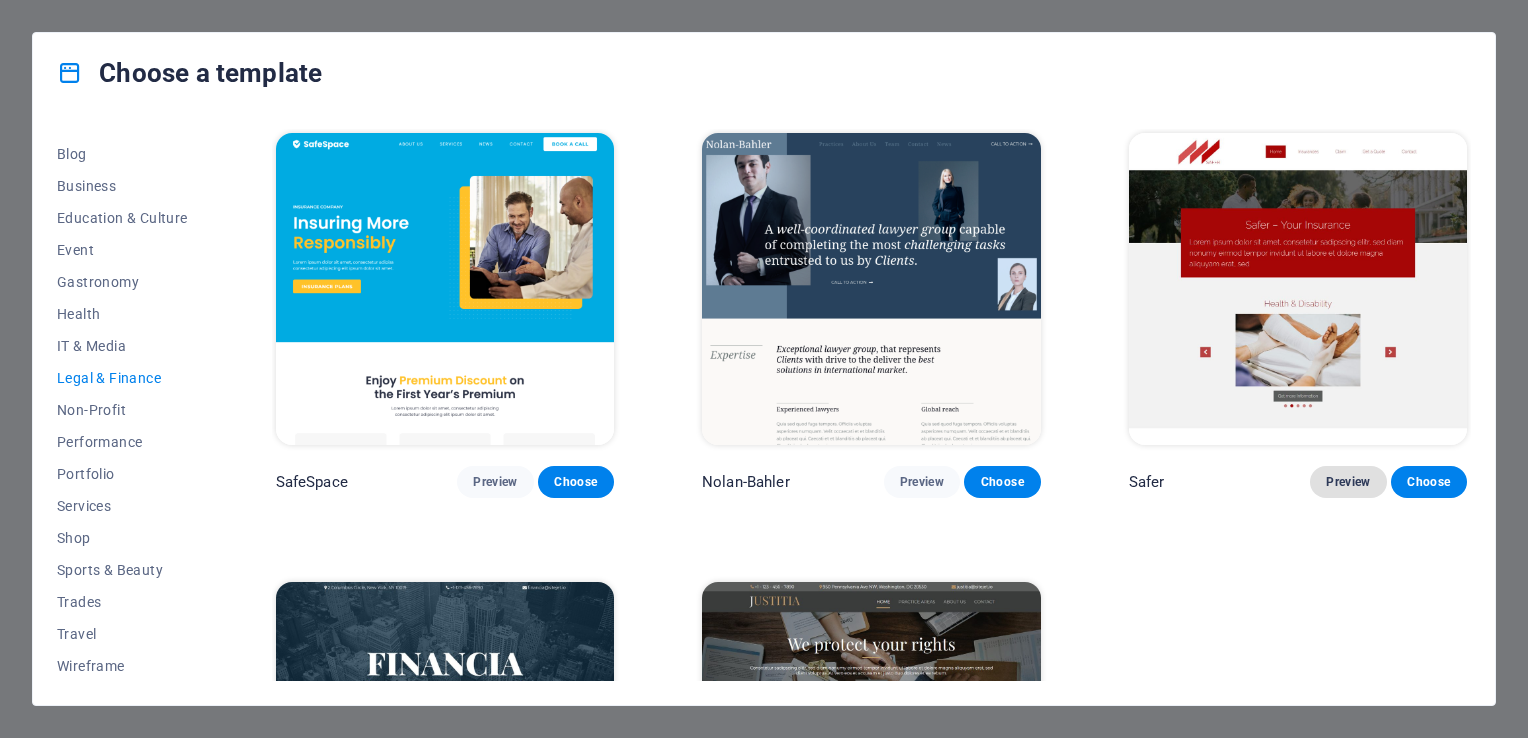 click on "Preview" at bounding box center [1348, 482] 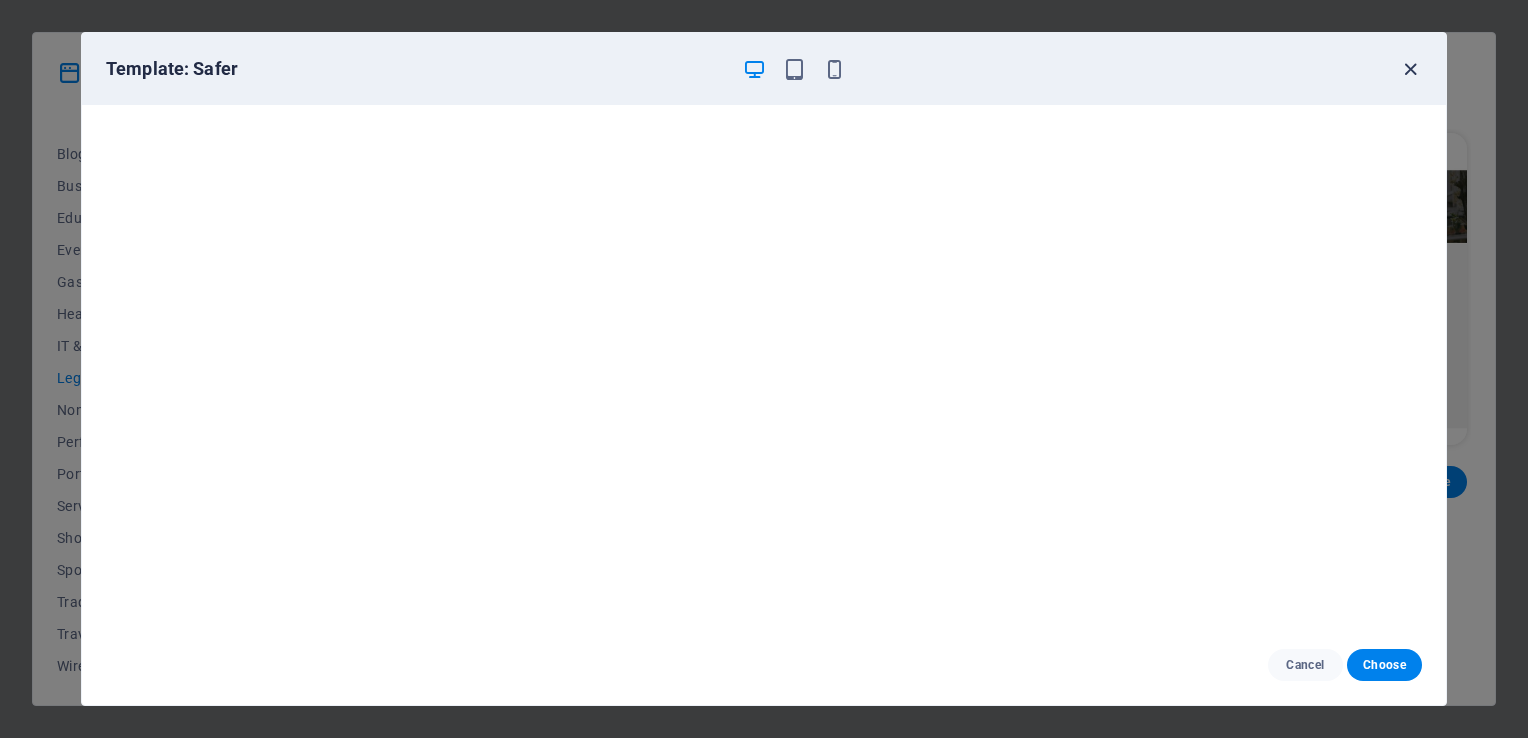 click at bounding box center [1410, 69] 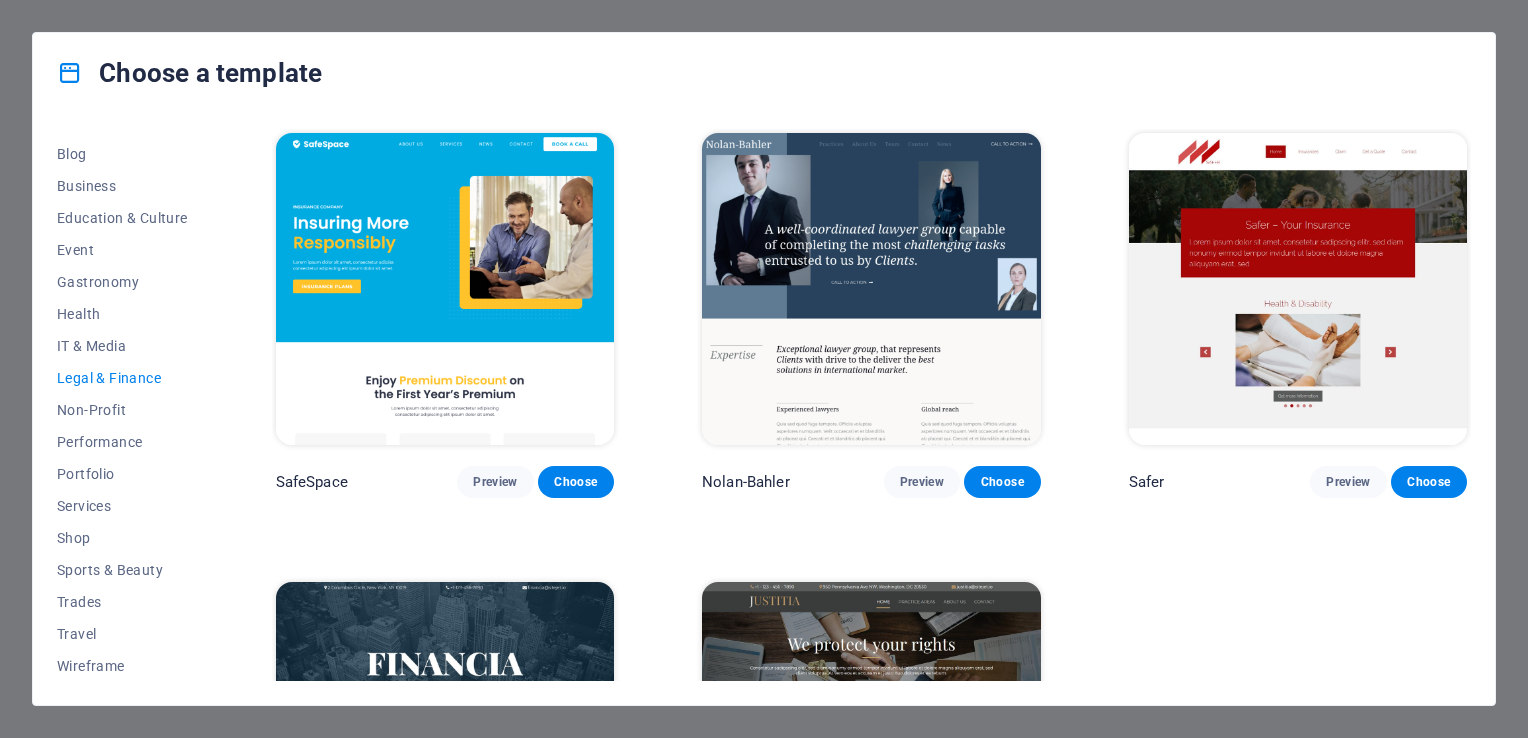 click on "Preview" at bounding box center [495, 931] 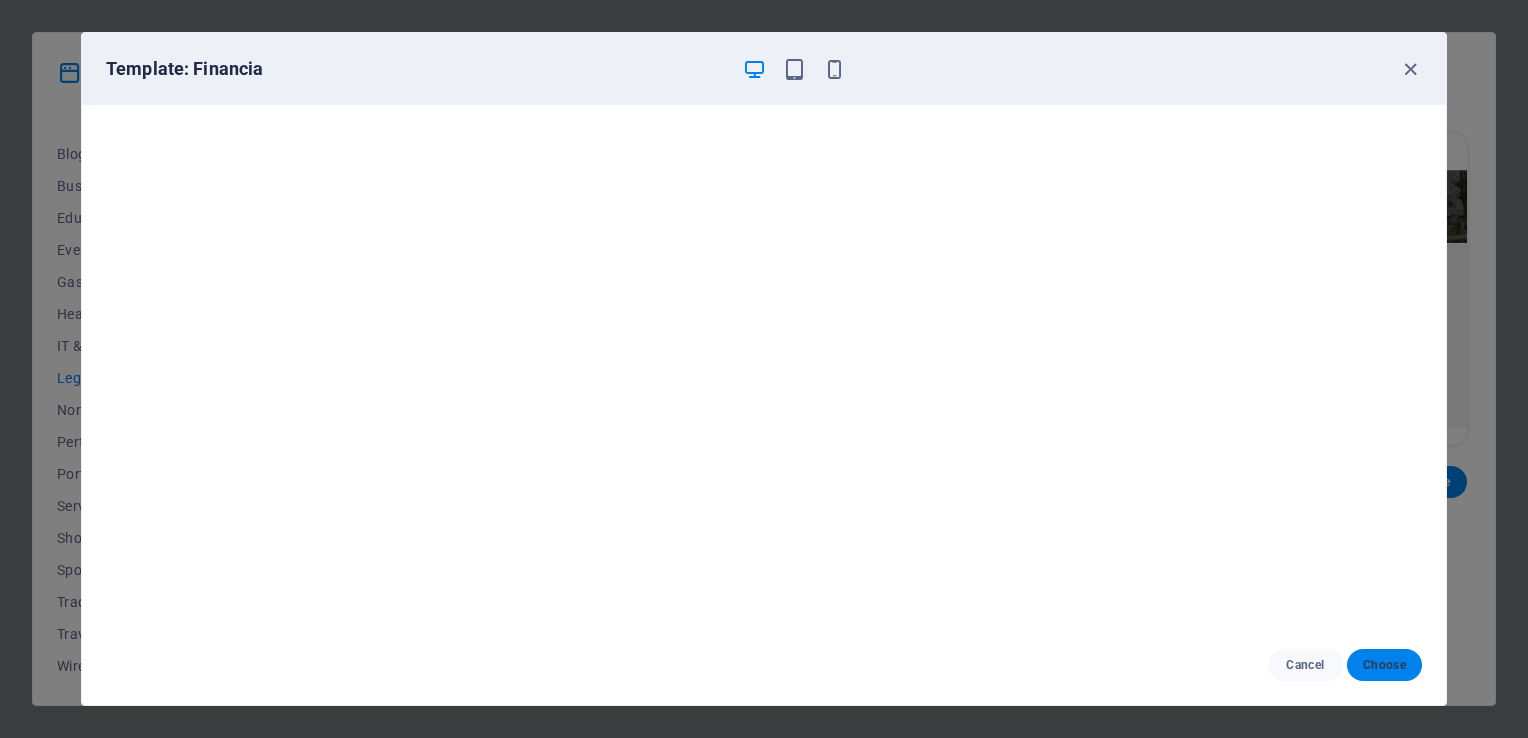 click on "Choose" at bounding box center (1384, 665) 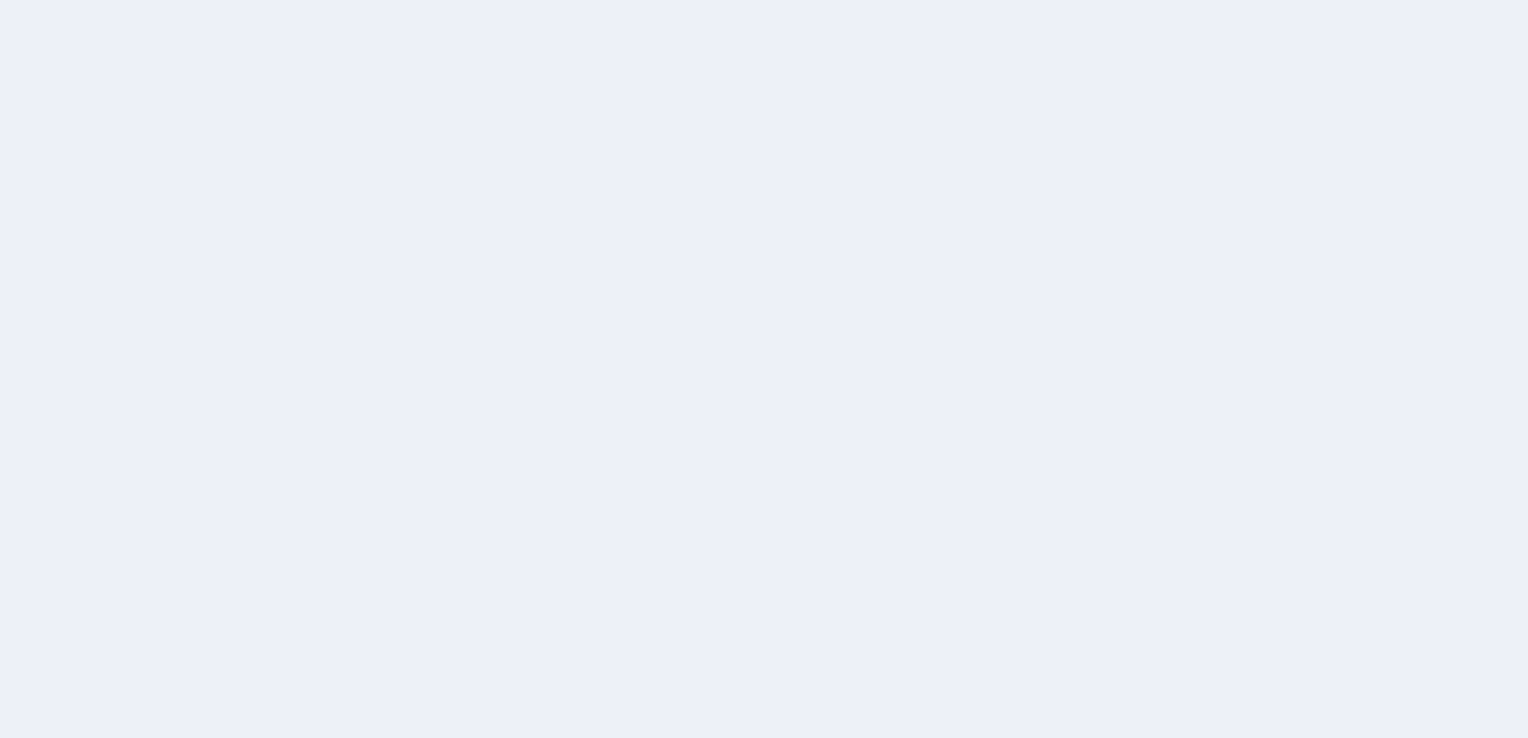 scroll, scrollTop: 0, scrollLeft: 0, axis: both 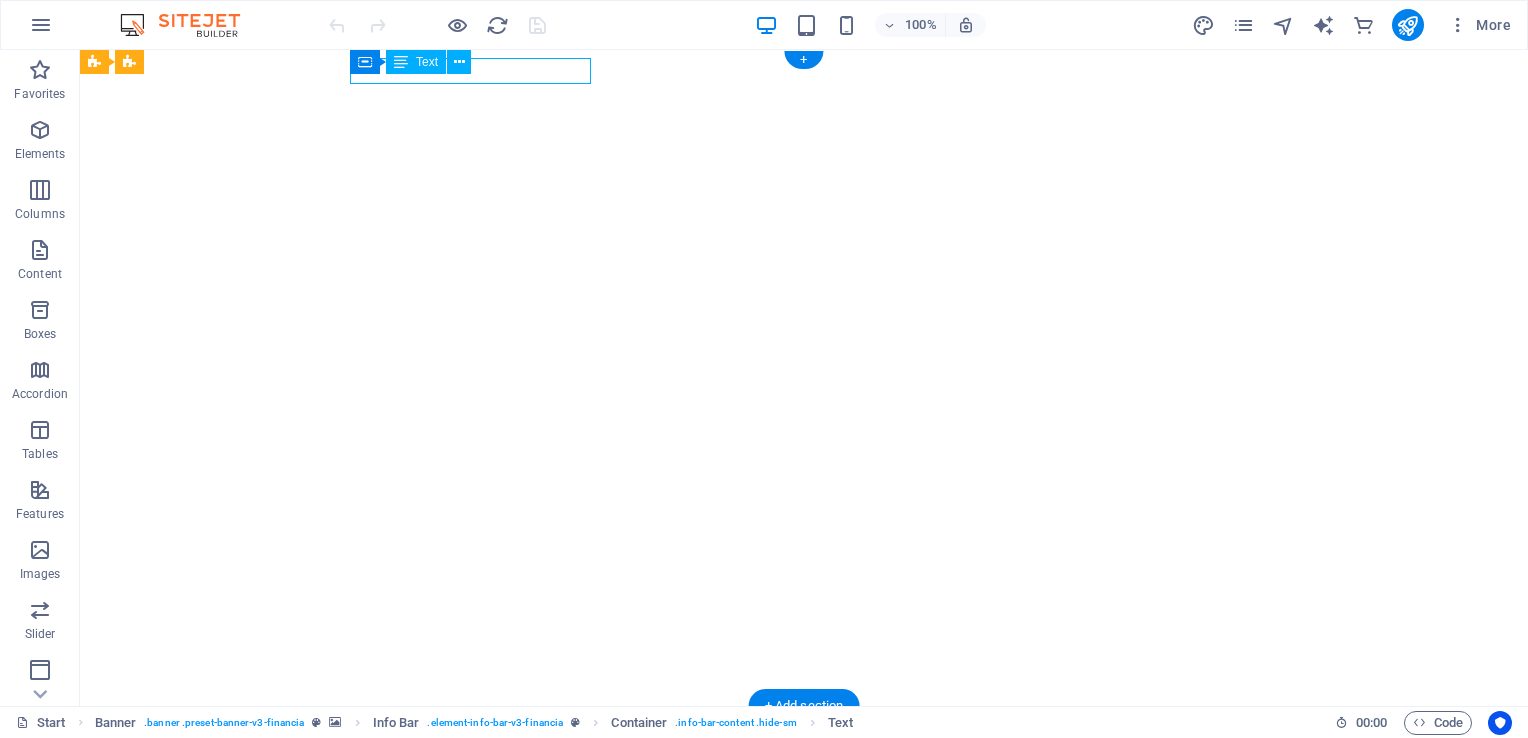click on "Container   Text" at bounding box center [417, 62] 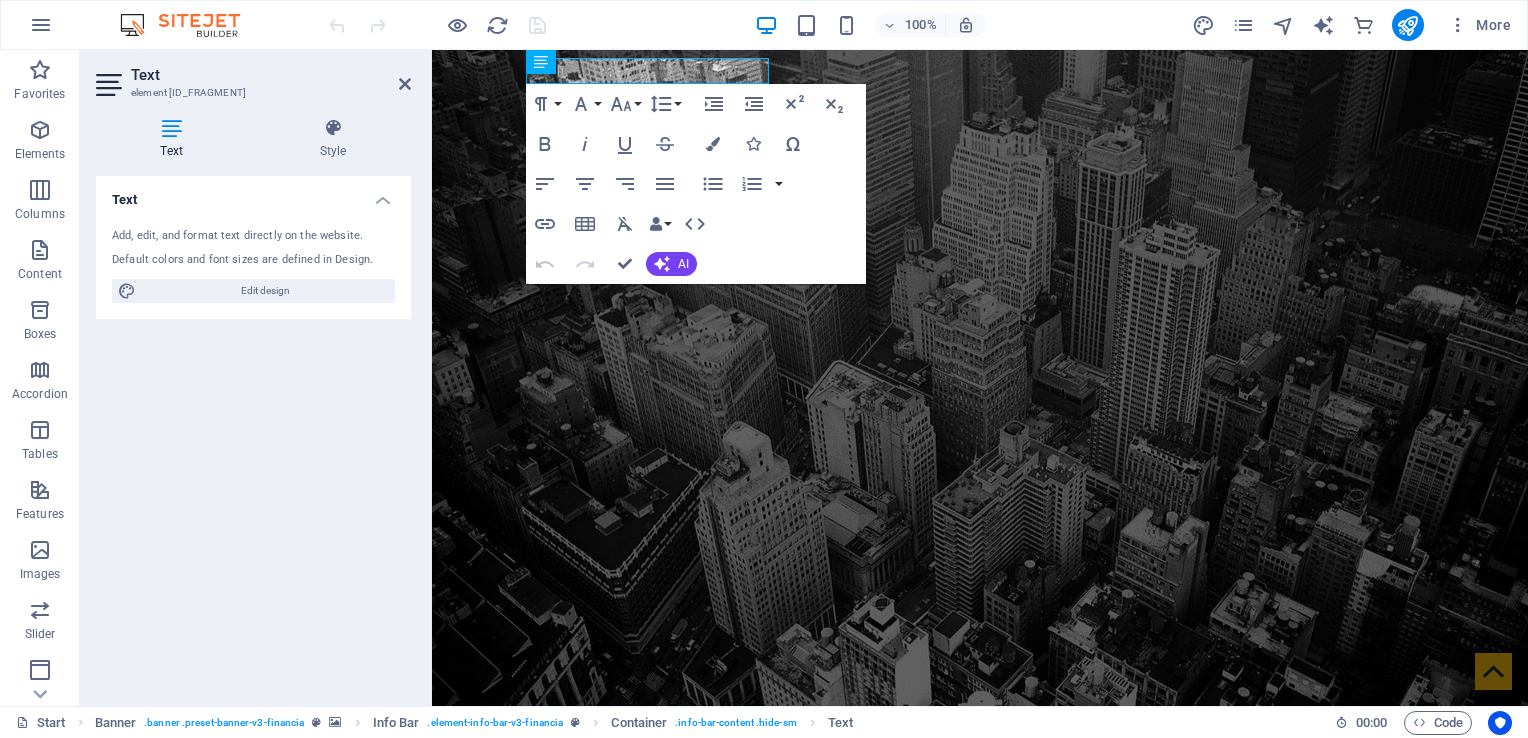 scroll, scrollTop: 0, scrollLeft: 0, axis: both 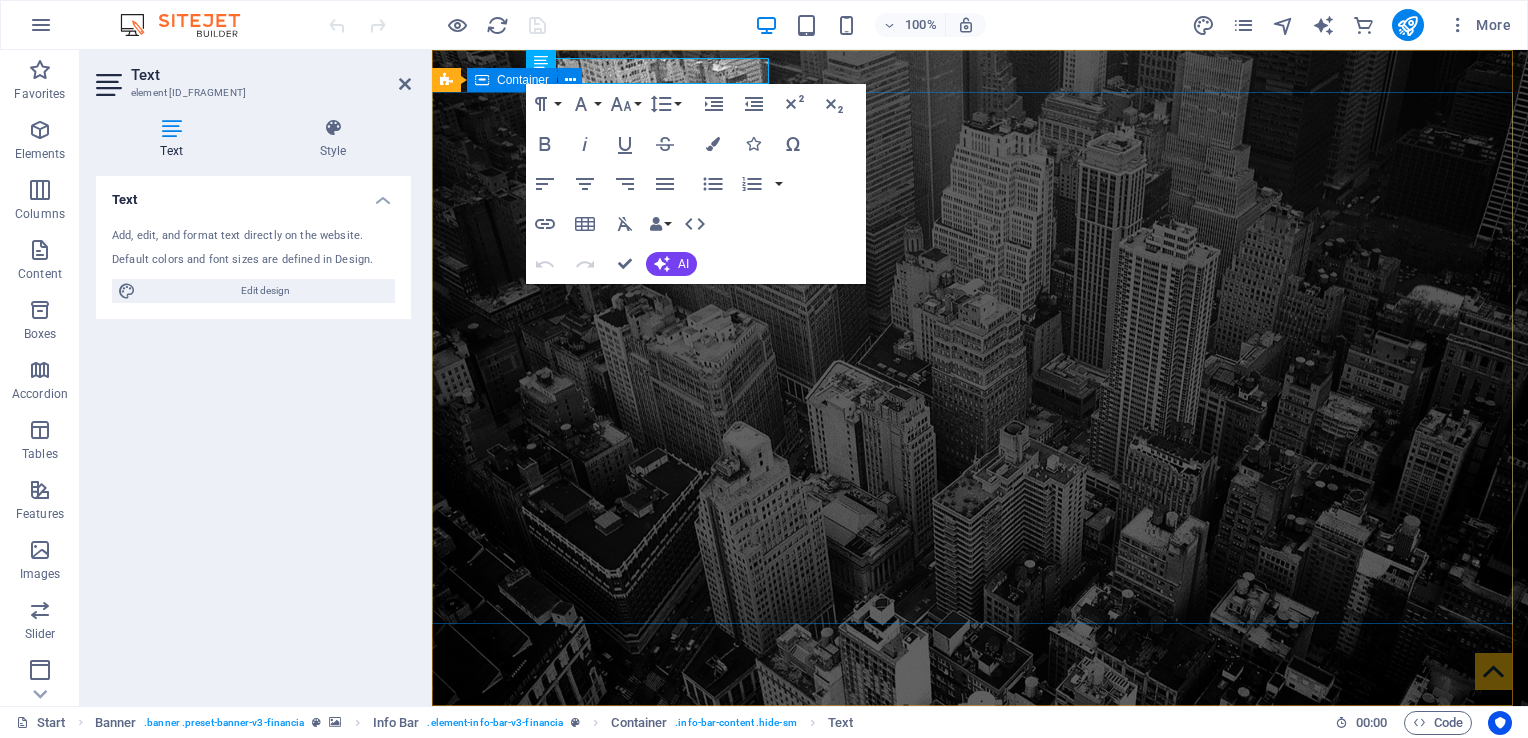 click on "Finance Service in Washington, DC" at bounding box center [980, 1009] 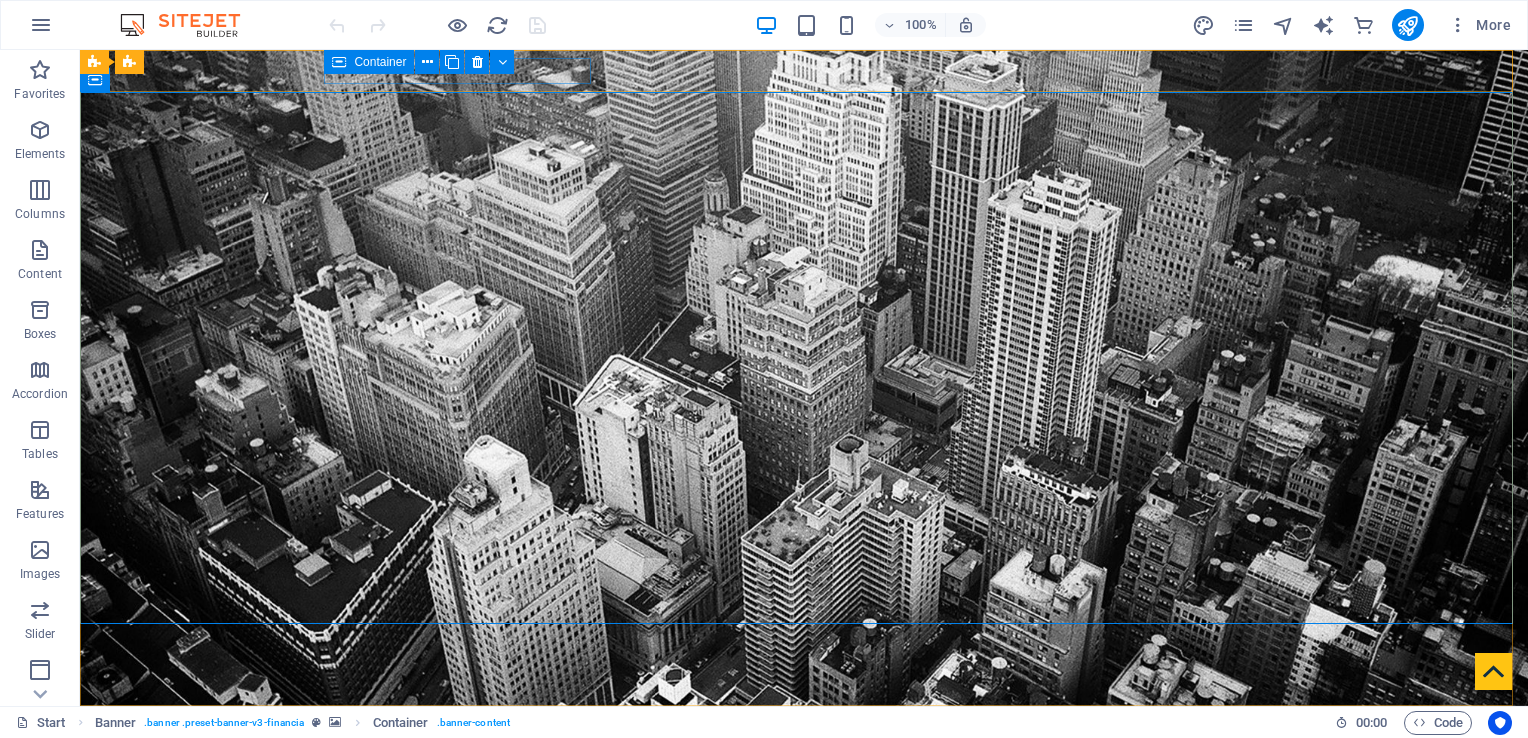 click on "Container" at bounding box center (380, 62) 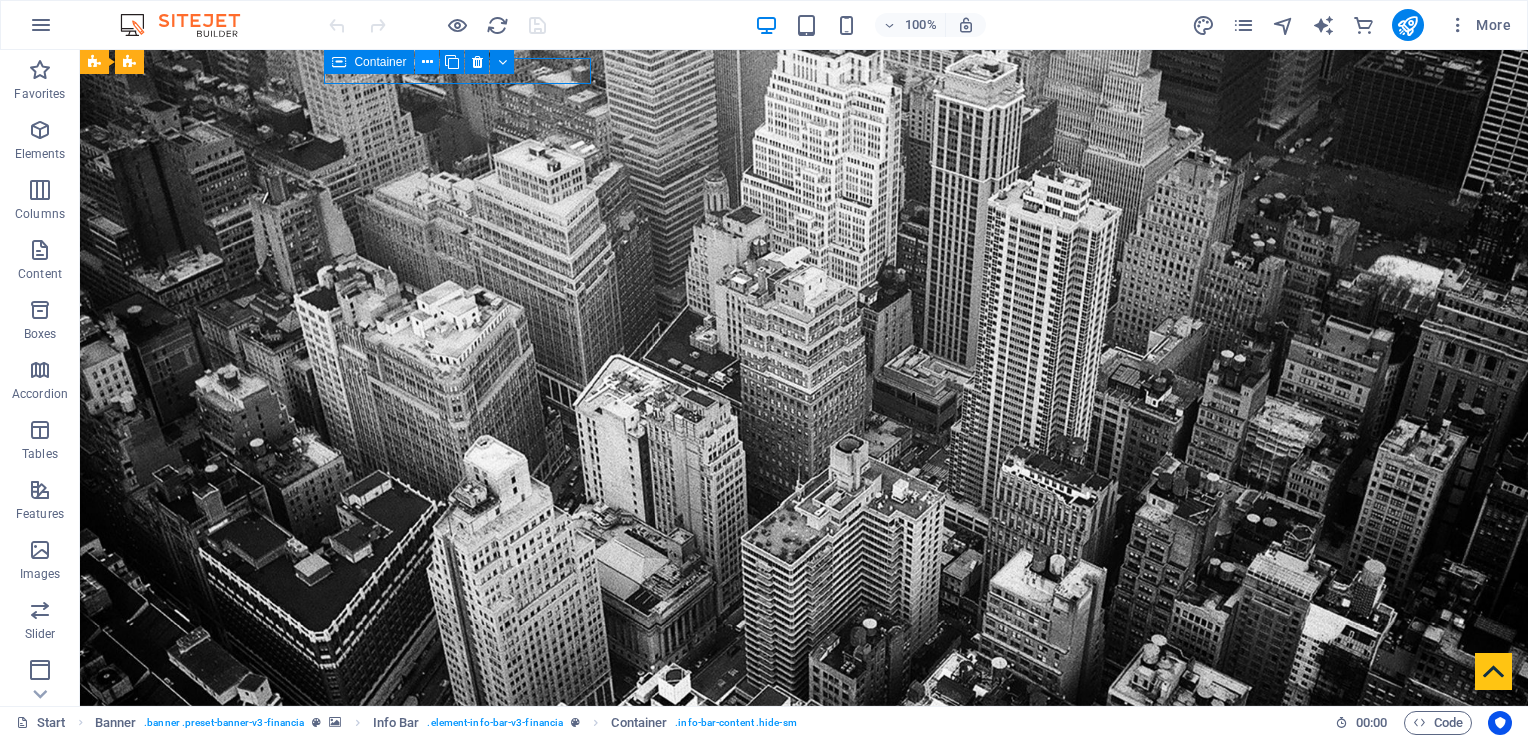 click at bounding box center [427, 62] 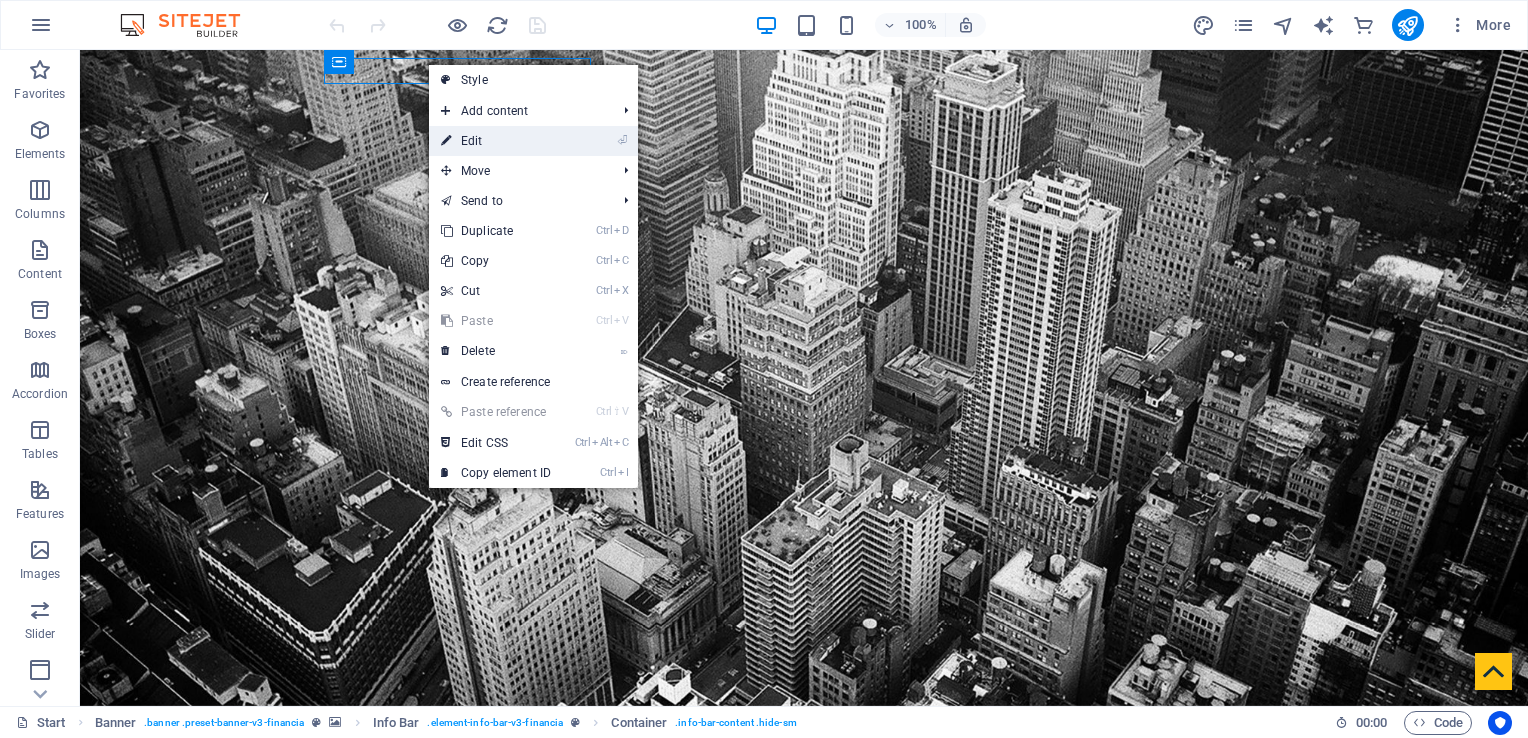 click on "⏎  Edit" at bounding box center [496, 141] 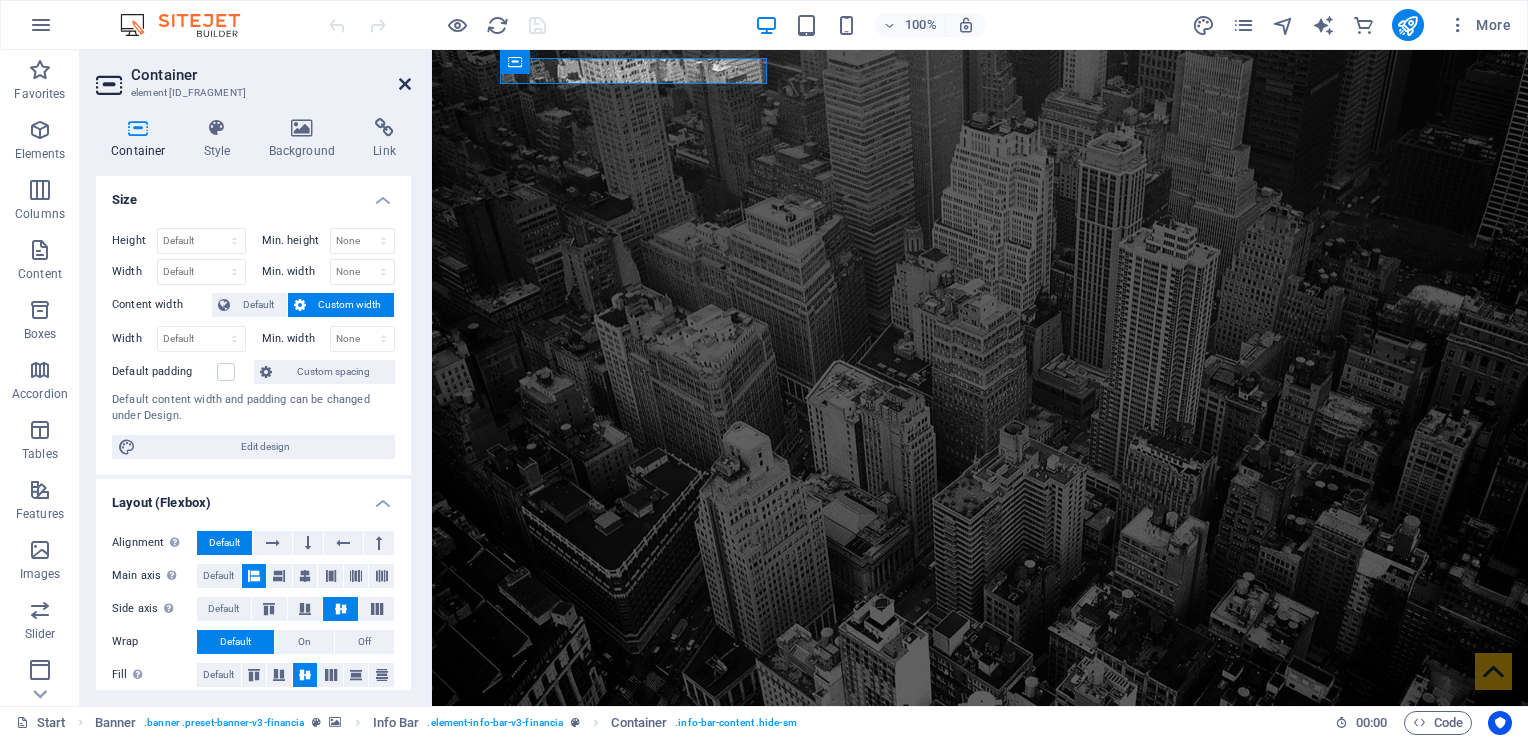 click at bounding box center (405, 84) 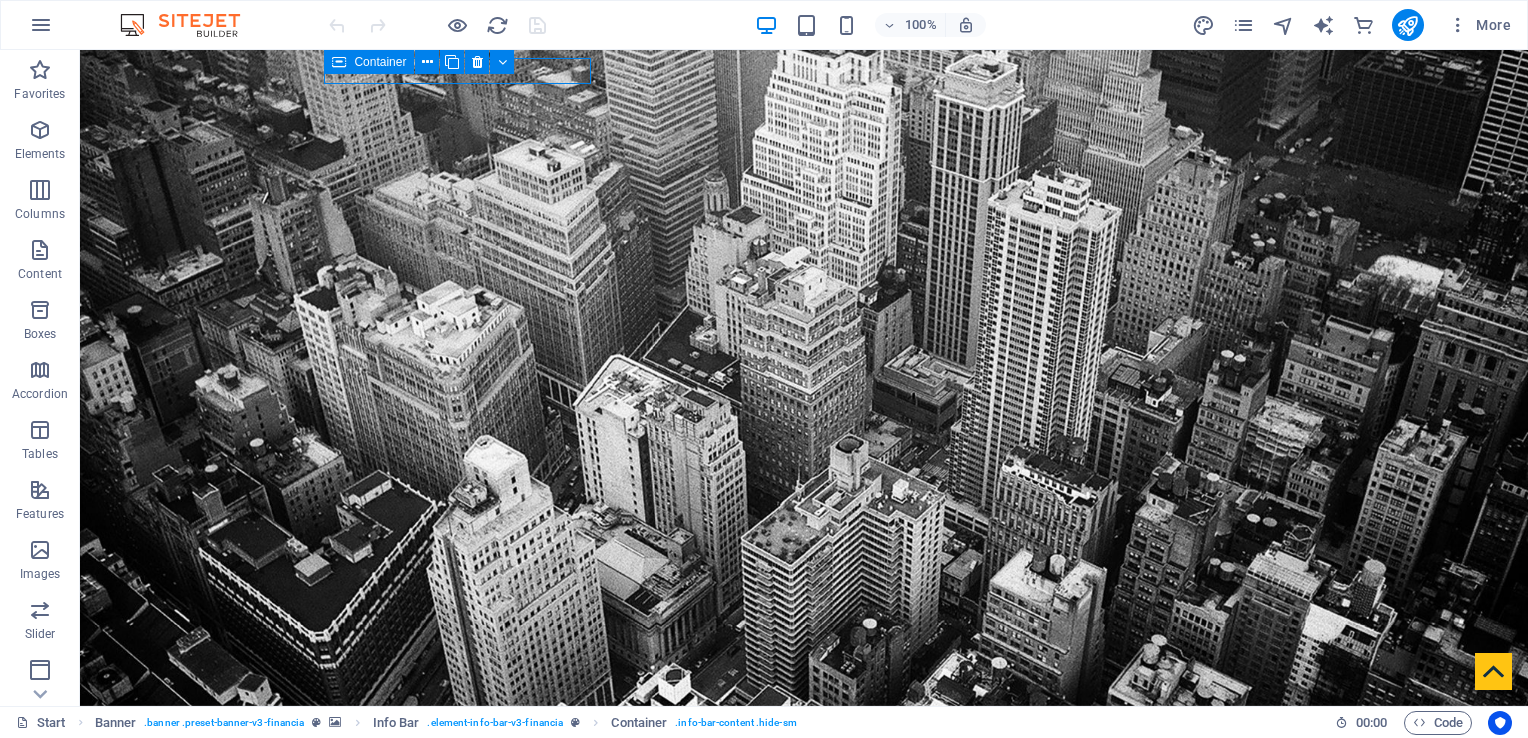 click at bounding box center [190, 25] 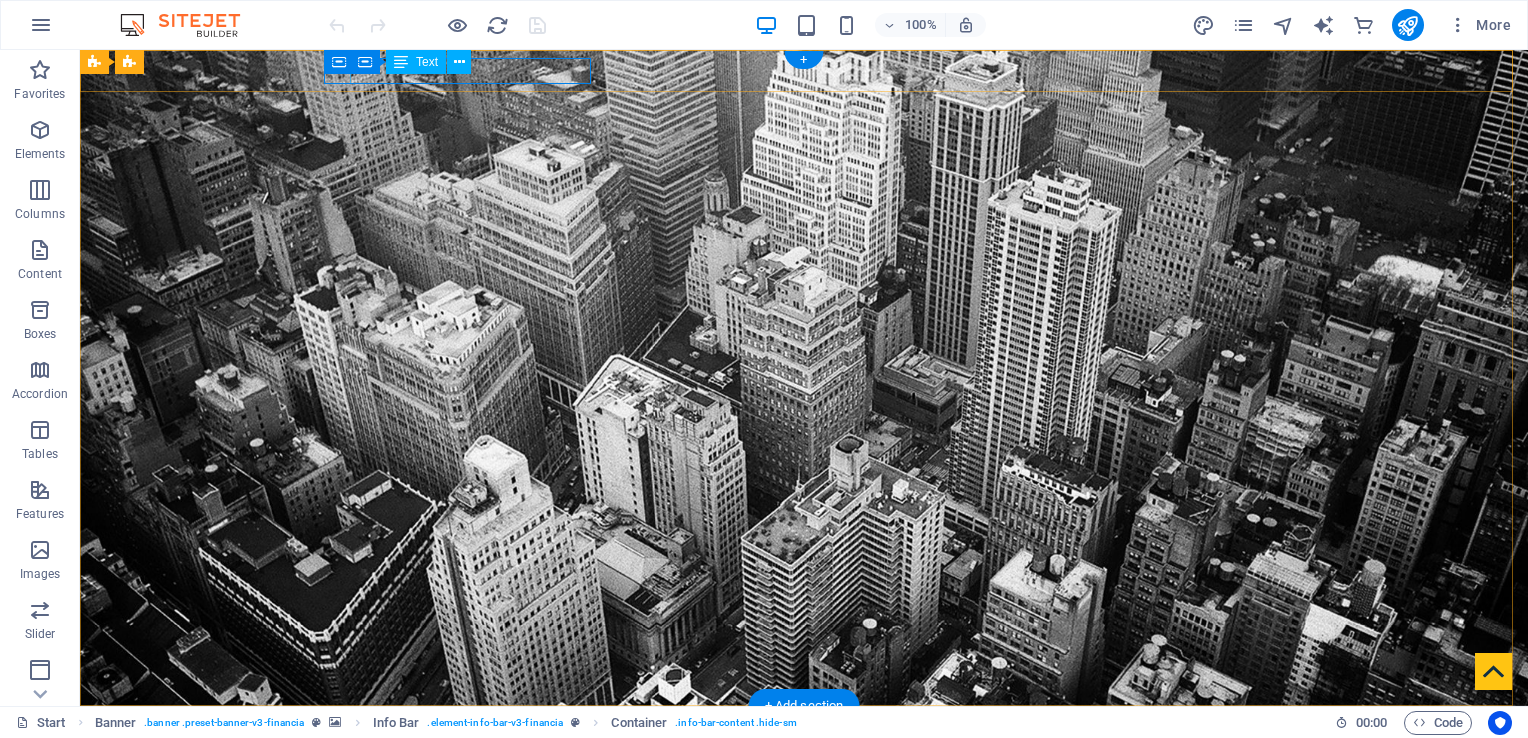 click on "[NUMBER] [STREET], [CITY], [STATE] [POSTAL_CODE]" at bounding box center (796, 743) 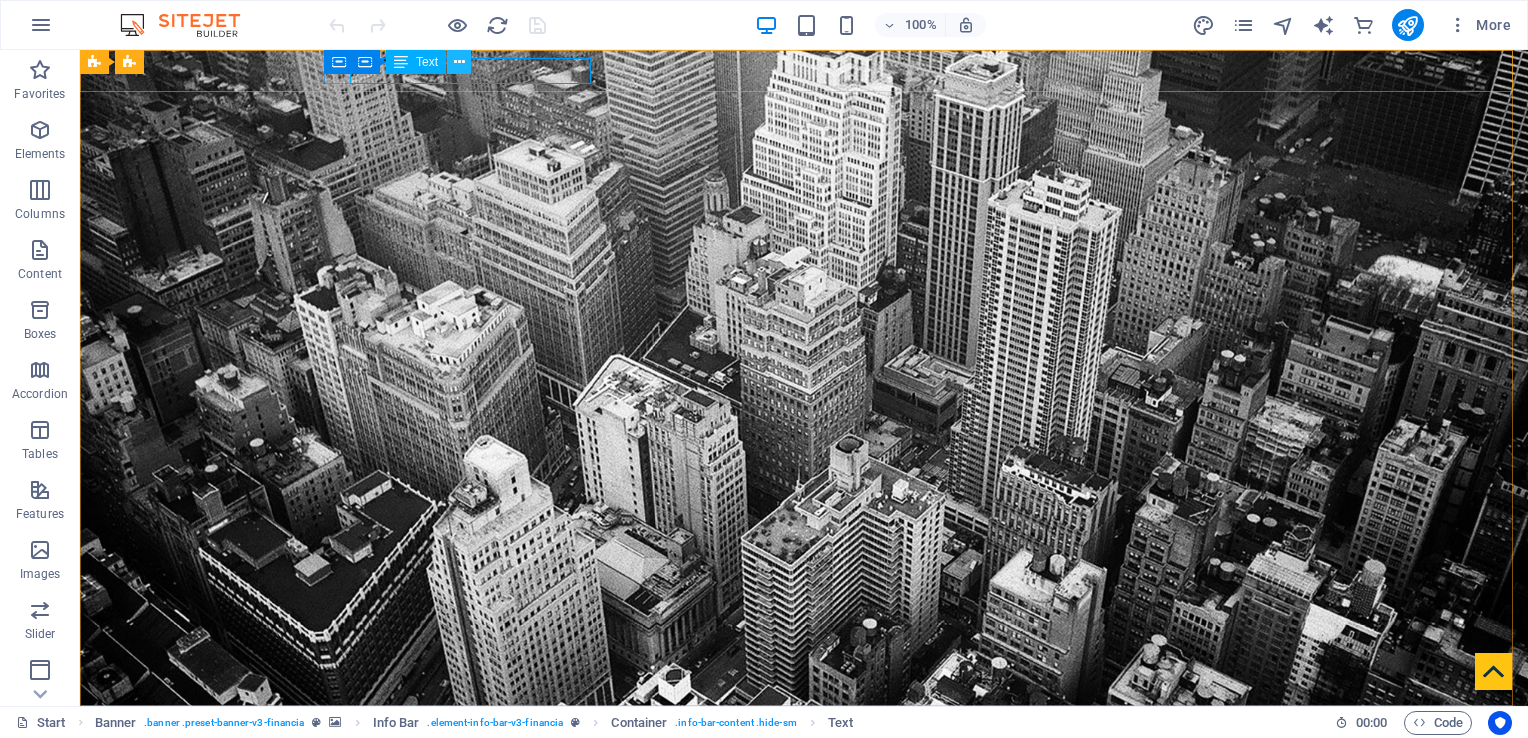 click at bounding box center [459, 62] 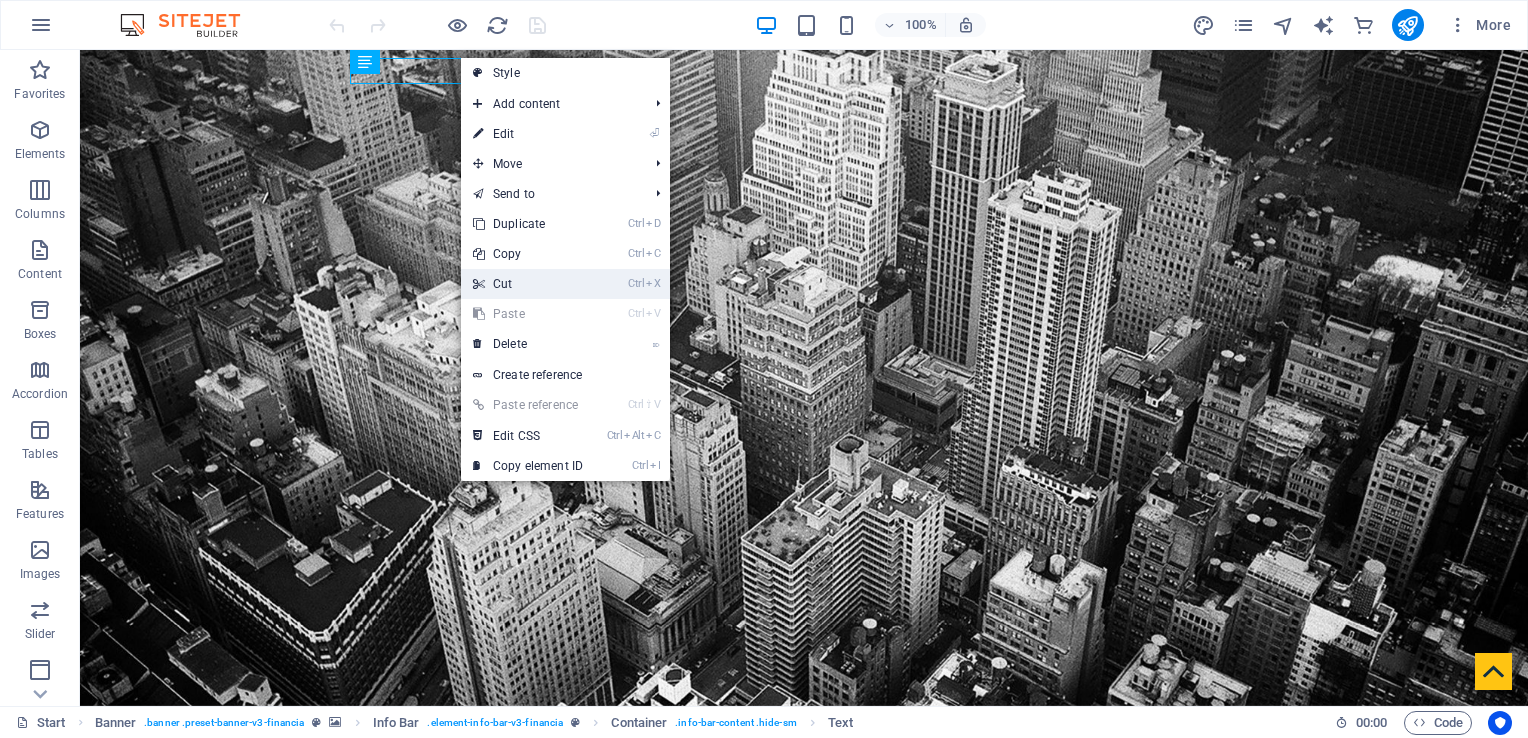 drag, startPoint x: 518, startPoint y: 285, endPoint x: 438, endPoint y: 233, distance: 95.41489 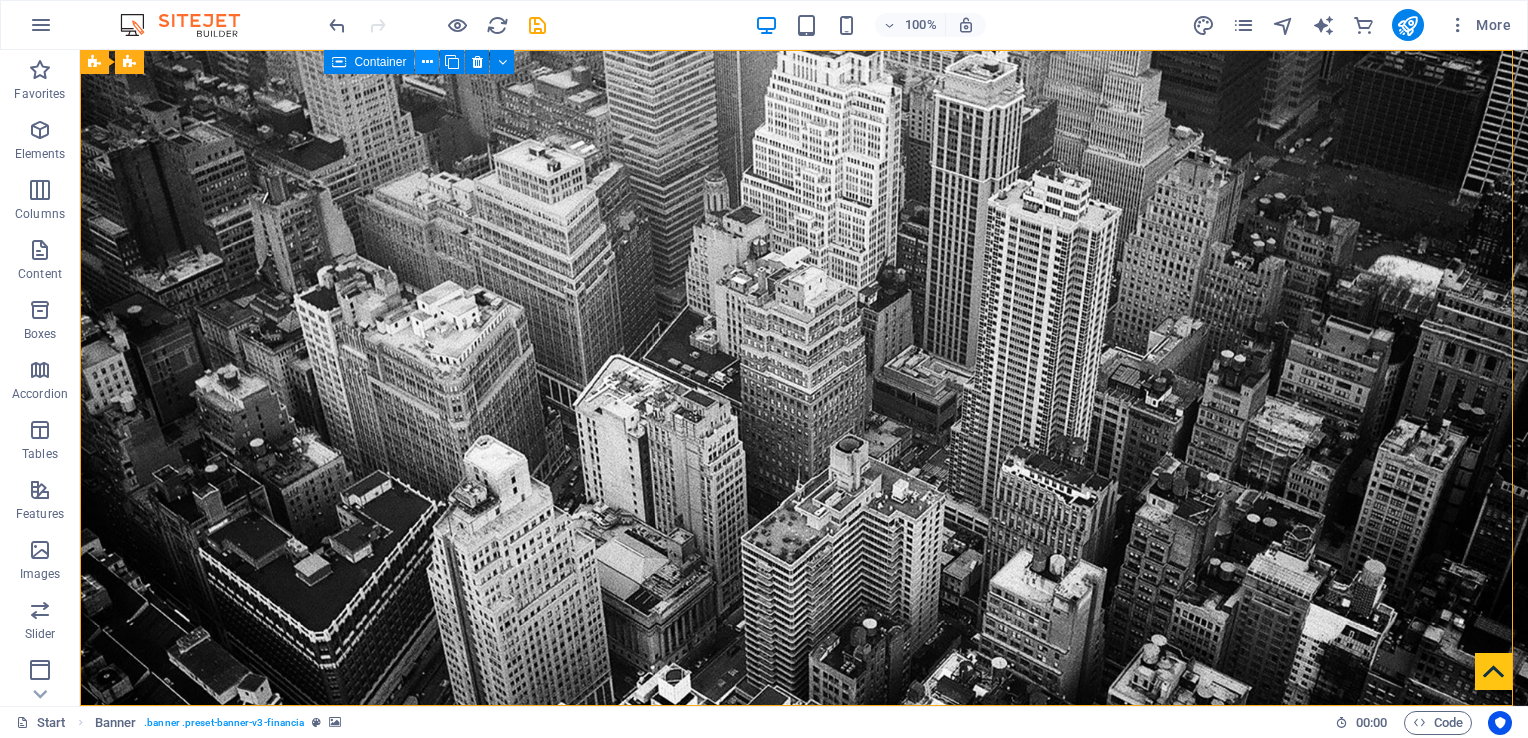 drag, startPoint x: 345, startPoint y: 66, endPoint x: 433, endPoint y: 66, distance: 88 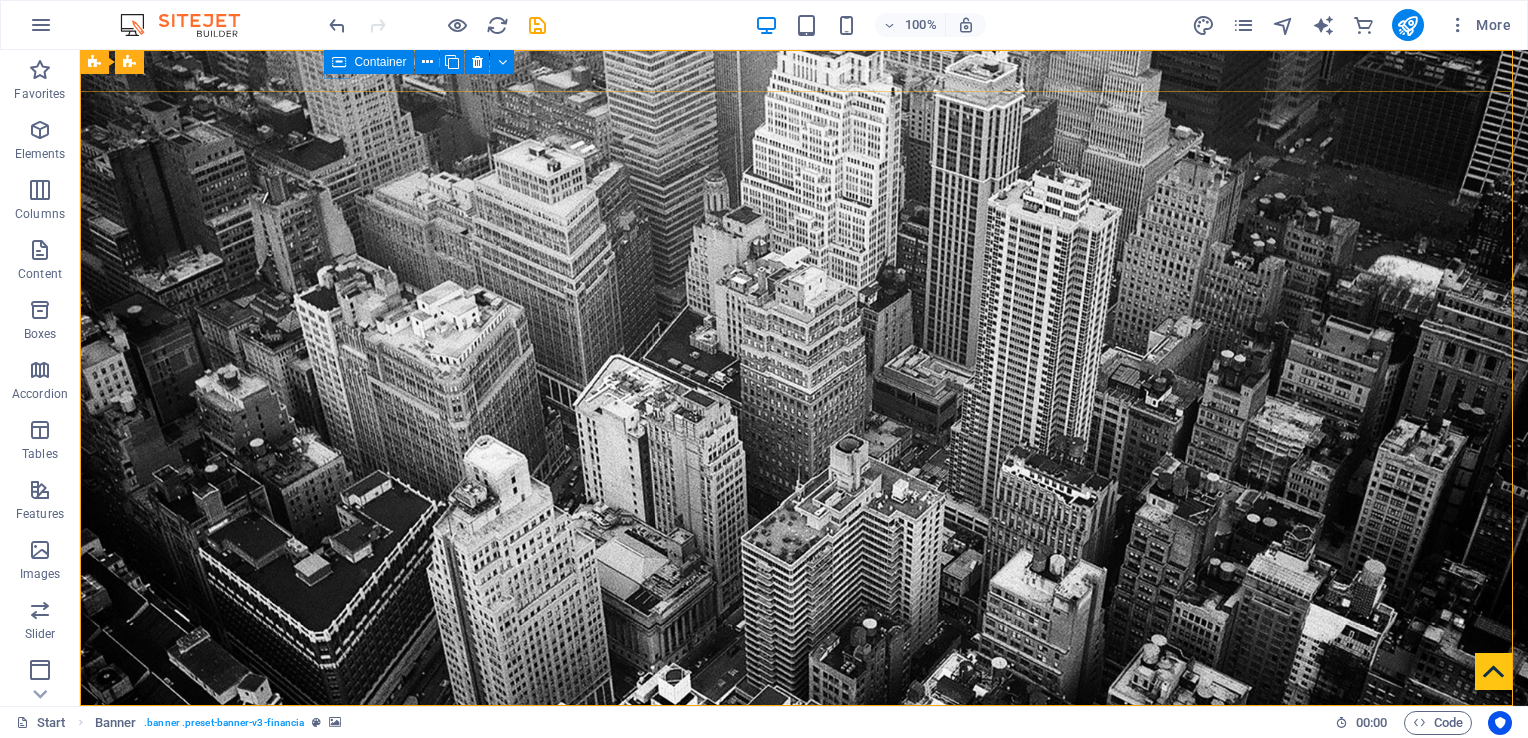 click at bounding box center (339, 62) 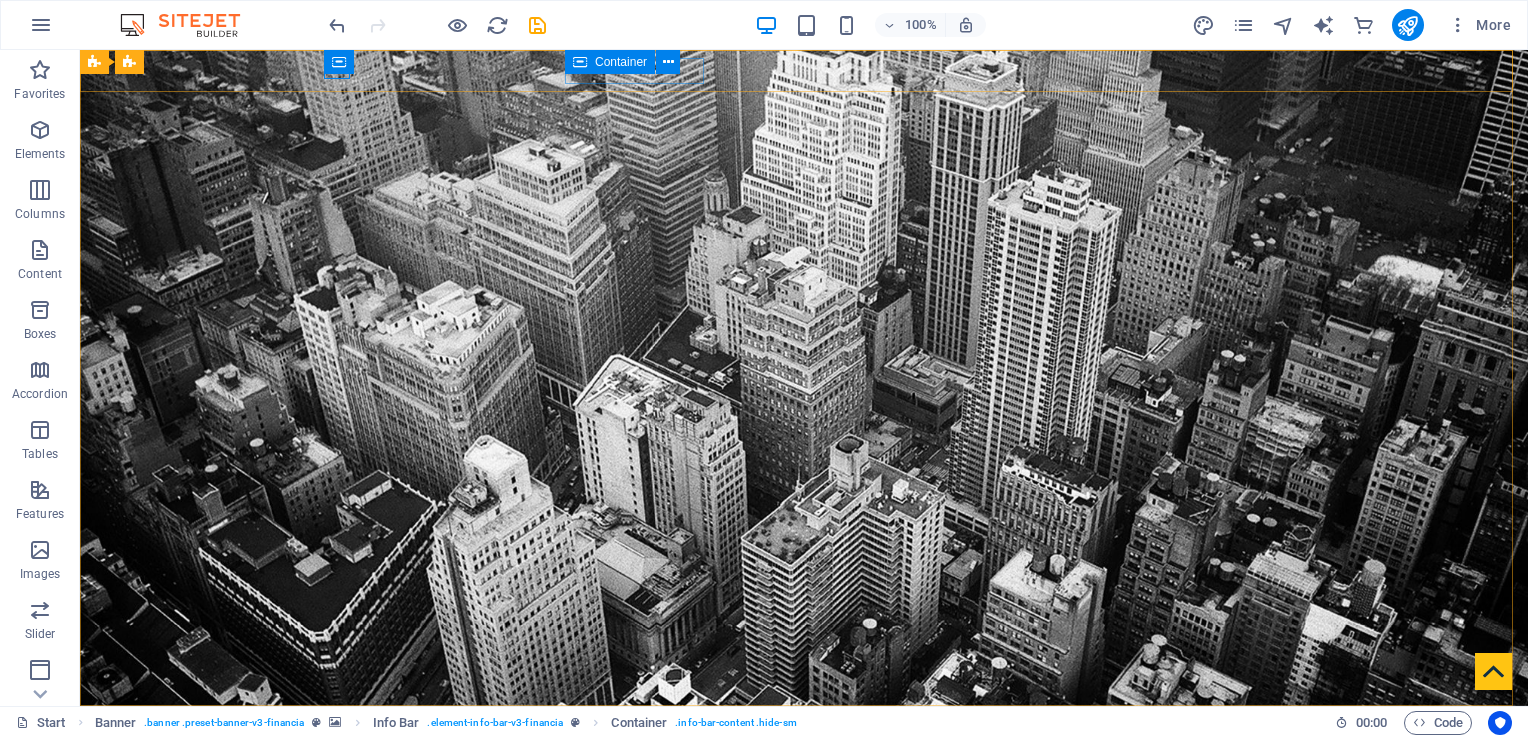 click on "Container" at bounding box center (629, 62) 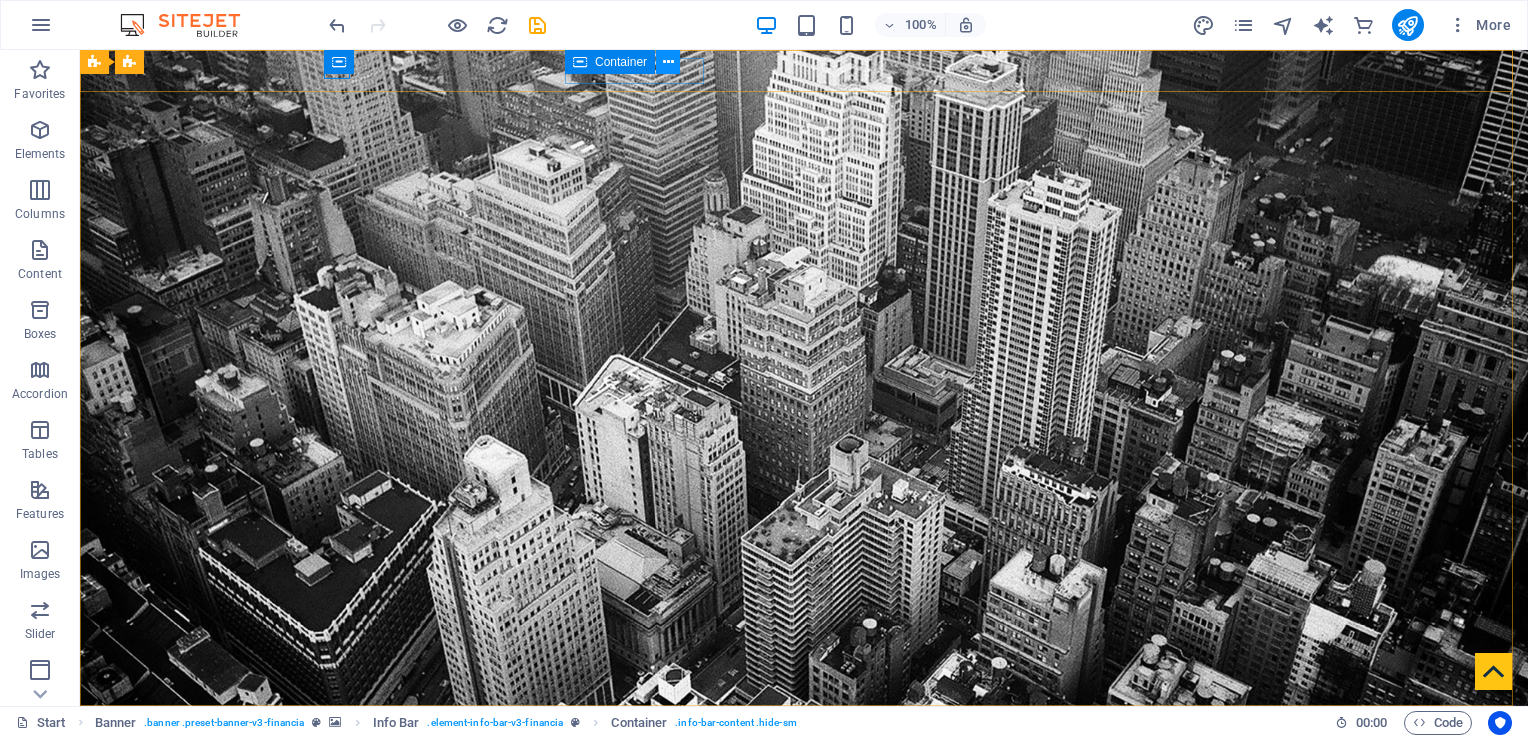click at bounding box center (668, 62) 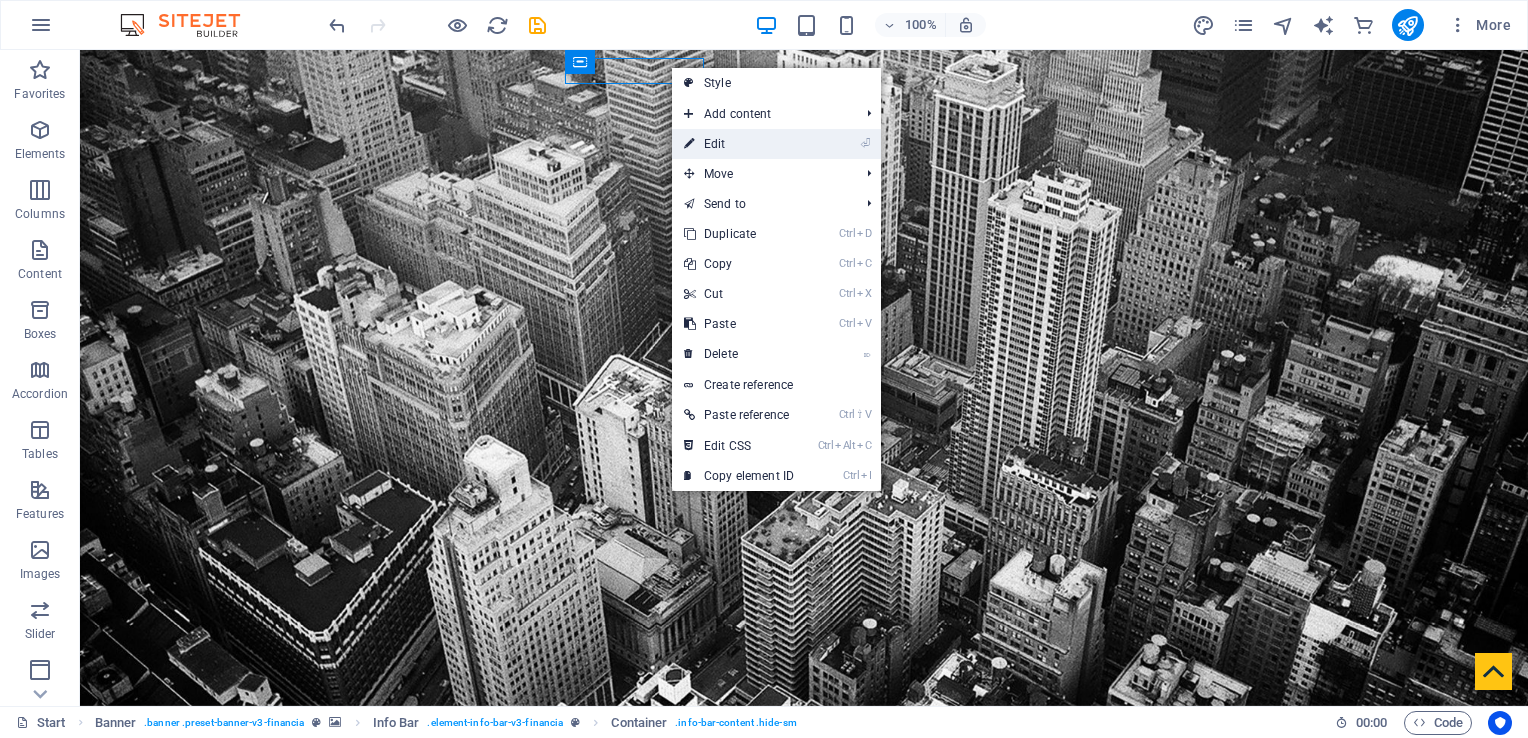 click on "⏎  Edit" at bounding box center (739, 144) 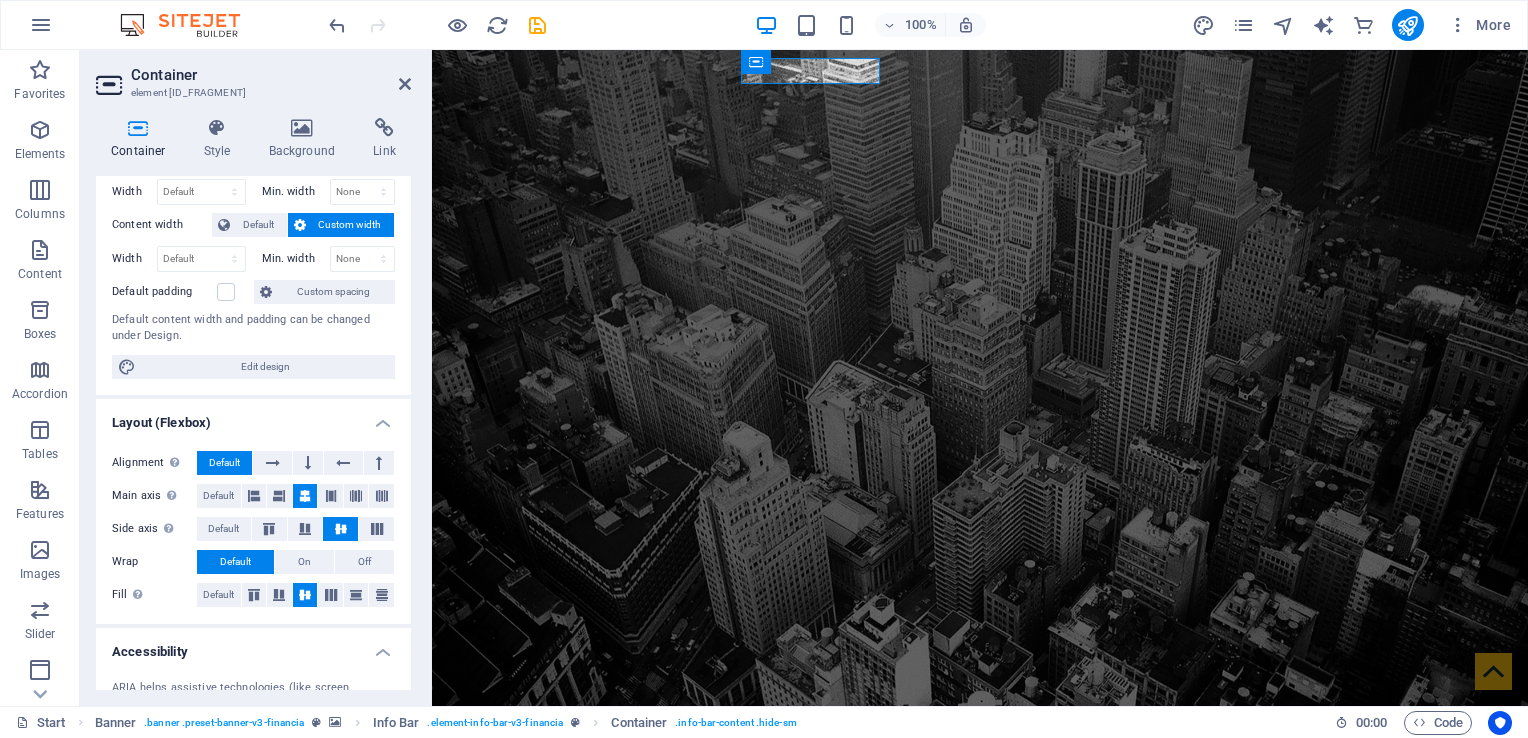 scroll, scrollTop: 0, scrollLeft: 0, axis: both 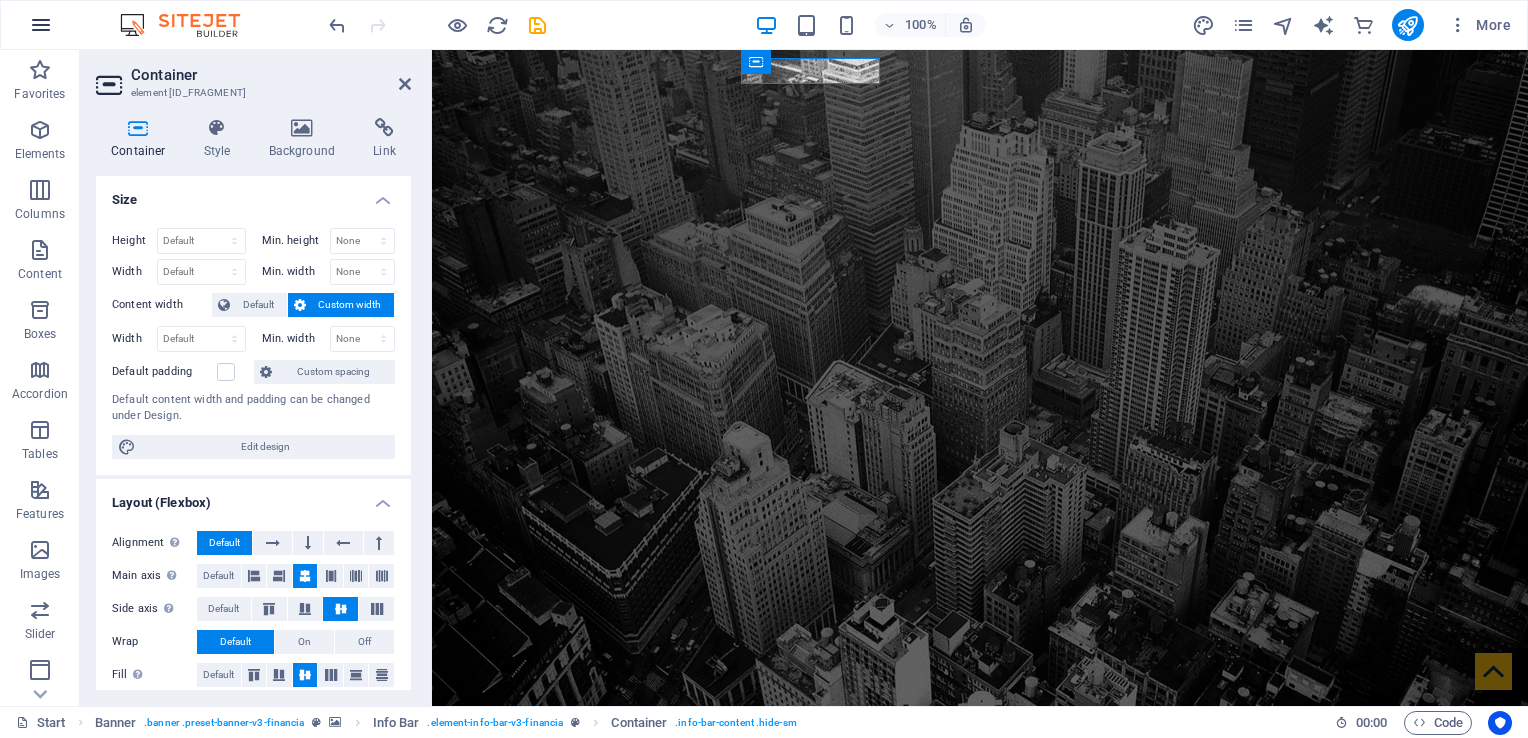 click at bounding box center (41, 25) 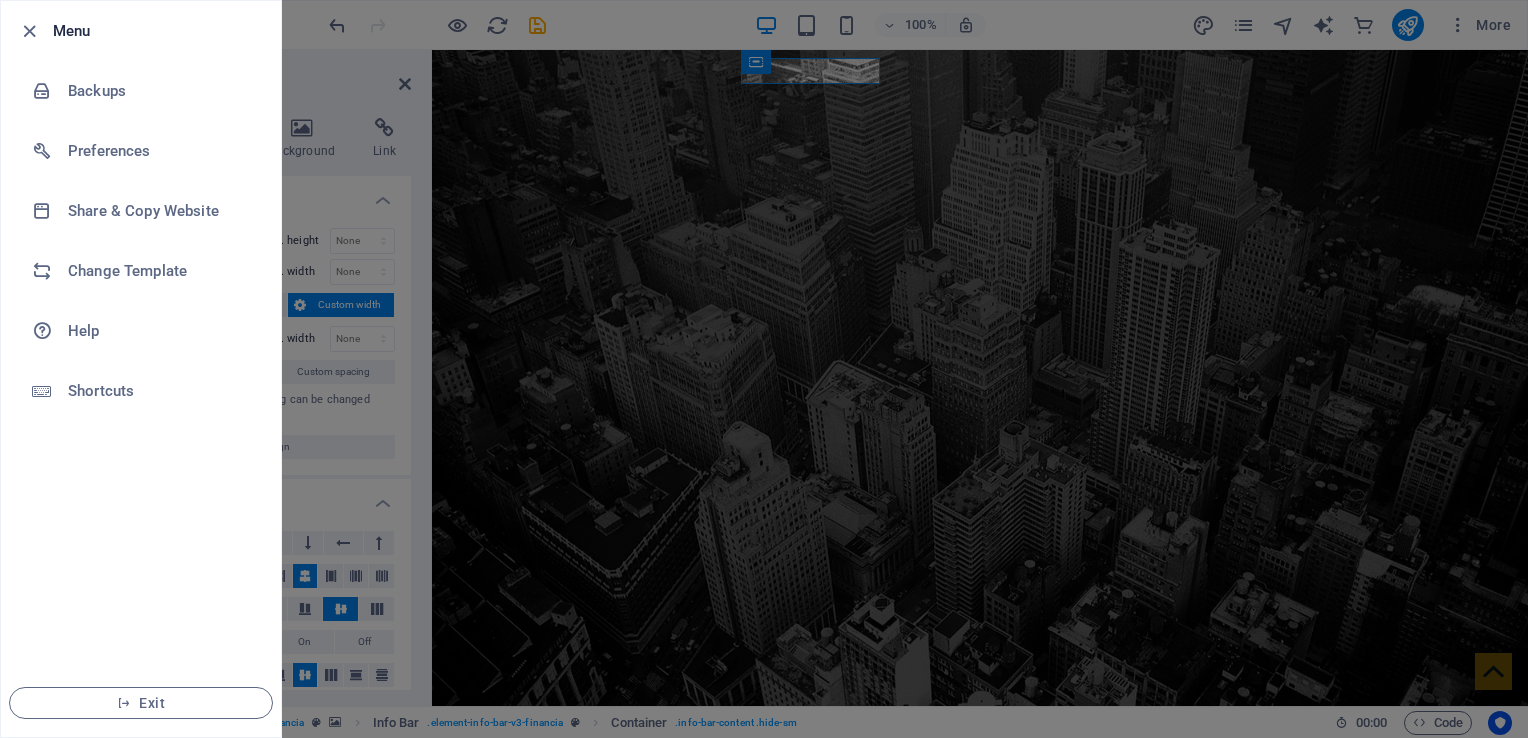 click at bounding box center (35, 31) 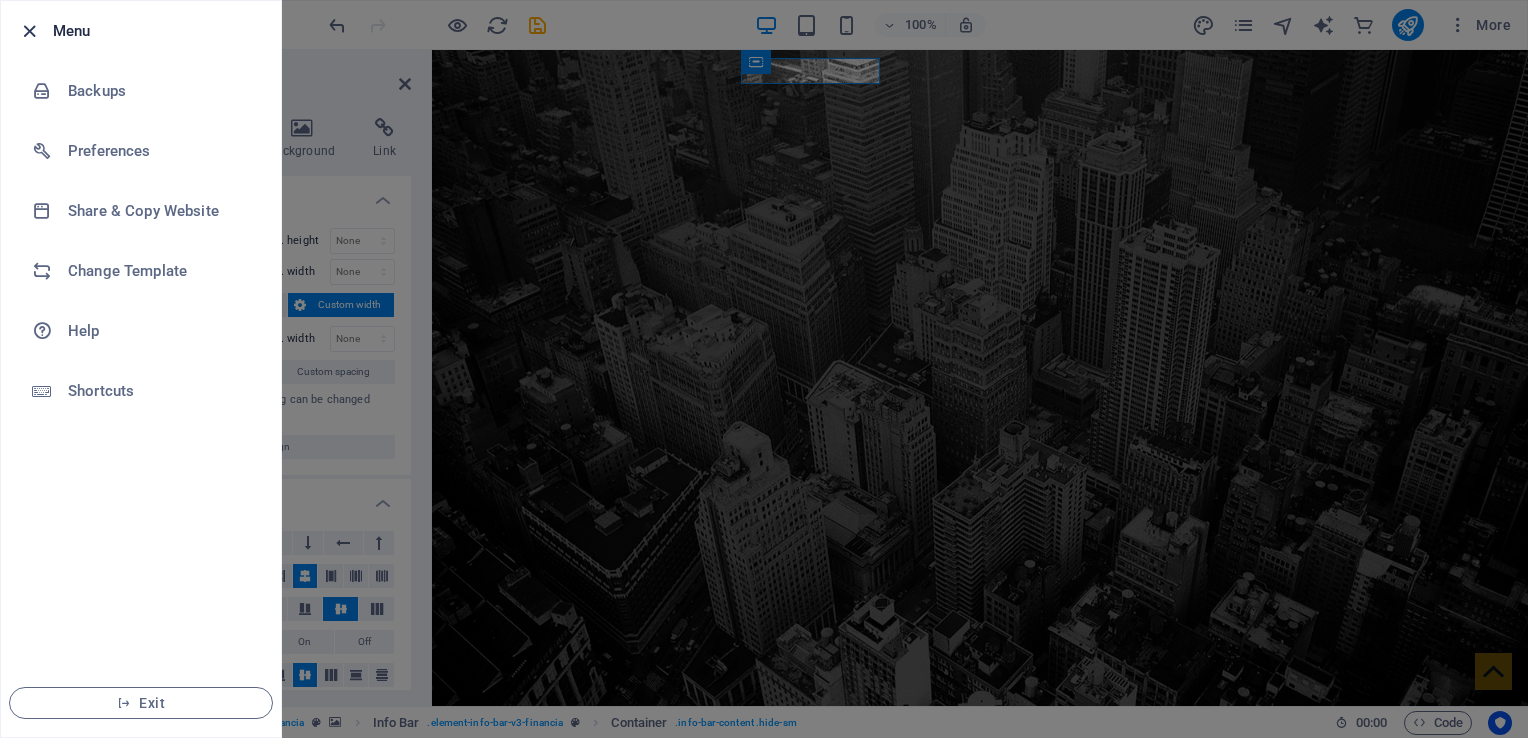click at bounding box center [29, 31] 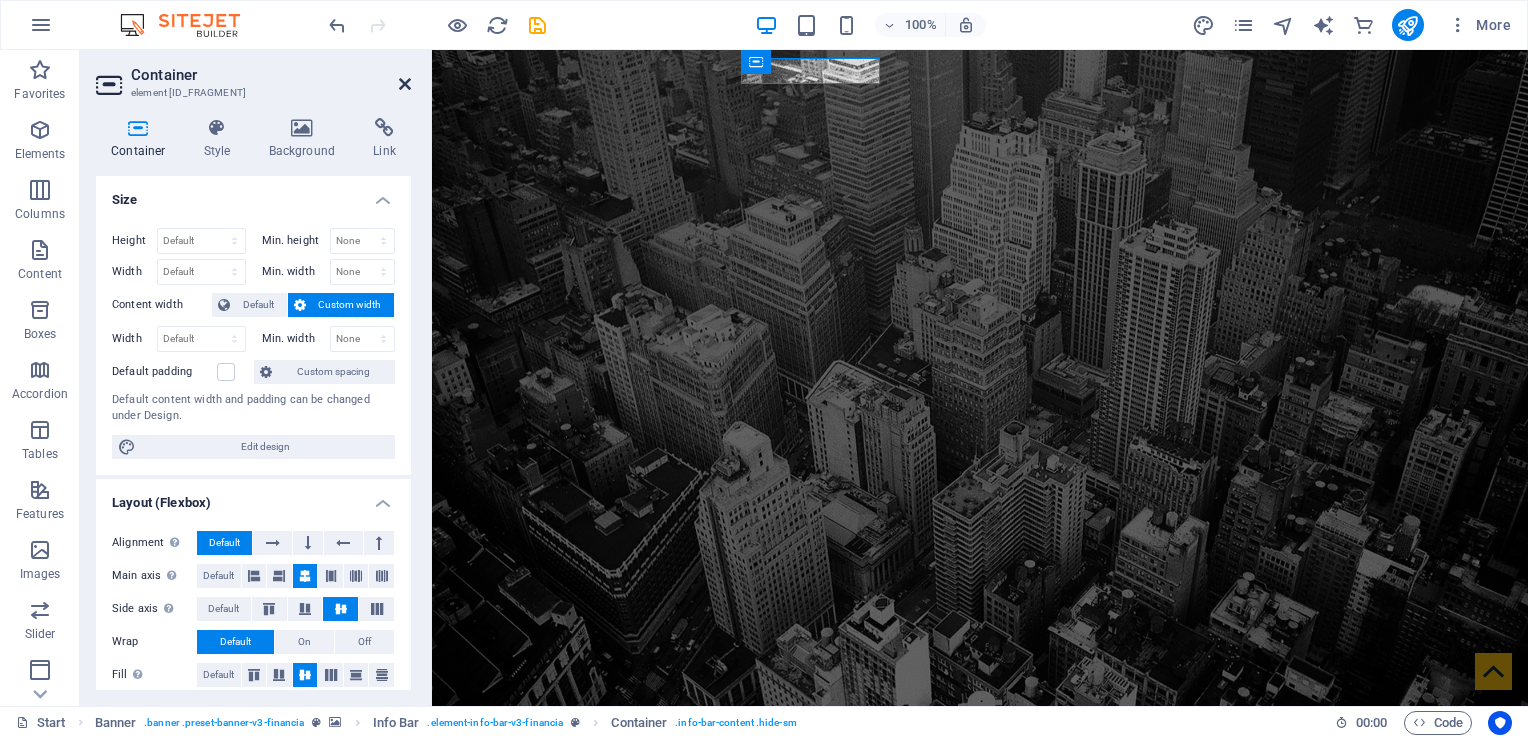 drag, startPoint x: 324, startPoint y: 29, endPoint x: 402, endPoint y: 79, distance: 92.64988 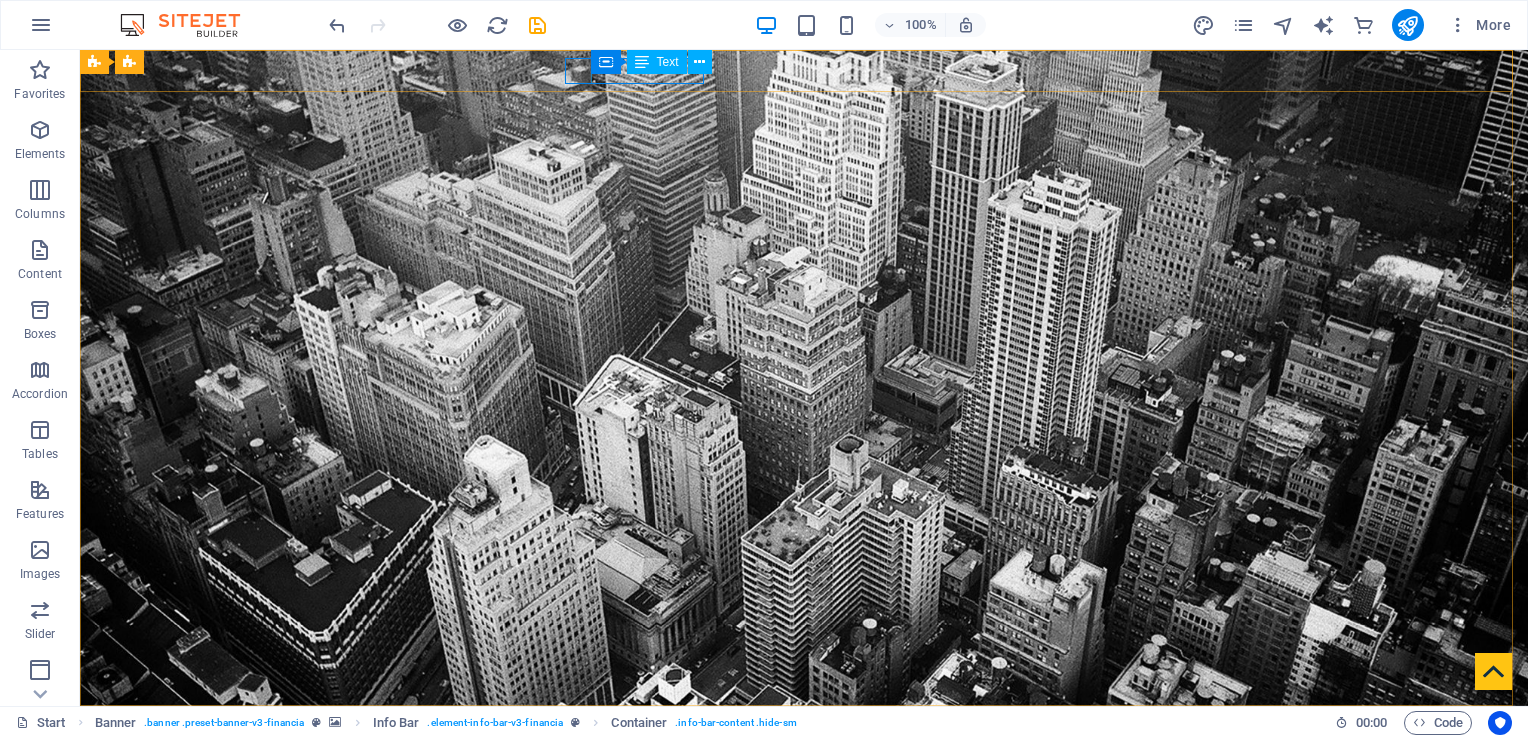 click on "Text" at bounding box center (657, 62) 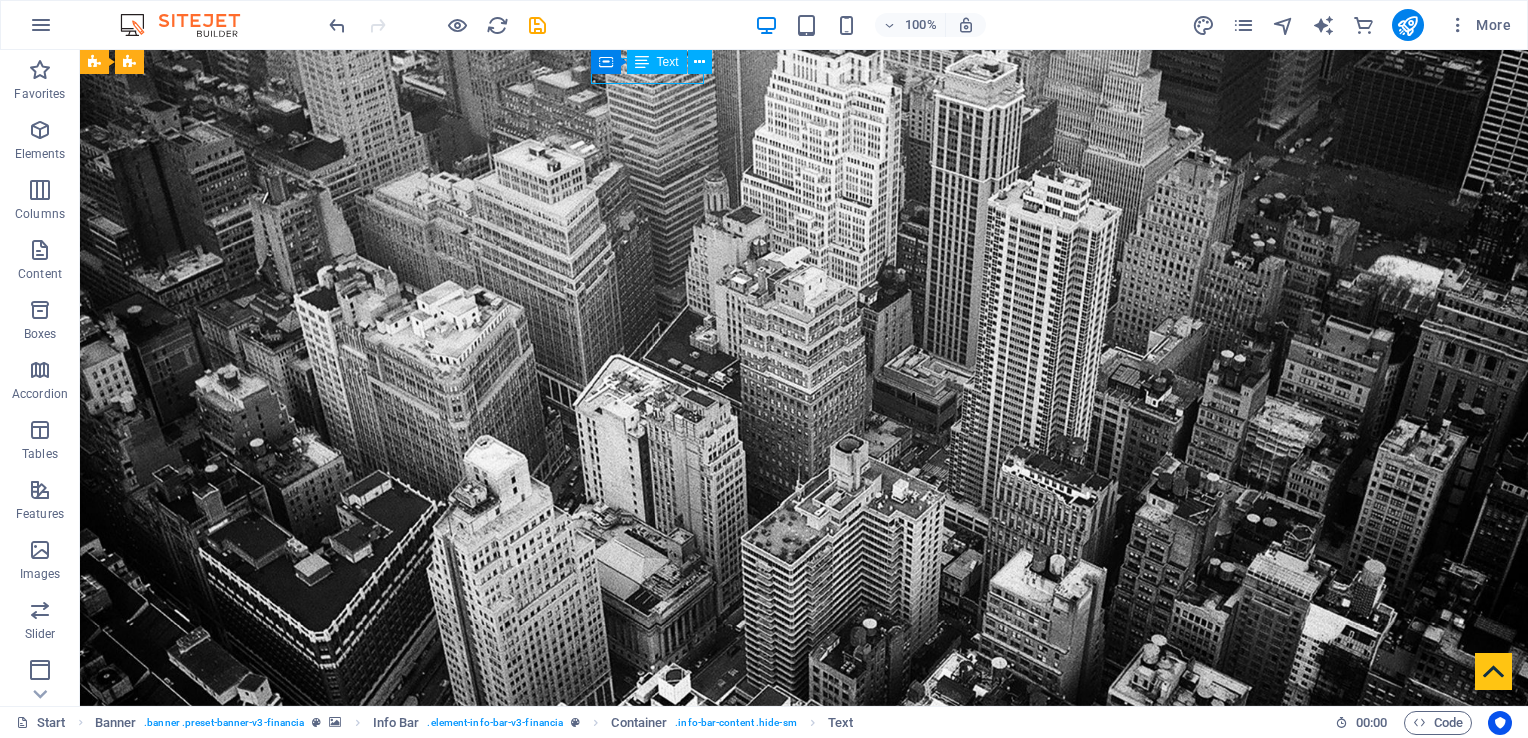 click at bounding box center (642, 62) 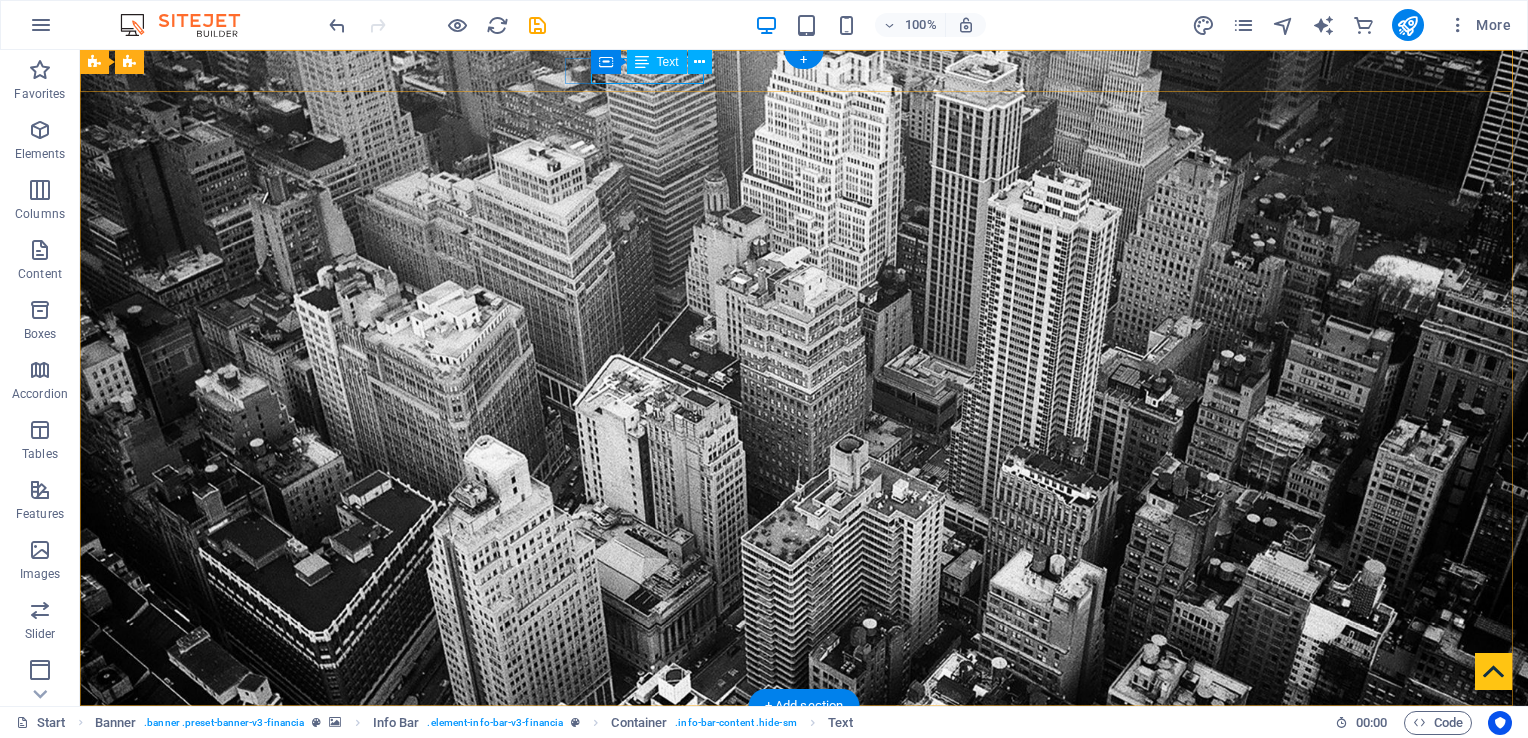 click on "+1-123-456-7890" at bounding box center (796, 759) 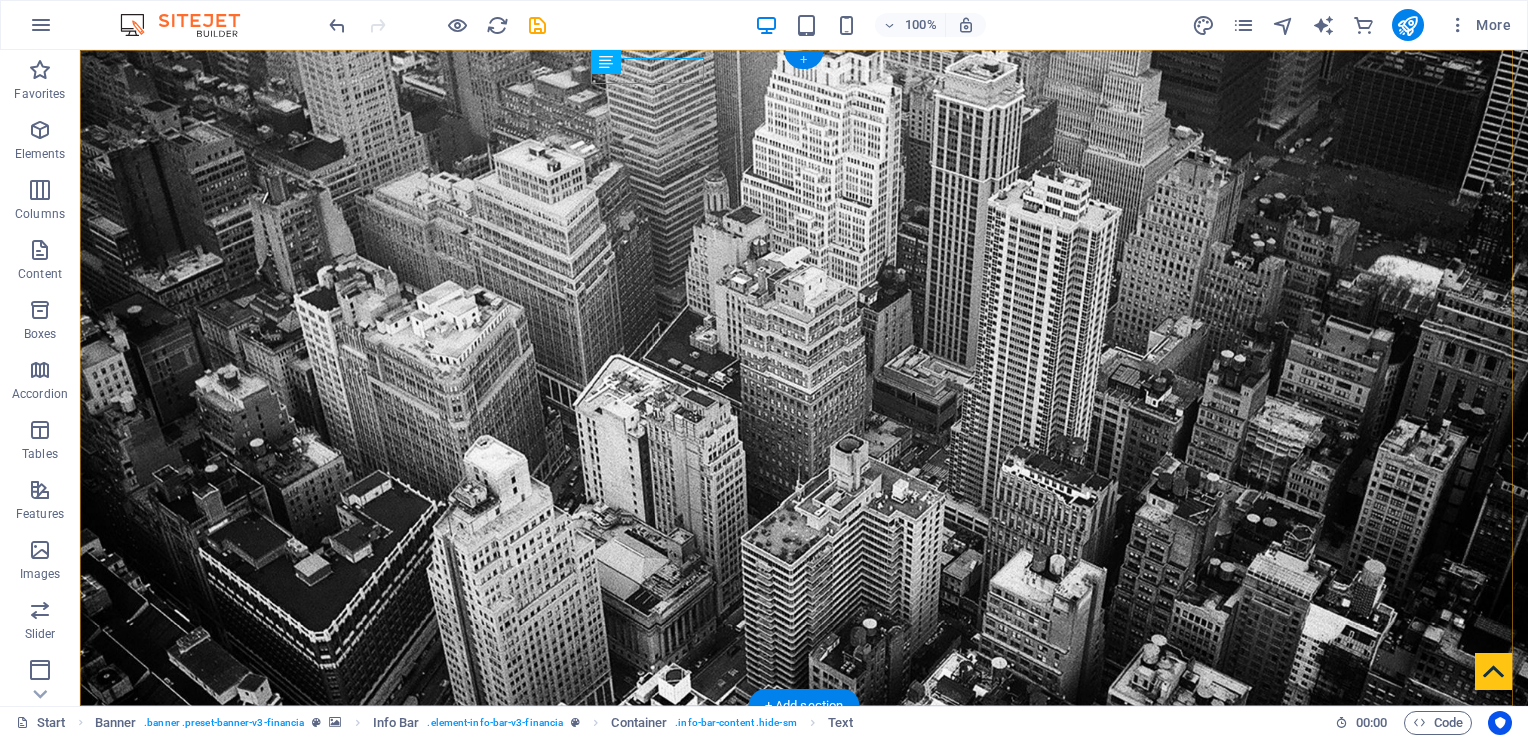 drag, startPoint x: 808, startPoint y: 65, endPoint x: 362, endPoint y: 15, distance: 448.79395 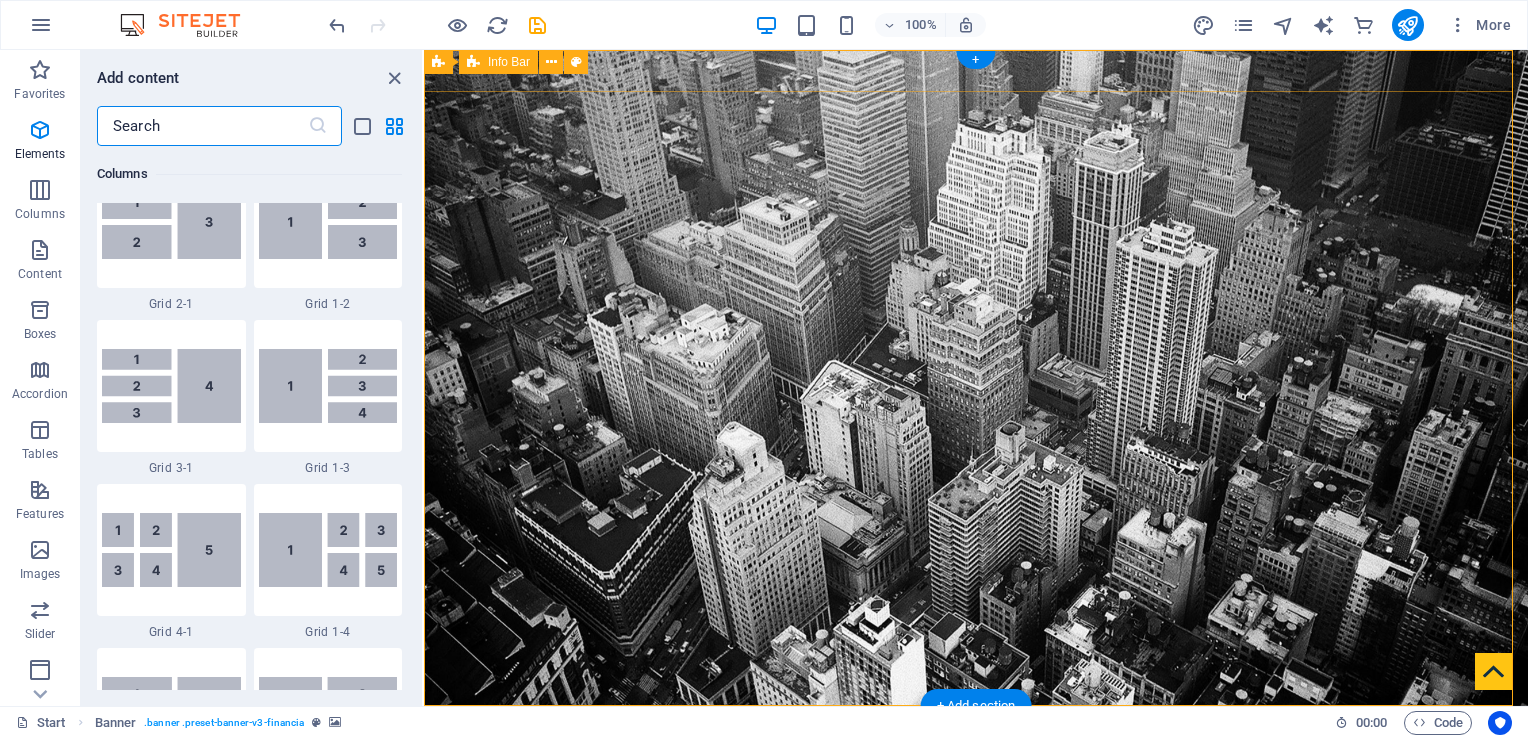 scroll, scrollTop: 3499, scrollLeft: 0, axis: vertical 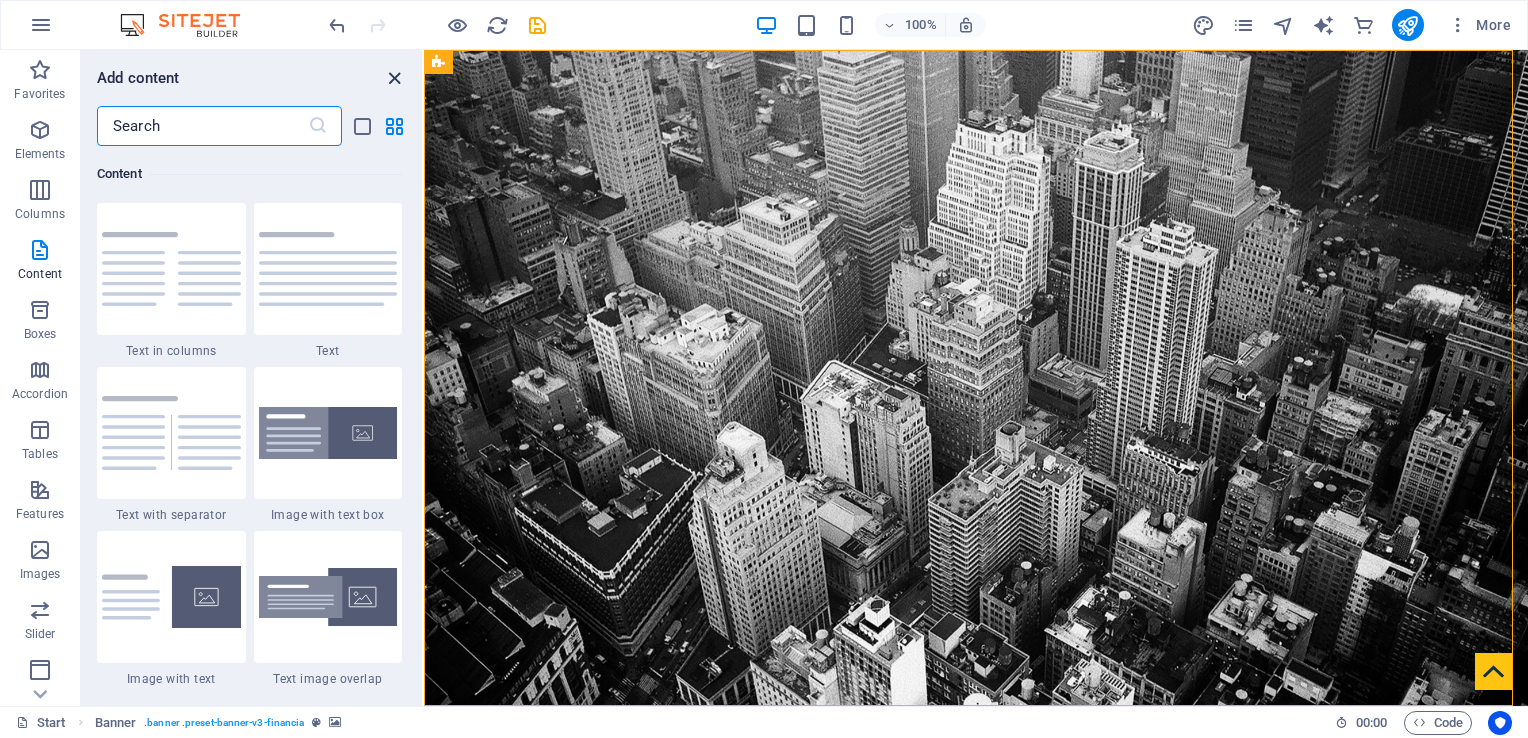 click at bounding box center [394, 78] 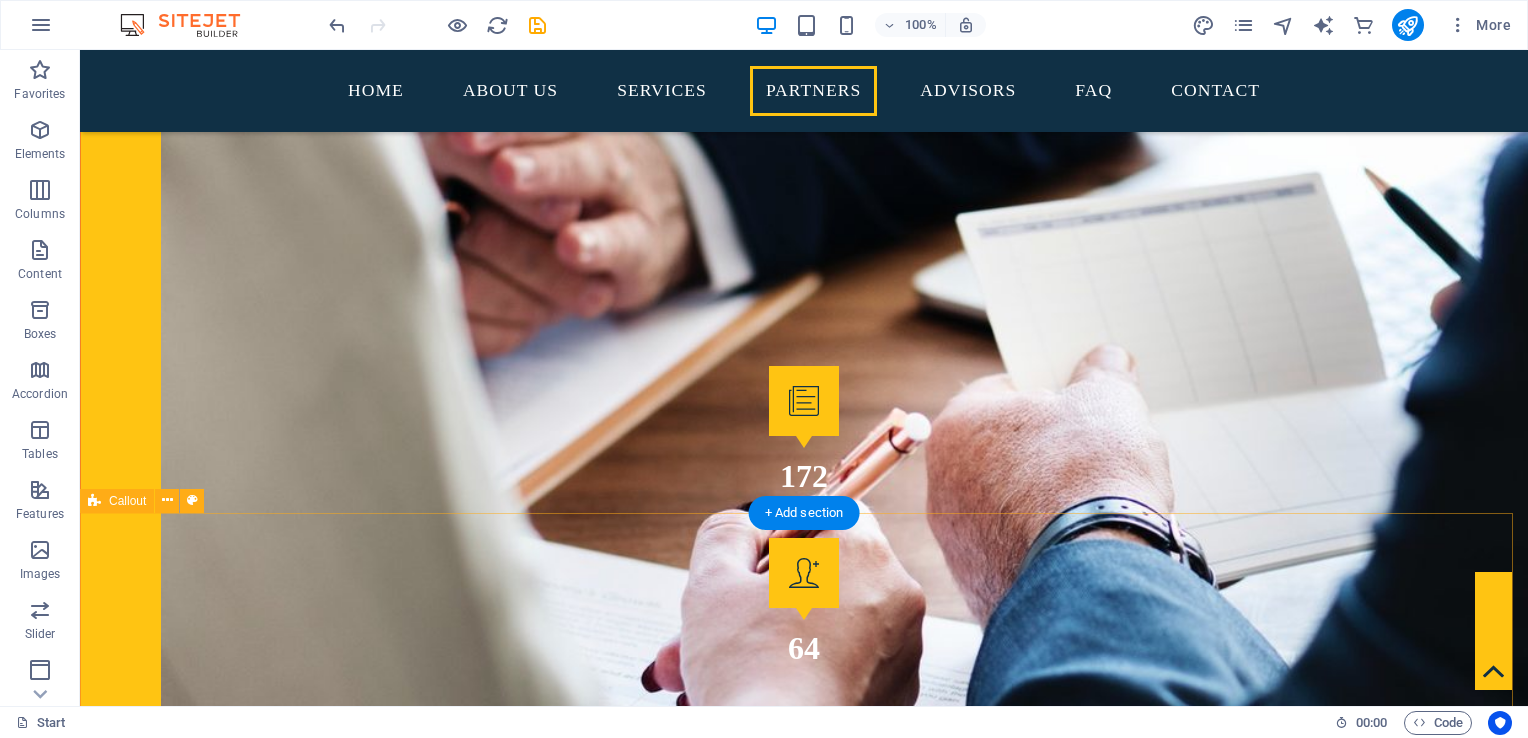scroll, scrollTop: 2700, scrollLeft: 0, axis: vertical 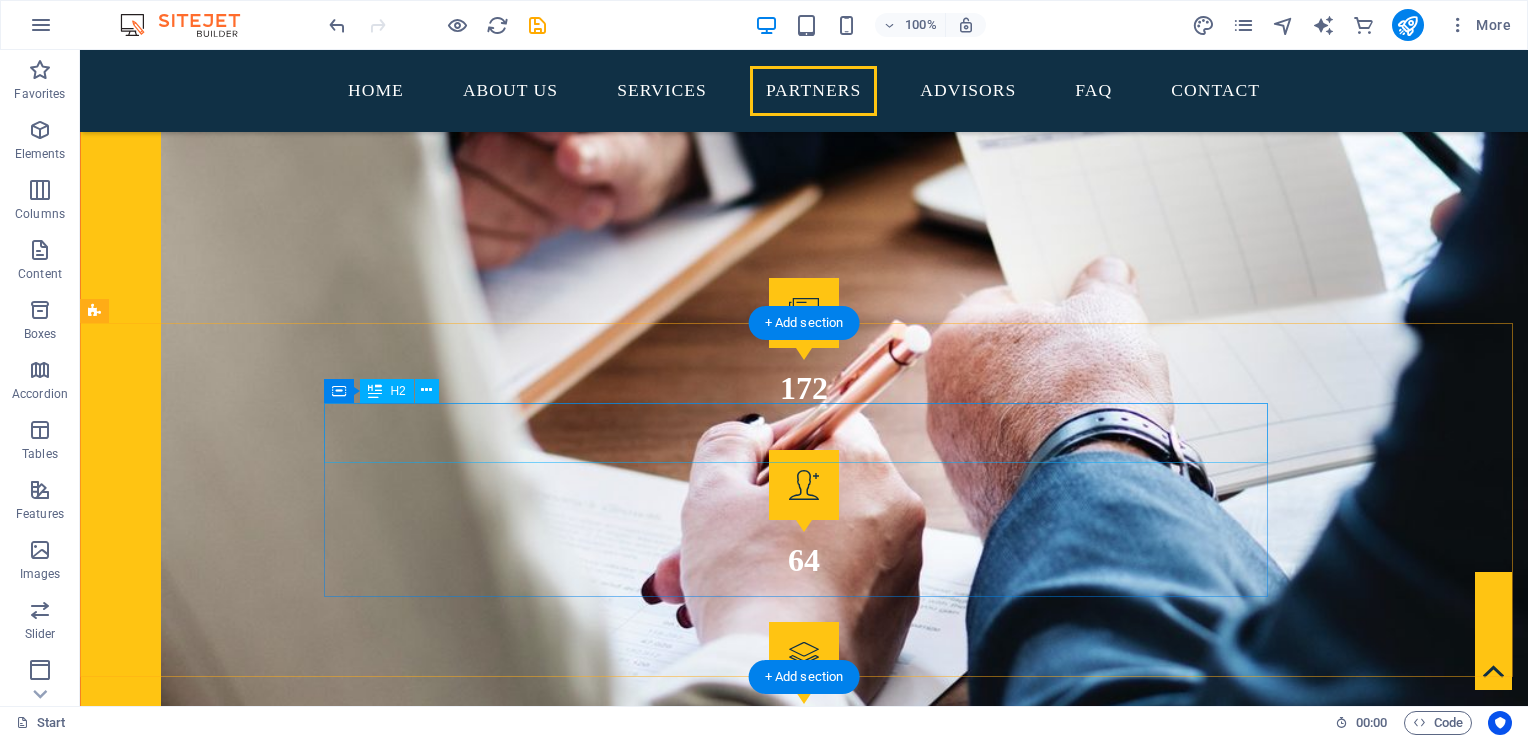 click on "Be Part of awael.ps" at bounding box center (804, 4608) 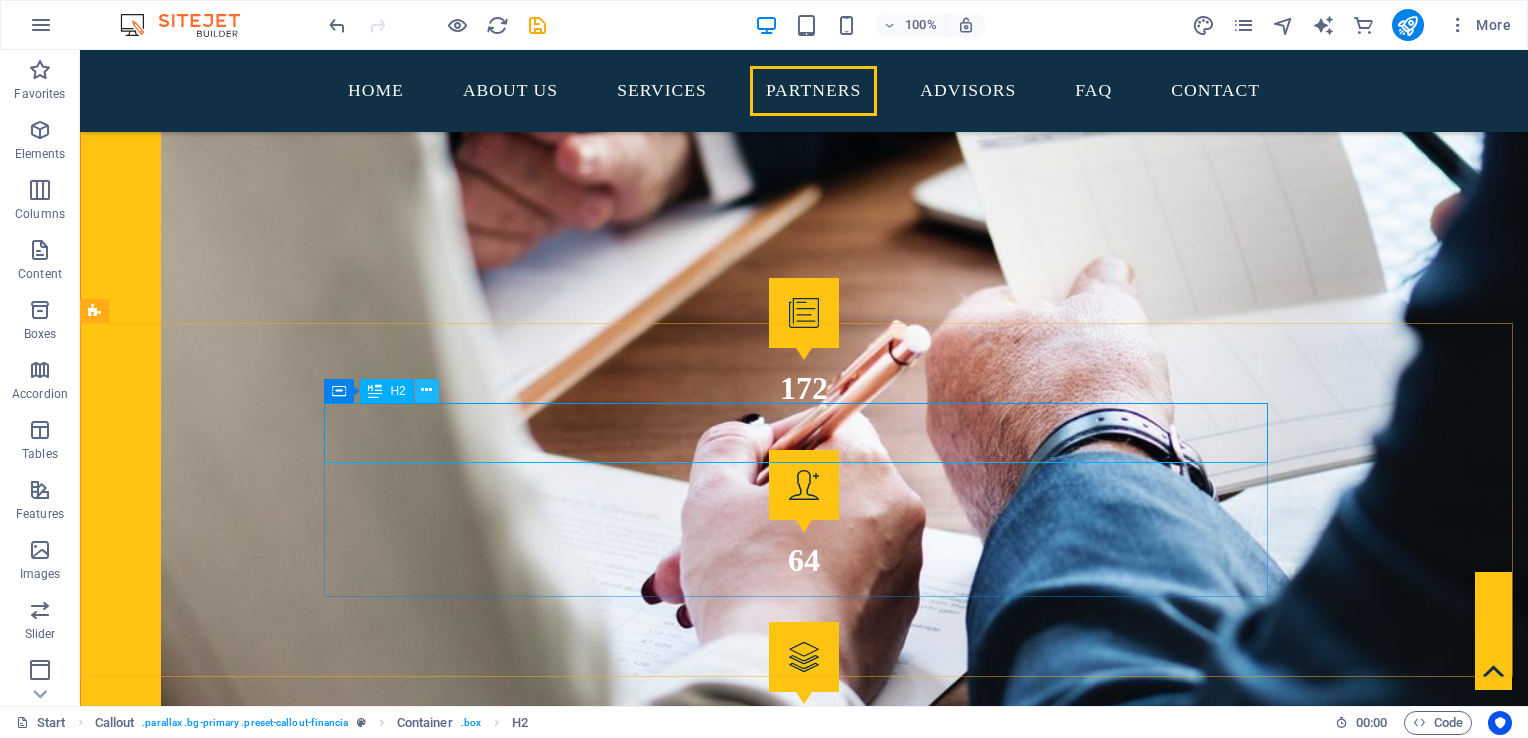 click at bounding box center [426, 390] 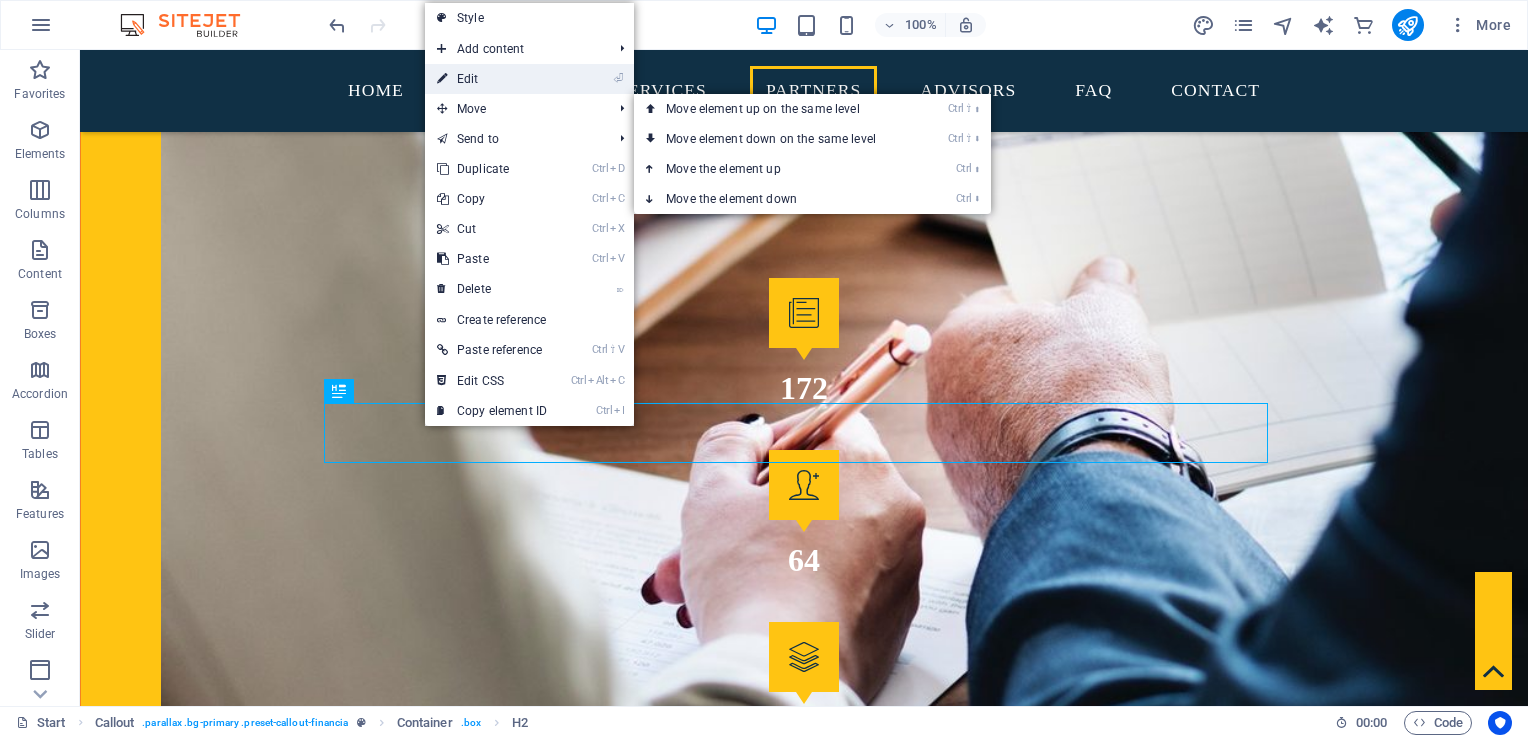 drag, startPoint x: 457, startPoint y: 82, endPoint x: 24, endPoint y: 41, distance: 434.93677 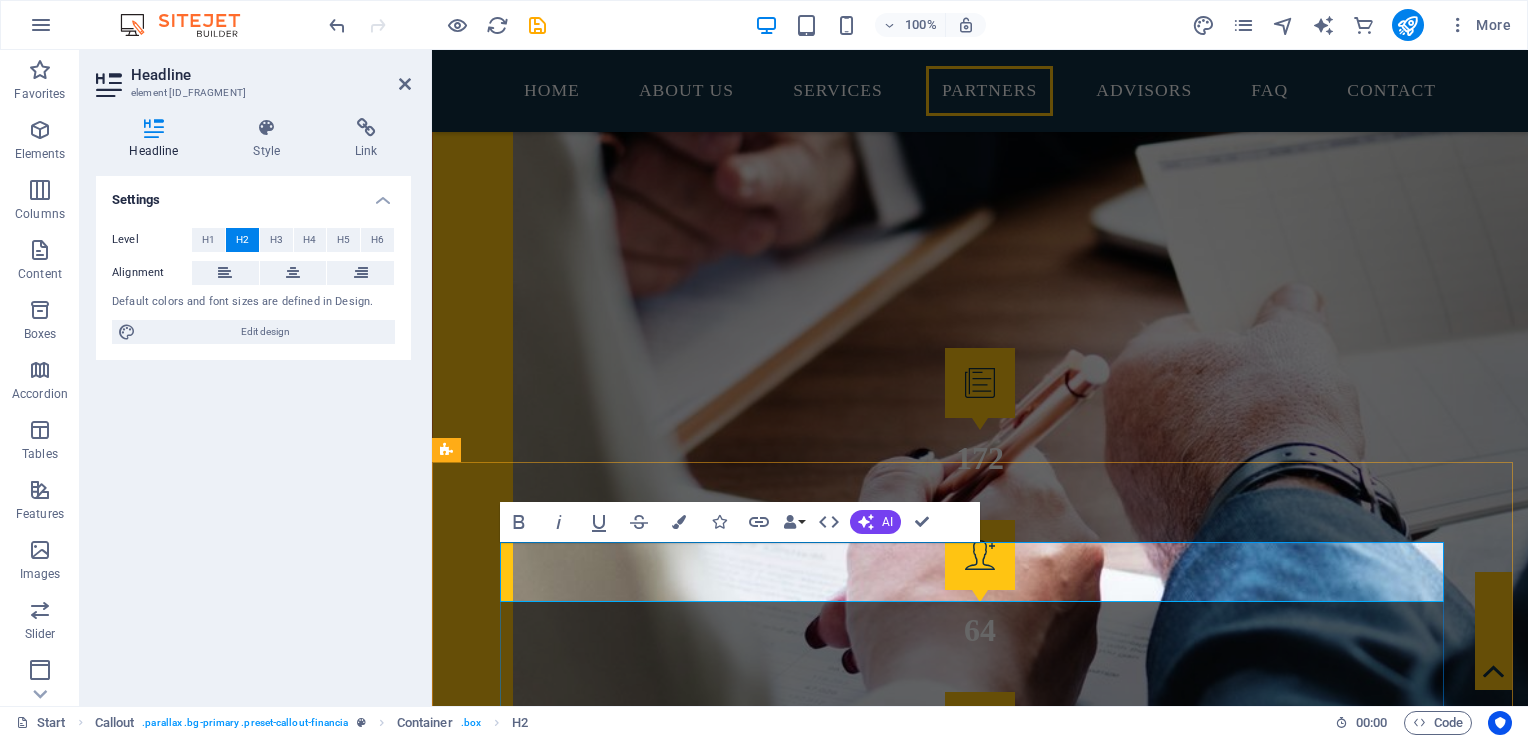 click on "Be Part of awael.ps" at bounding box center [980, 4678] 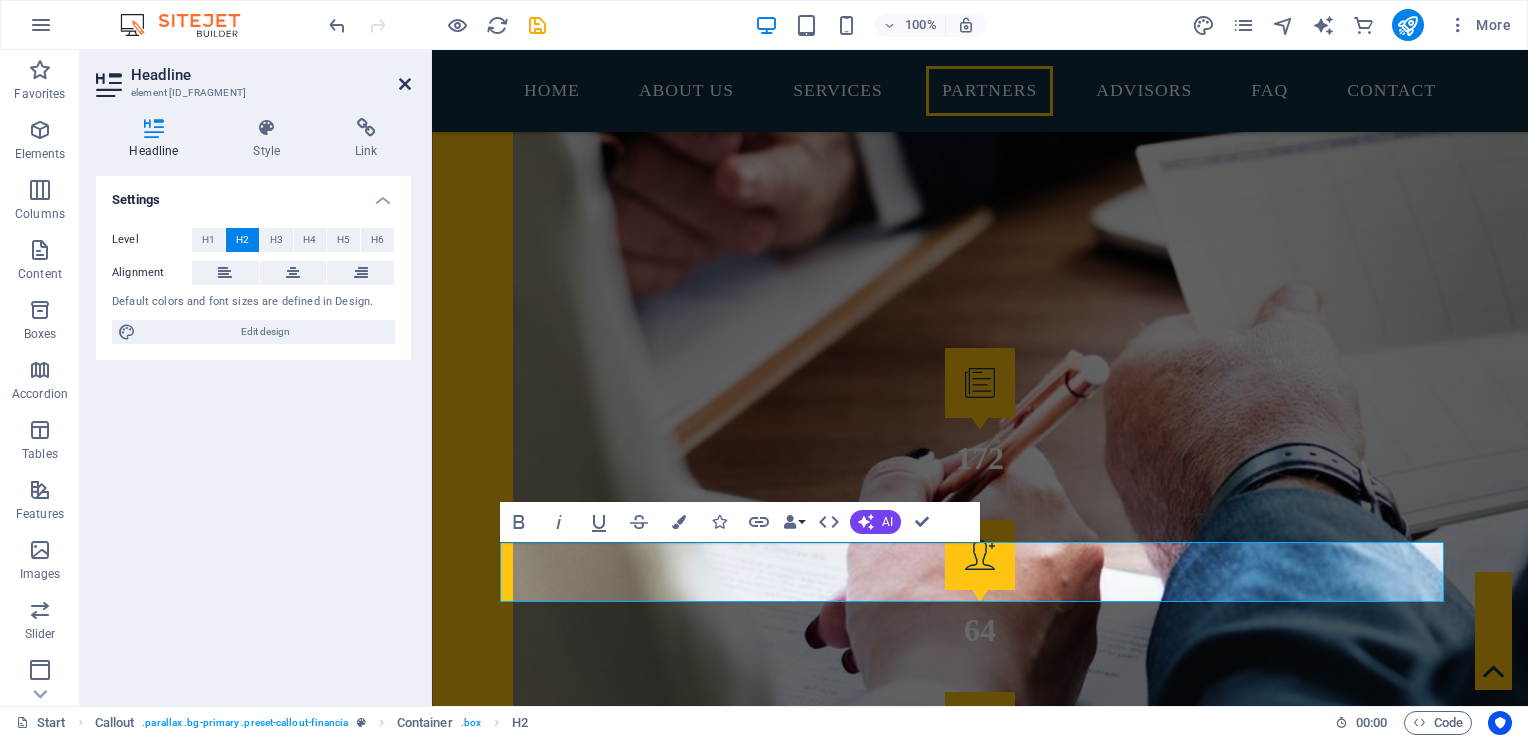 click at bounding box center [405, 84] 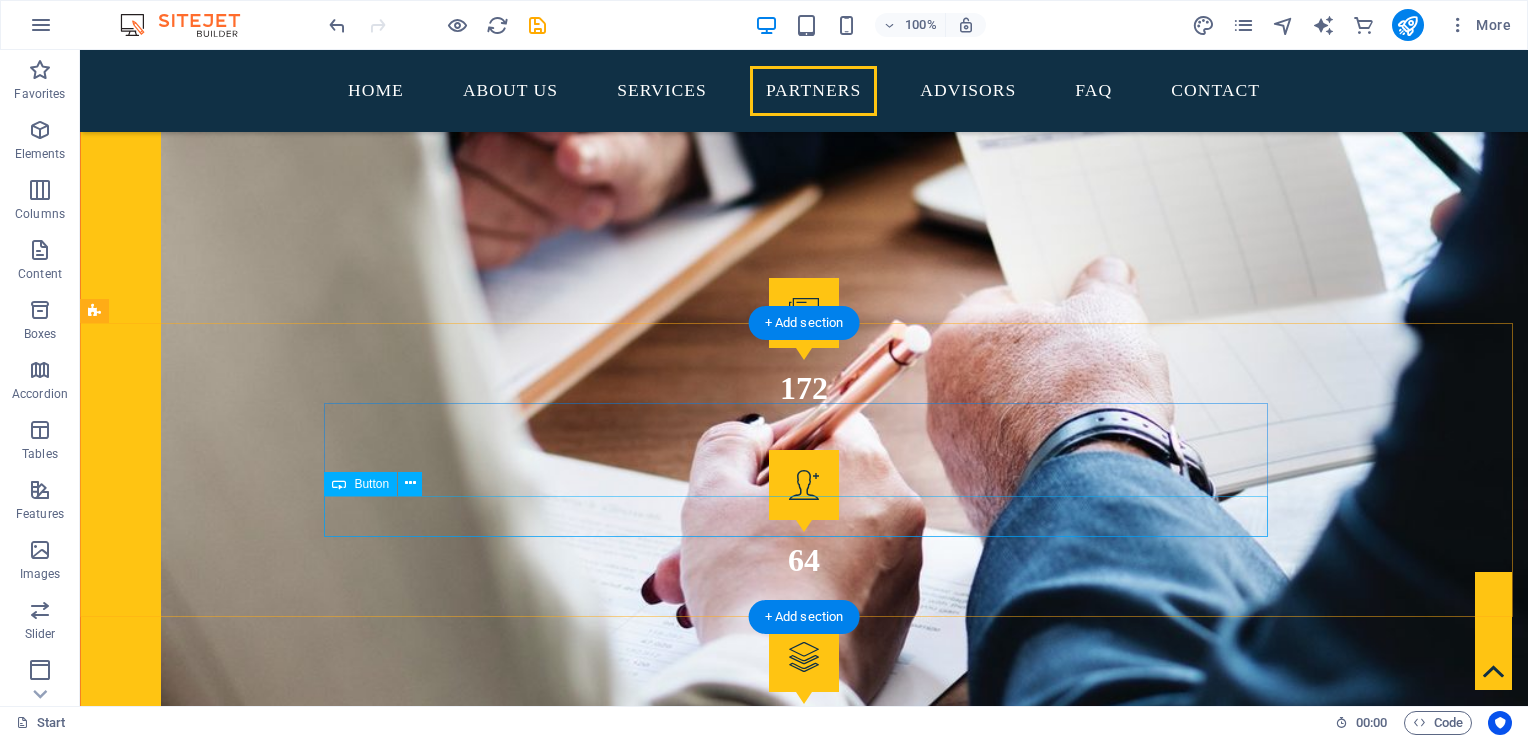 click on "+1-123-456-7890" at bounding box center (804, 4692) 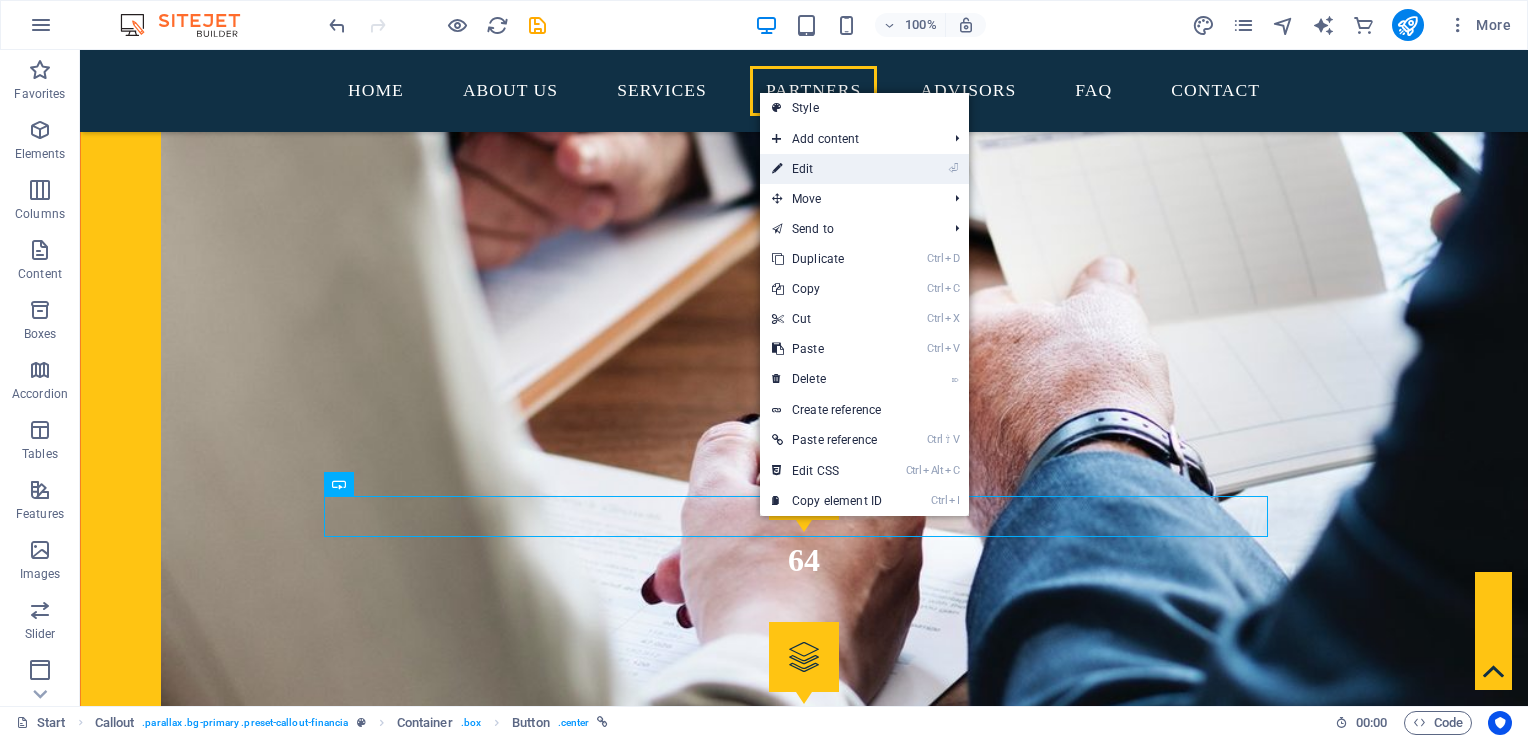 drag, startPoint x: 781, startPoint y: 164, endPoint x: 346, endPoint y: 416, distance: 502.7216 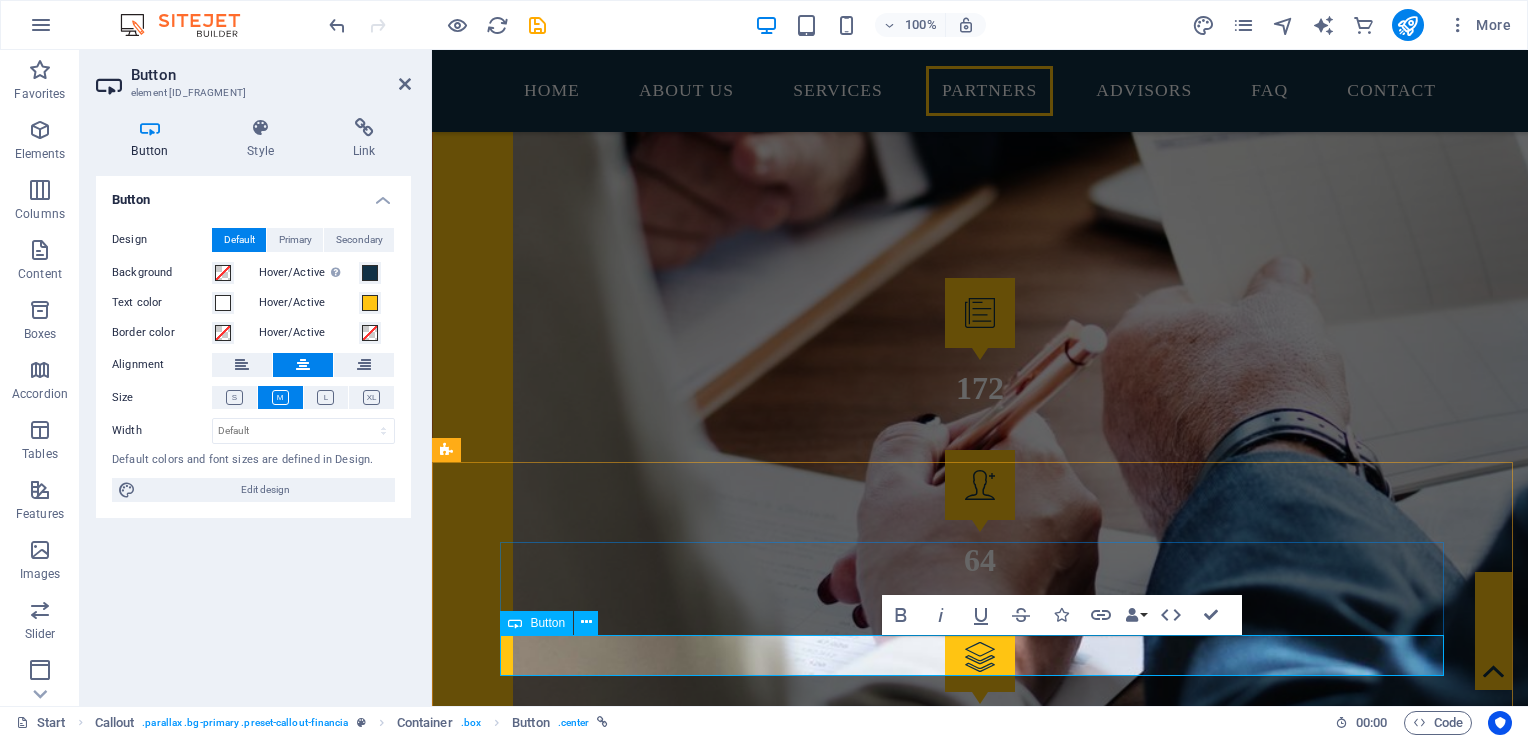 type 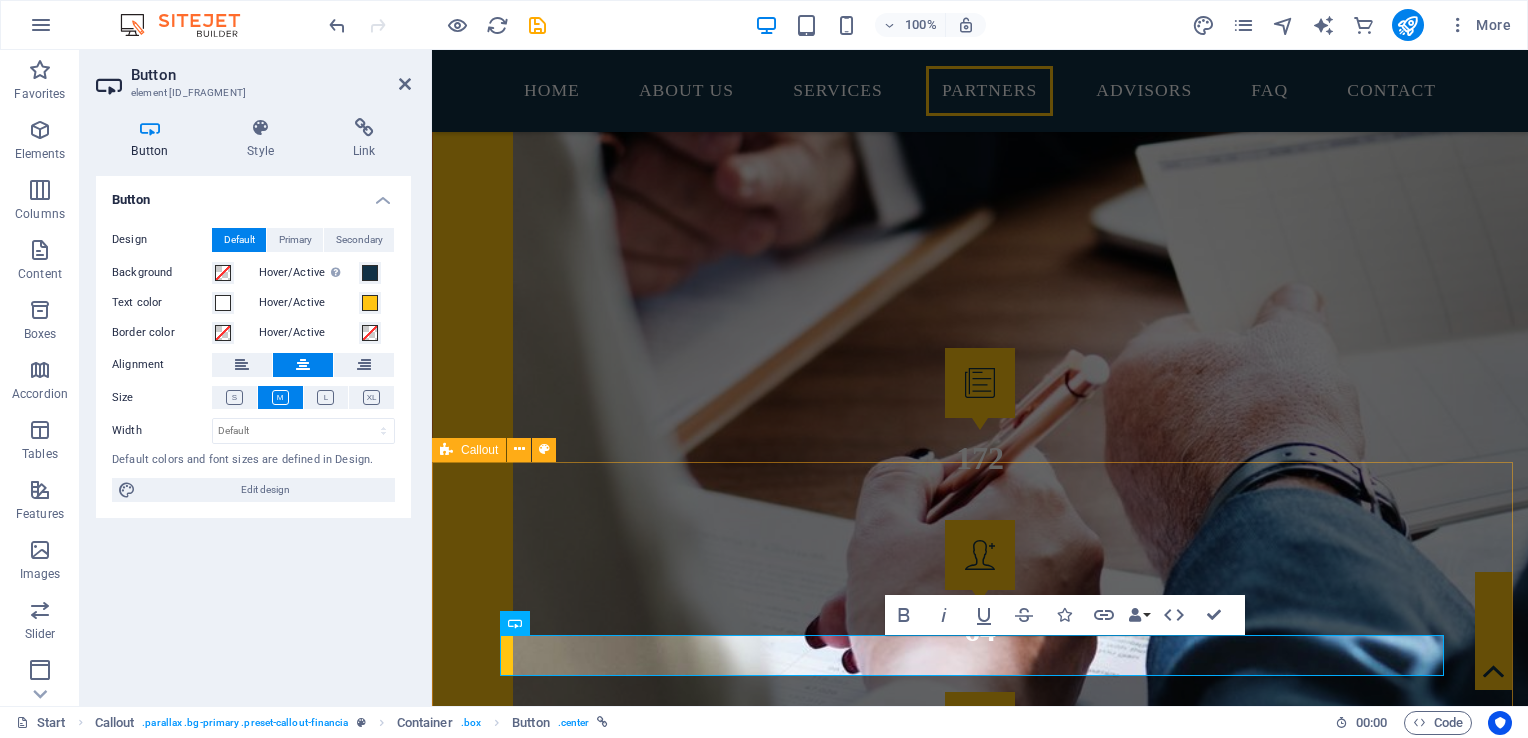 click on "Lorem ipsum dolor sit amet consetetur sadipscing elitr sed diam nonumy eirmod tempor invidunt ut labore et dolore magna aliquyam erat sed diam voluptua. At vero eos et accusam et justo duo dolores et ea rebum. [PHONE_FRAGMENT]" at bounding box center [980, 4715] 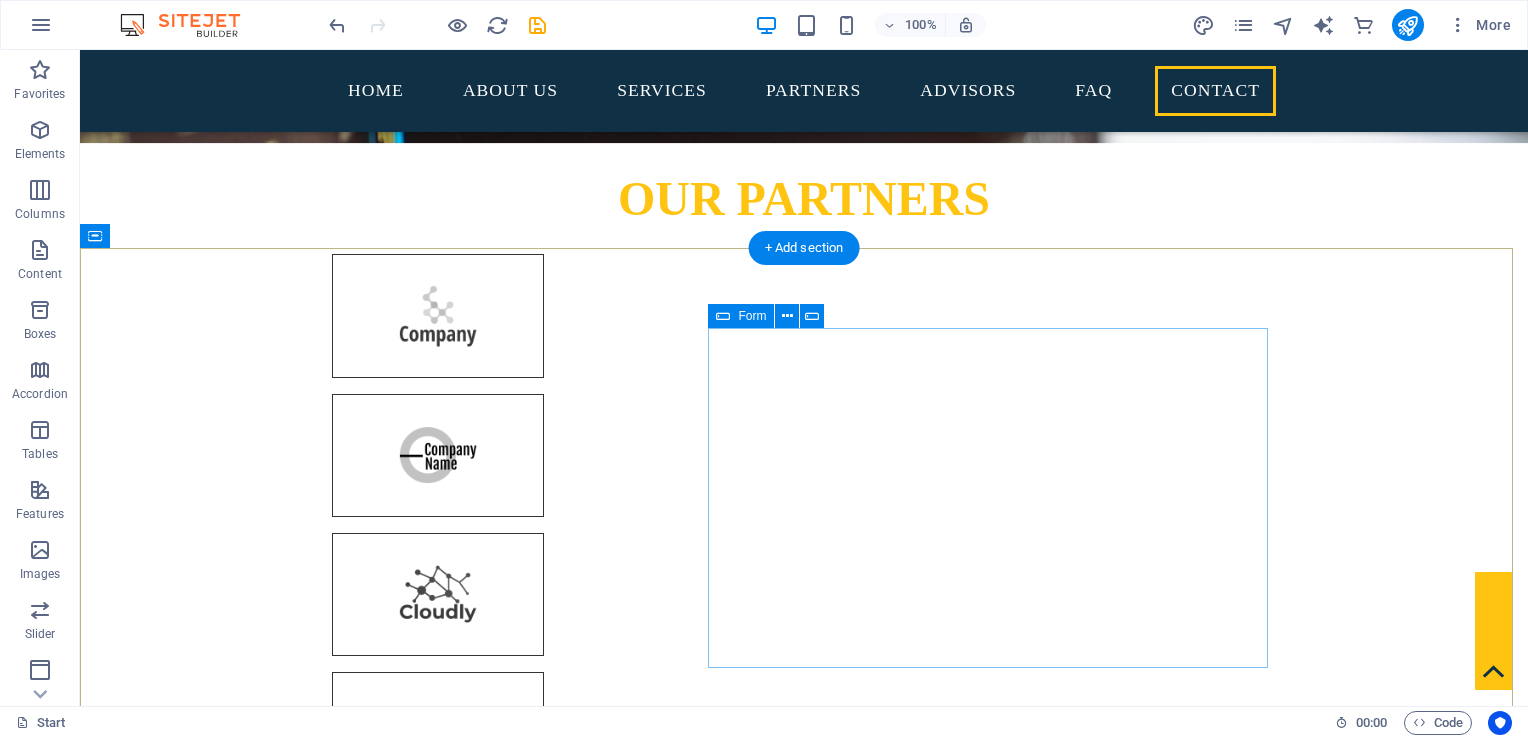 scroll, scrollTop: 5800, scrollLeft: 0, axis: vertical 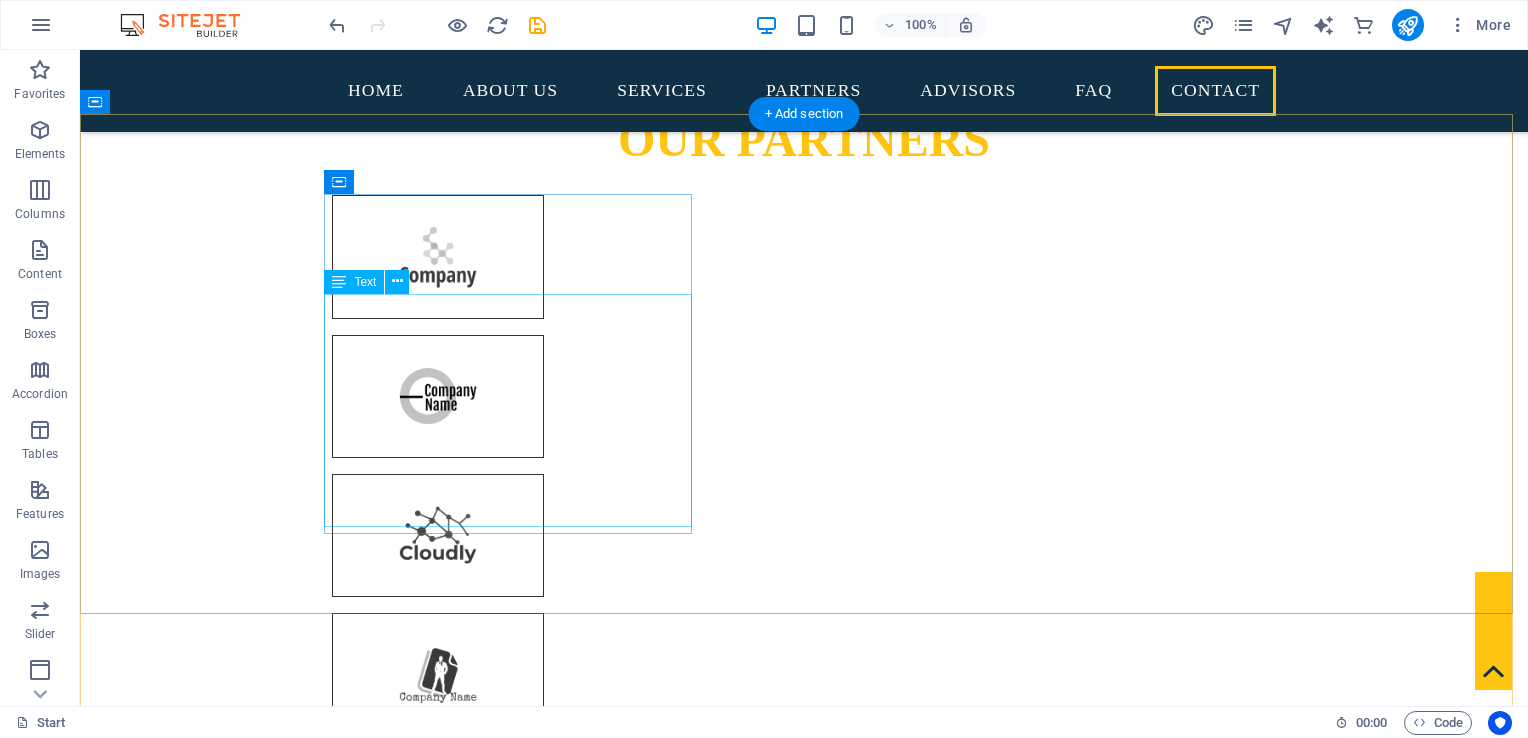 click on "awael.ps 401 F St NW , Washington, DC [PHONE_NUMBER] [EMAIL_ADDRESS] Legal Notice | Privacy" at bounding box center [568, 8248] 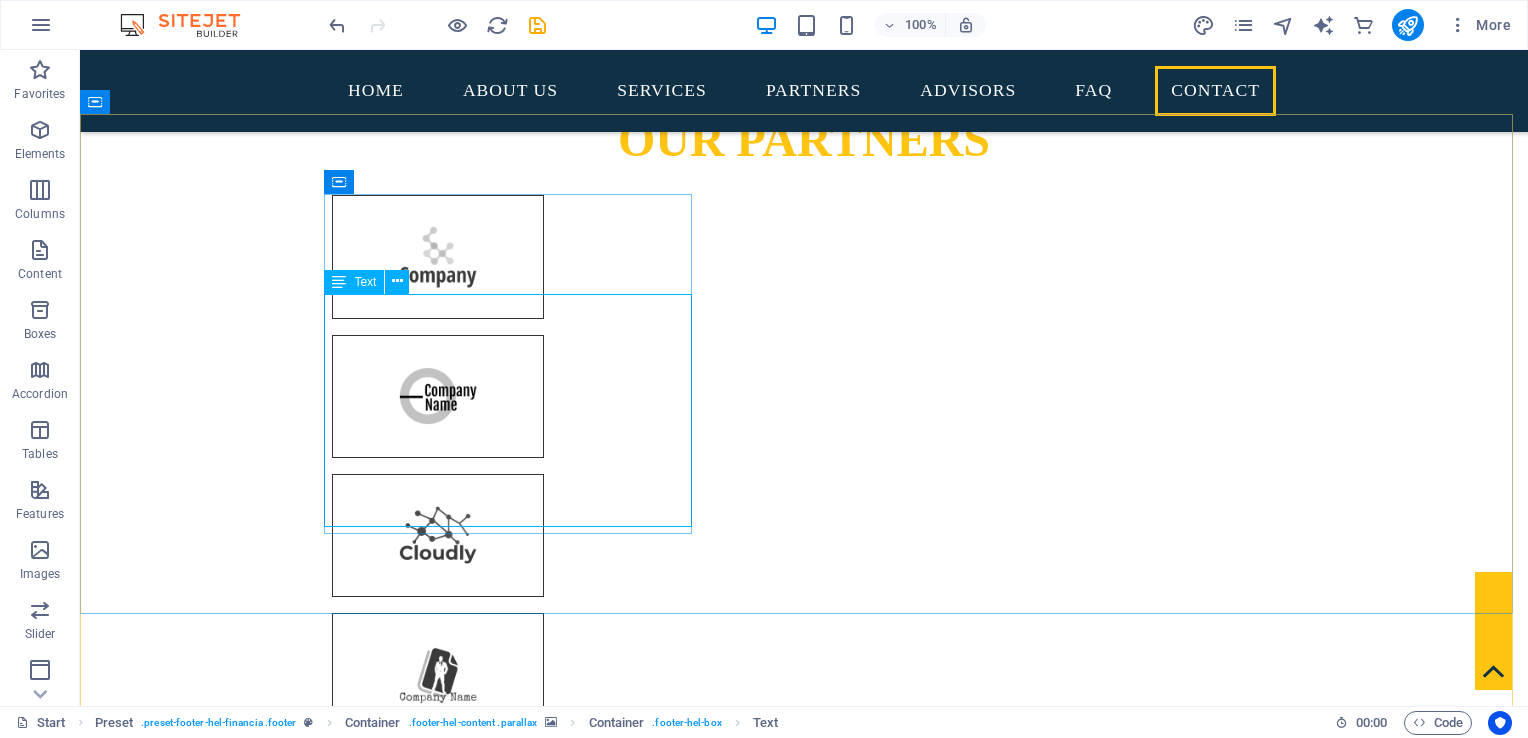 click at bounding box center [339, 282] 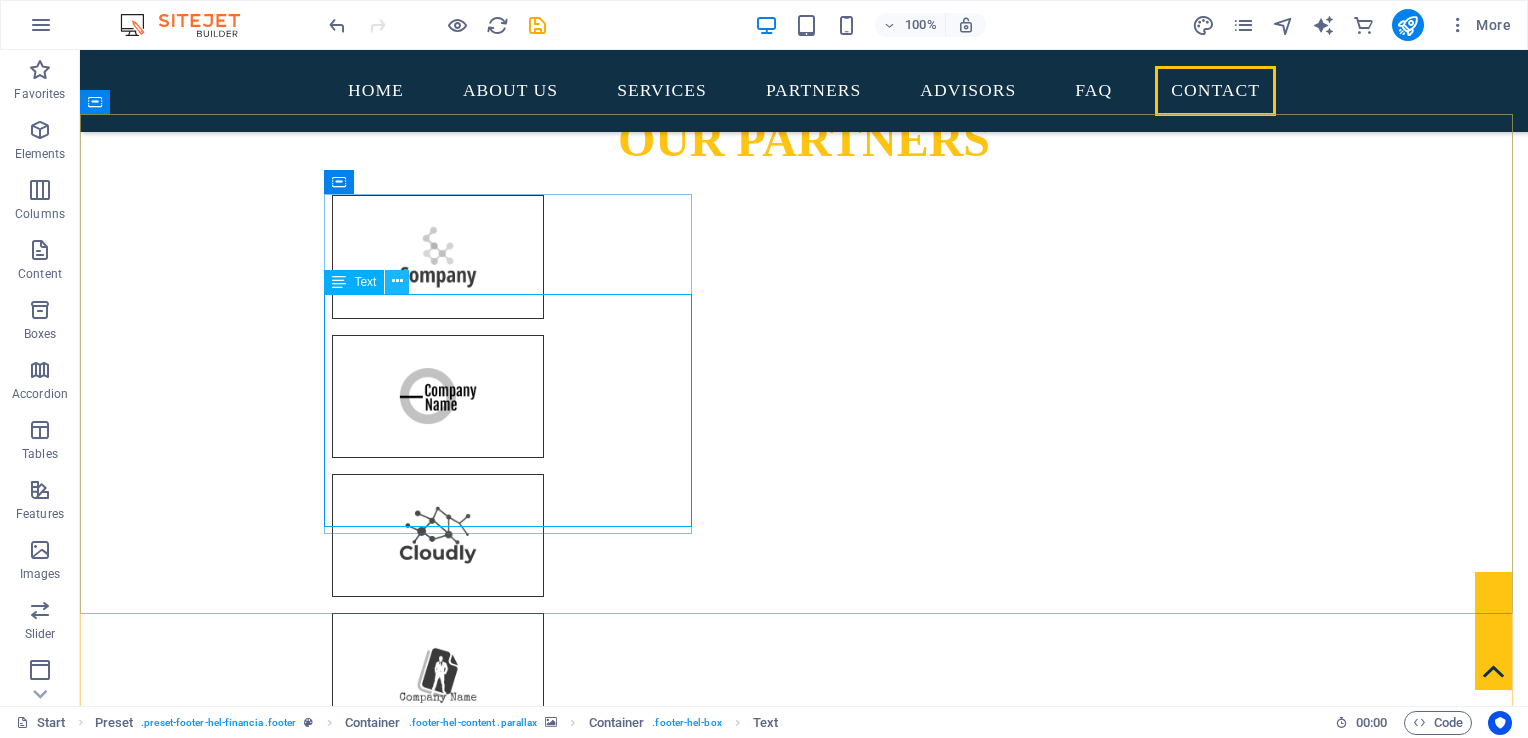 click at bounding box center [397, 281] 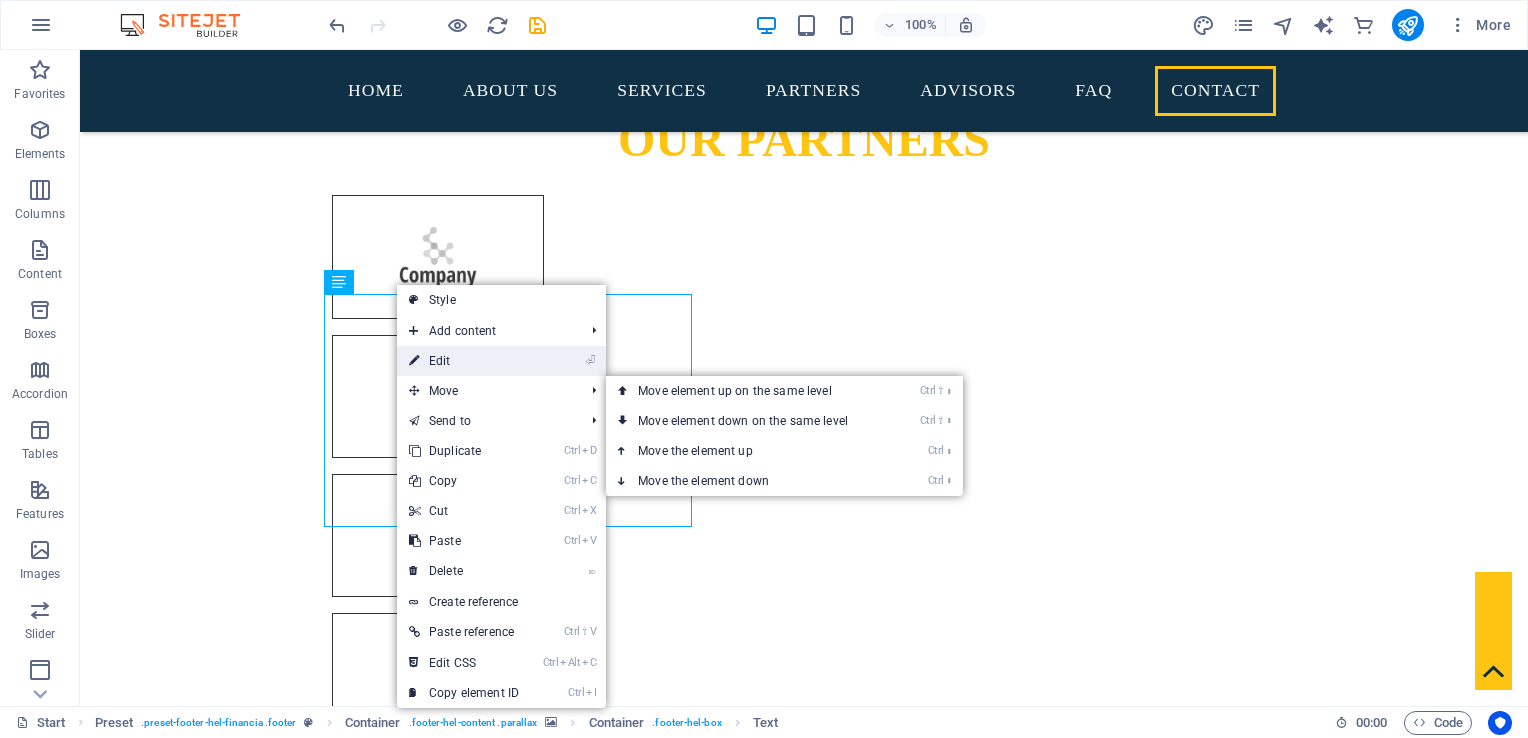 click on "⏎  Edit" at bounding box center [464, 361] 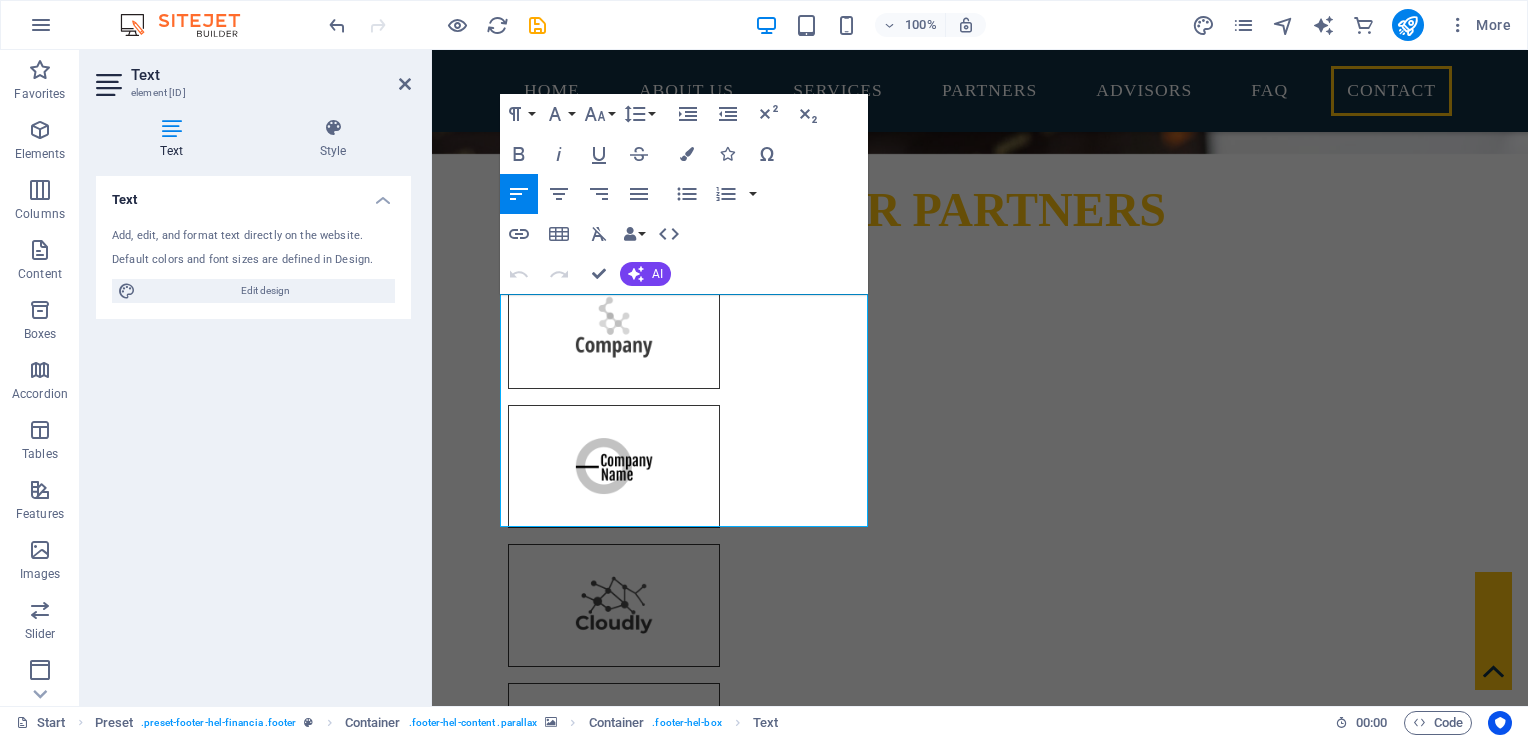 scroll, scrollTop: 6256, scrollLeft: 0, axis: vertical 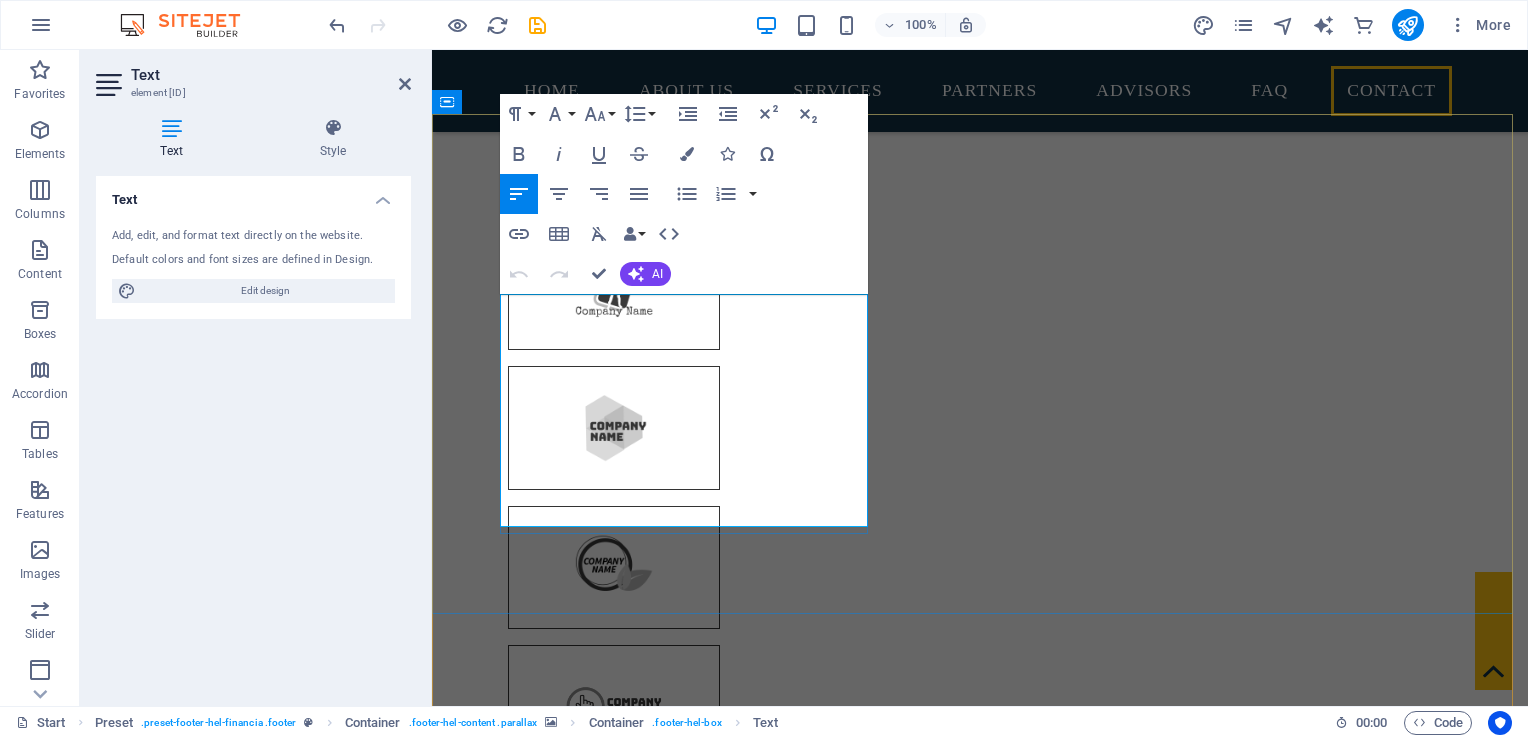 click on "401 F St NW" at bounding box center [490, 7951] 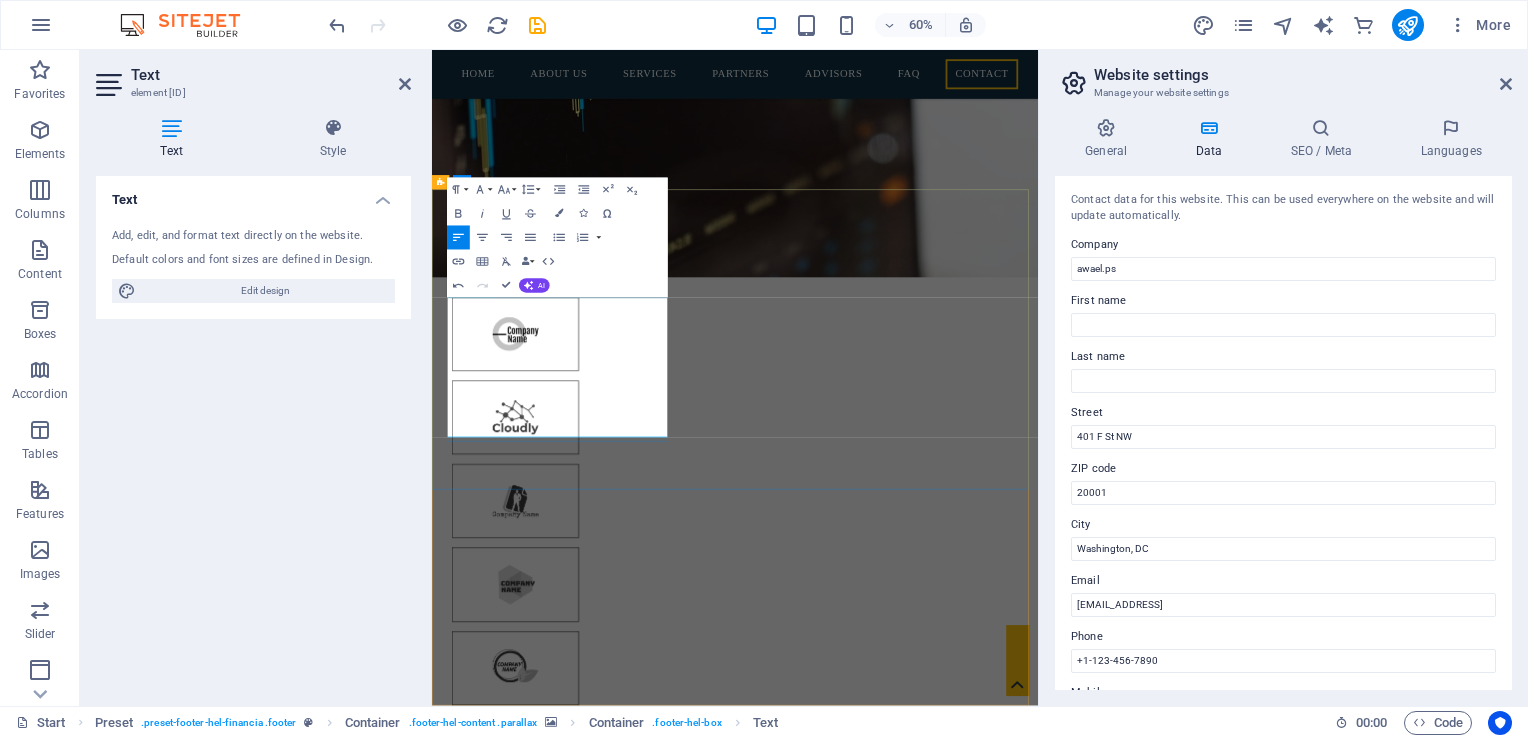 type 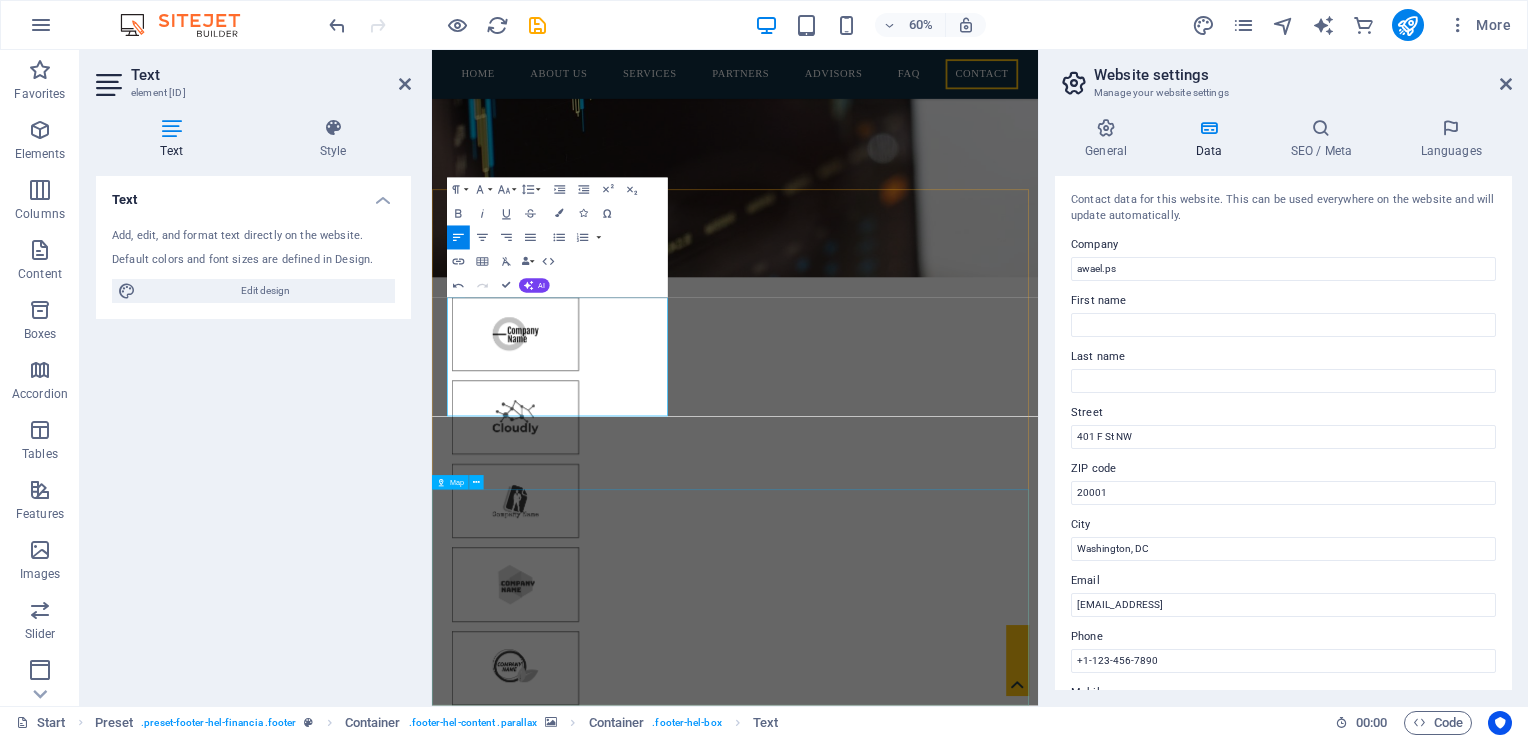 drag, startPoint x: 824, startPoint y: 933, endPoint x: 1039, endPoint y: 603, distance: 393.8591 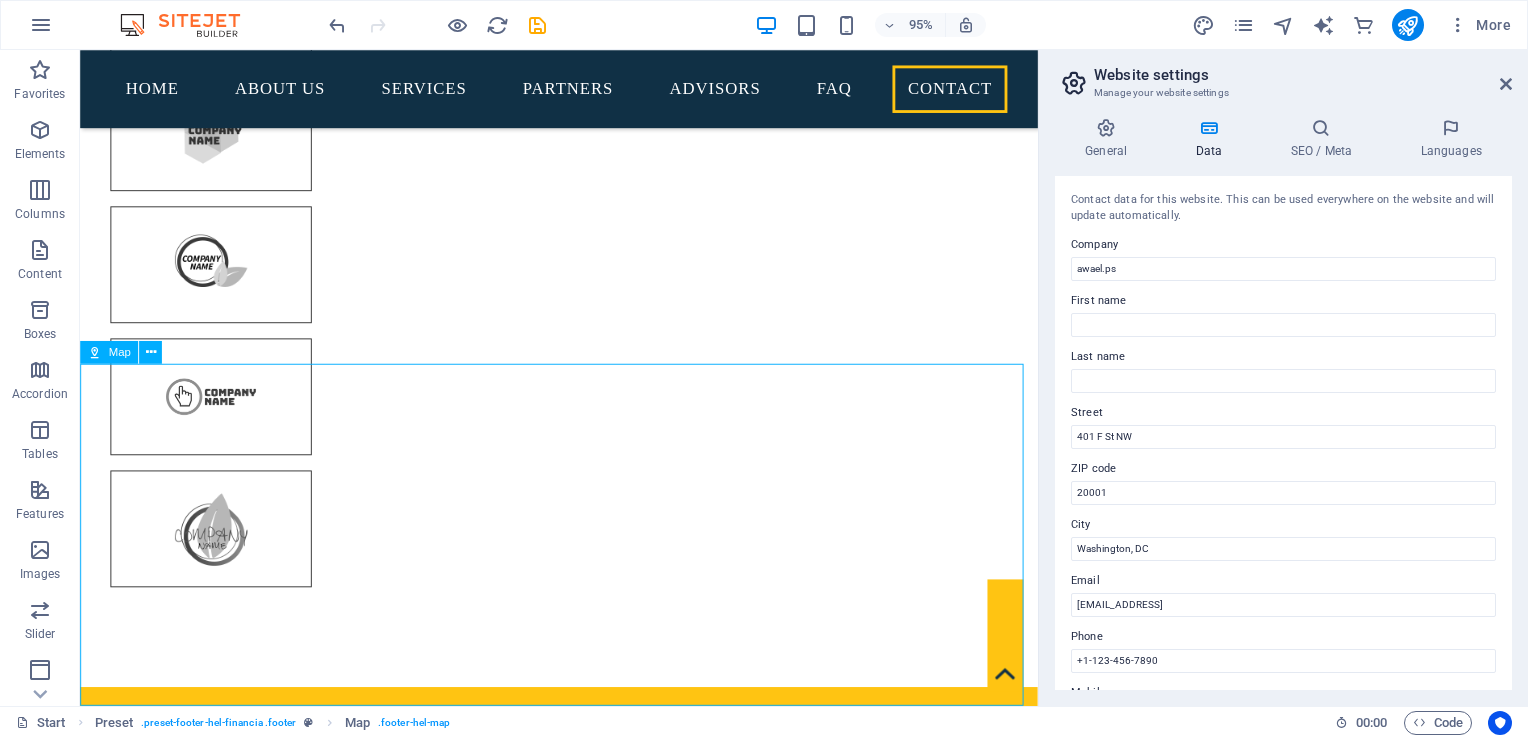 click at bounding box center [584, 8508] 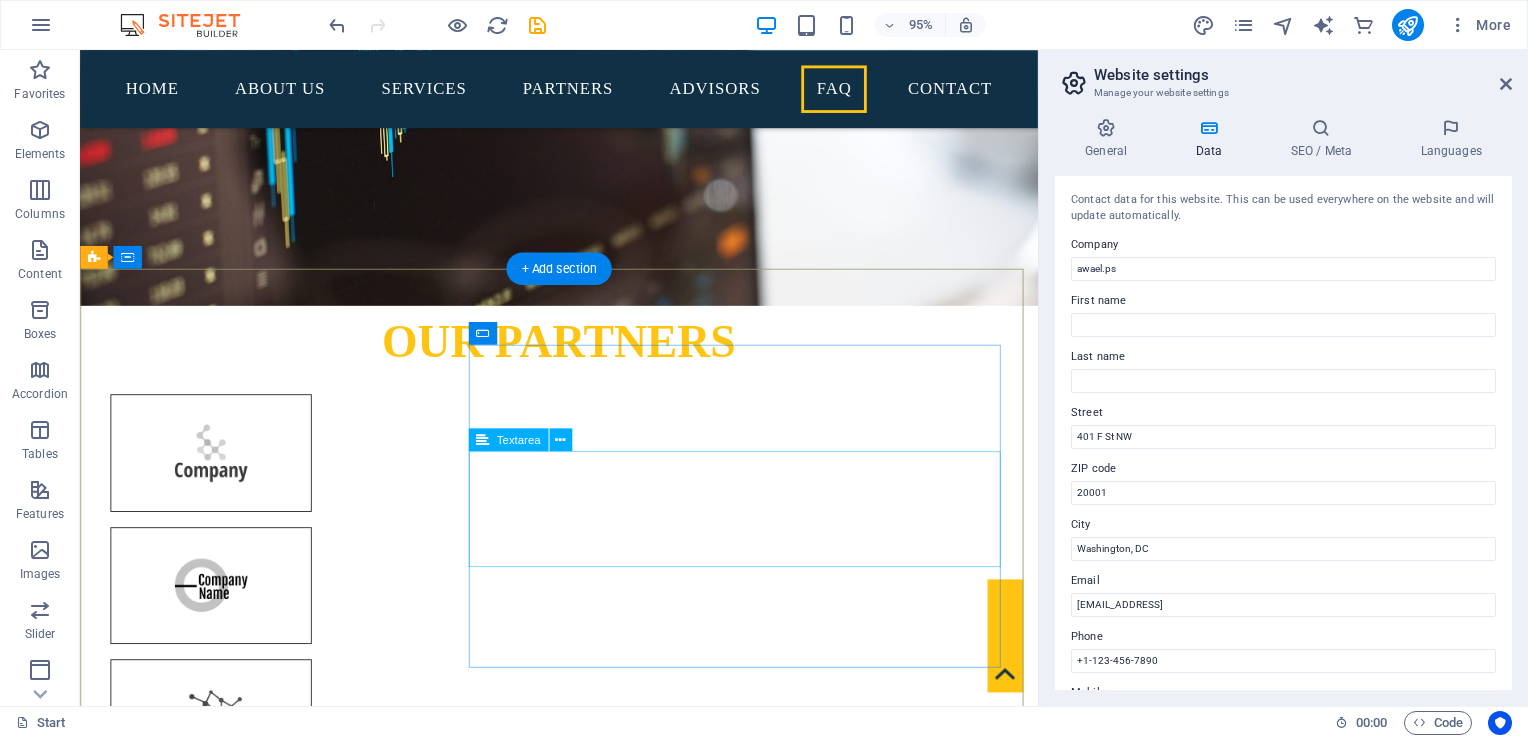 scroll, scrollTop: 5729, scrollLeft: 0, axis: vertical 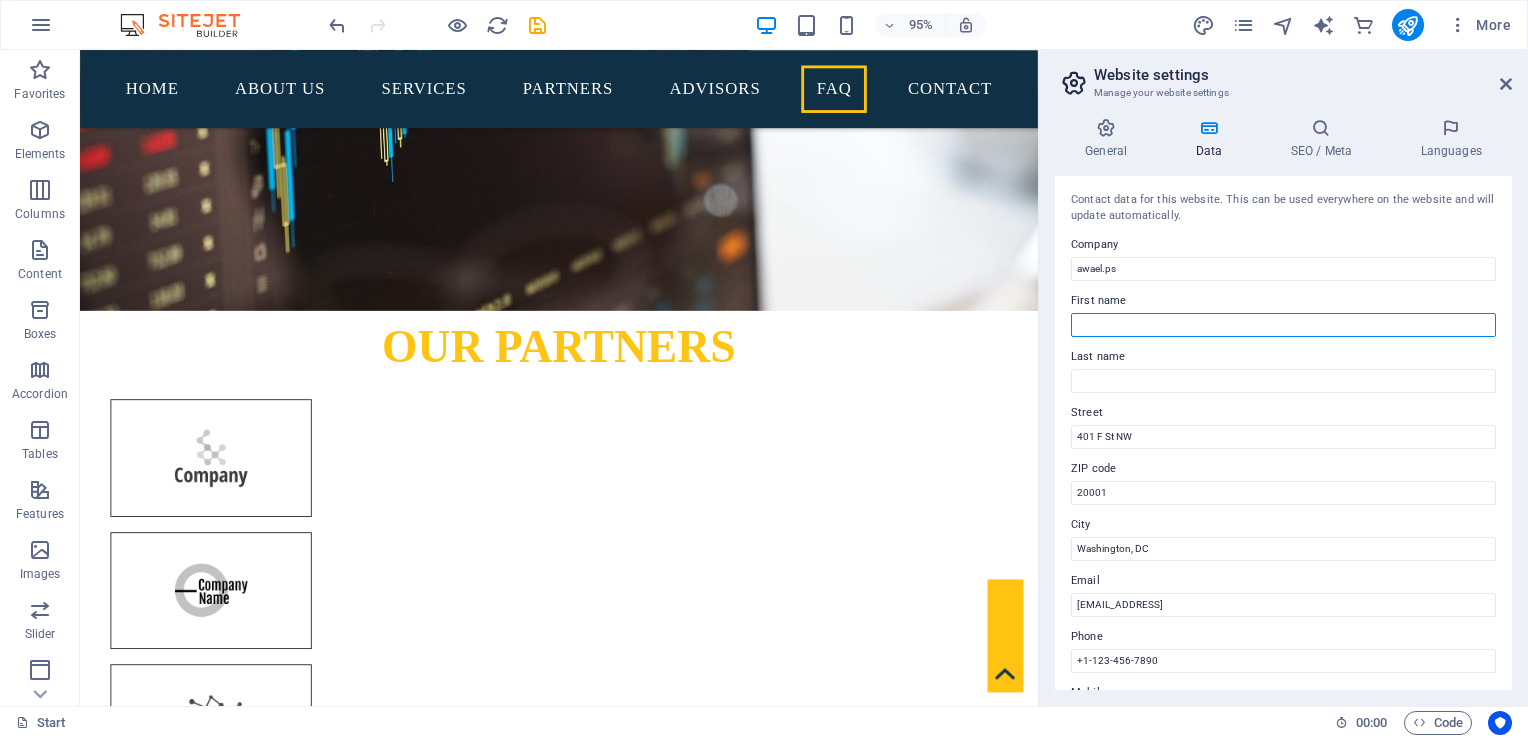 click on "First name" at bounding box center (1283, 325) 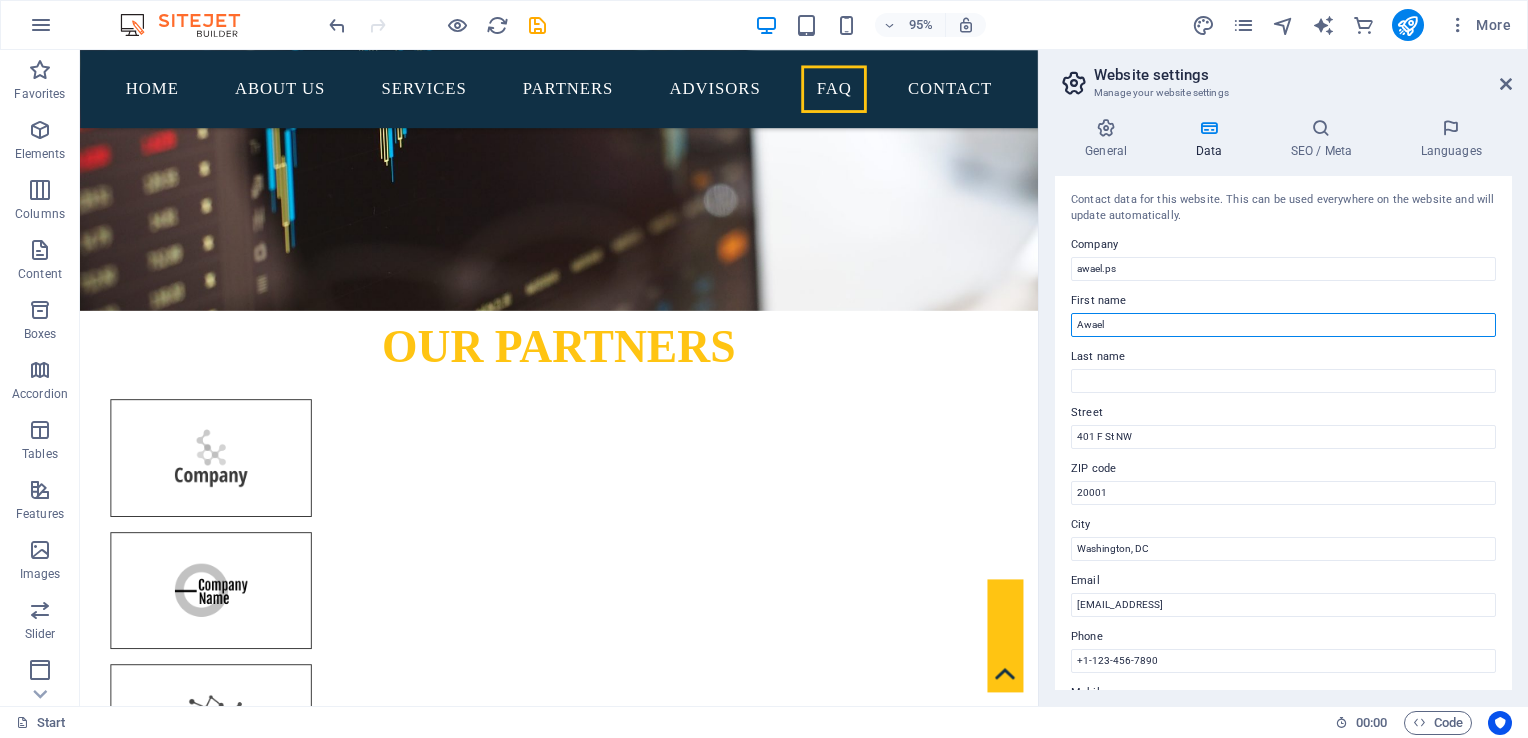 type on "Awael" 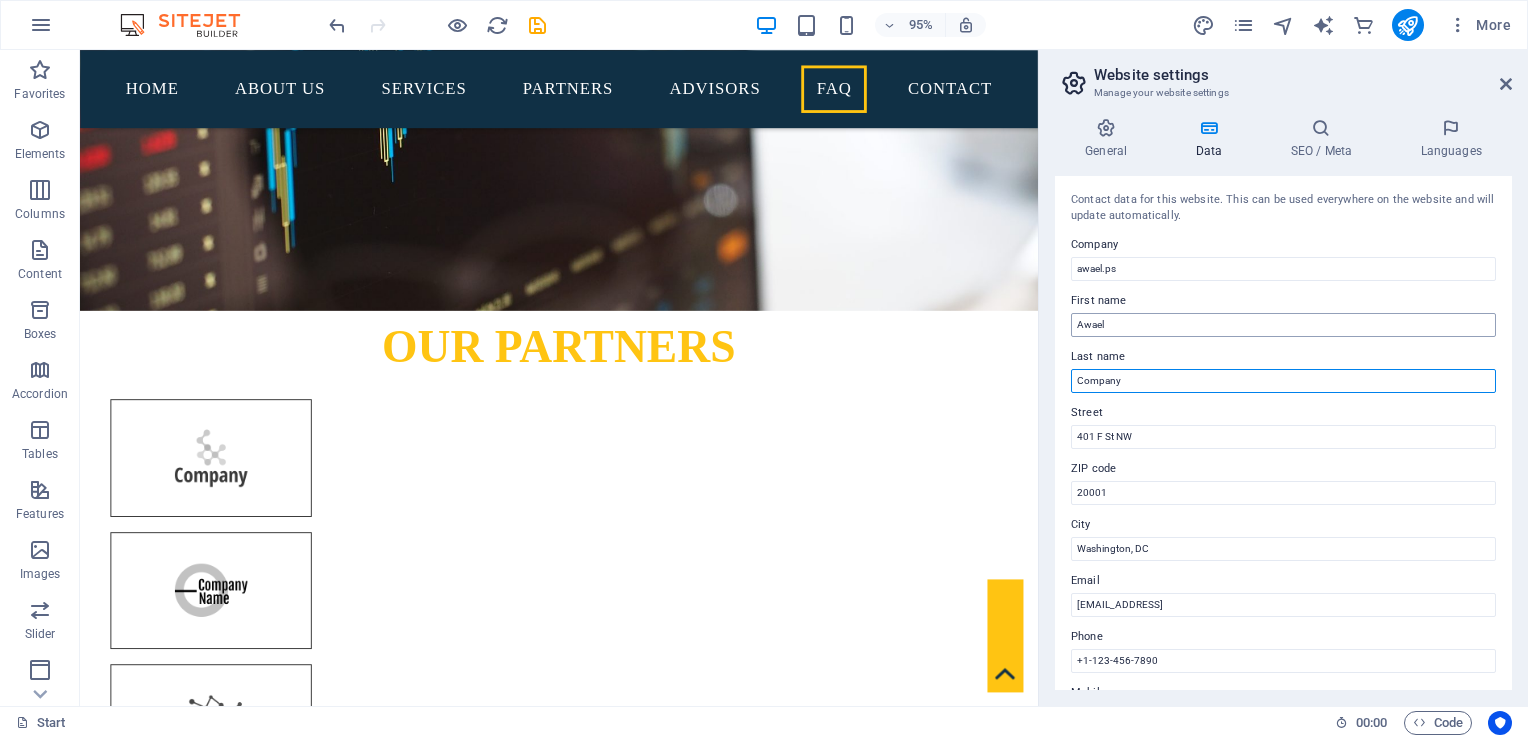 type on "Company" 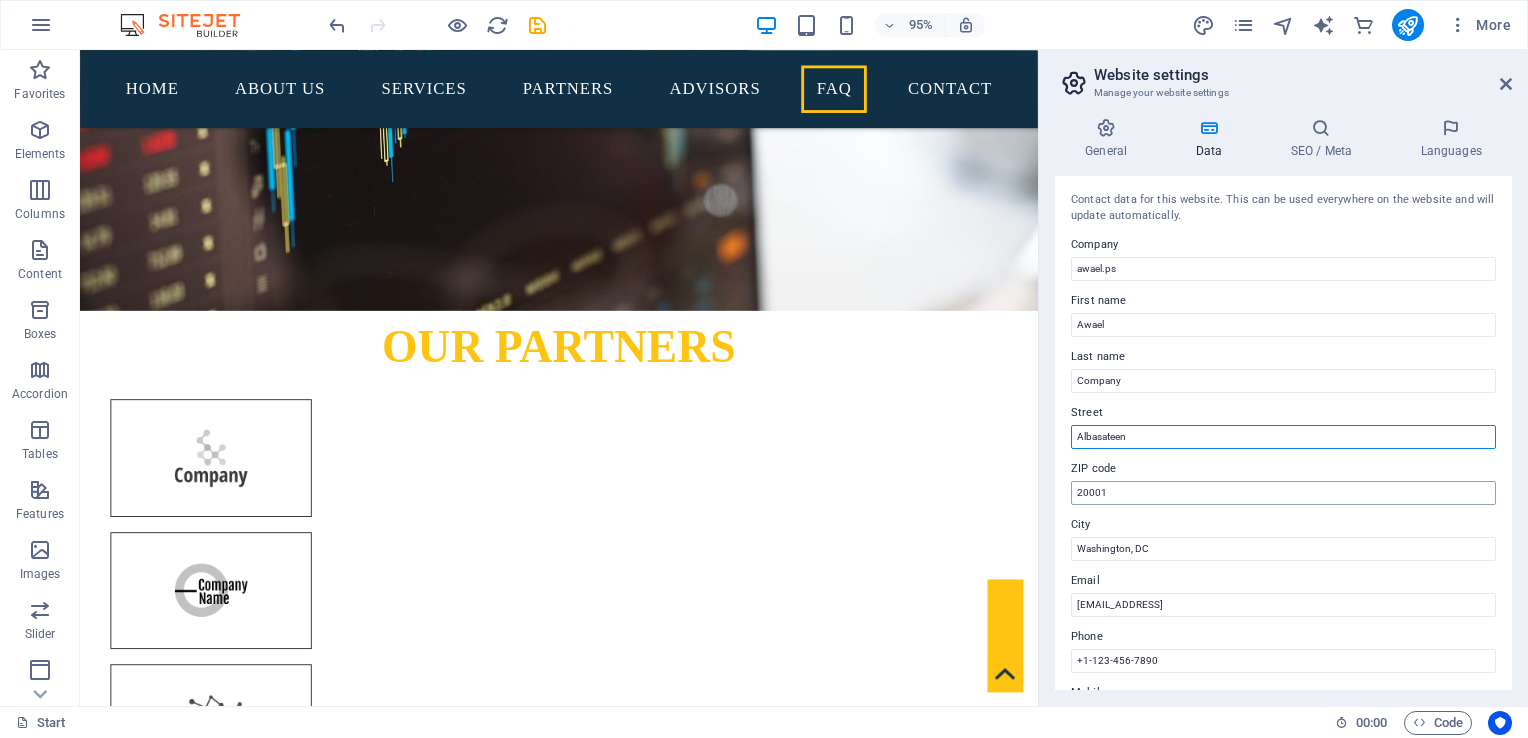 type on "Albasateen" 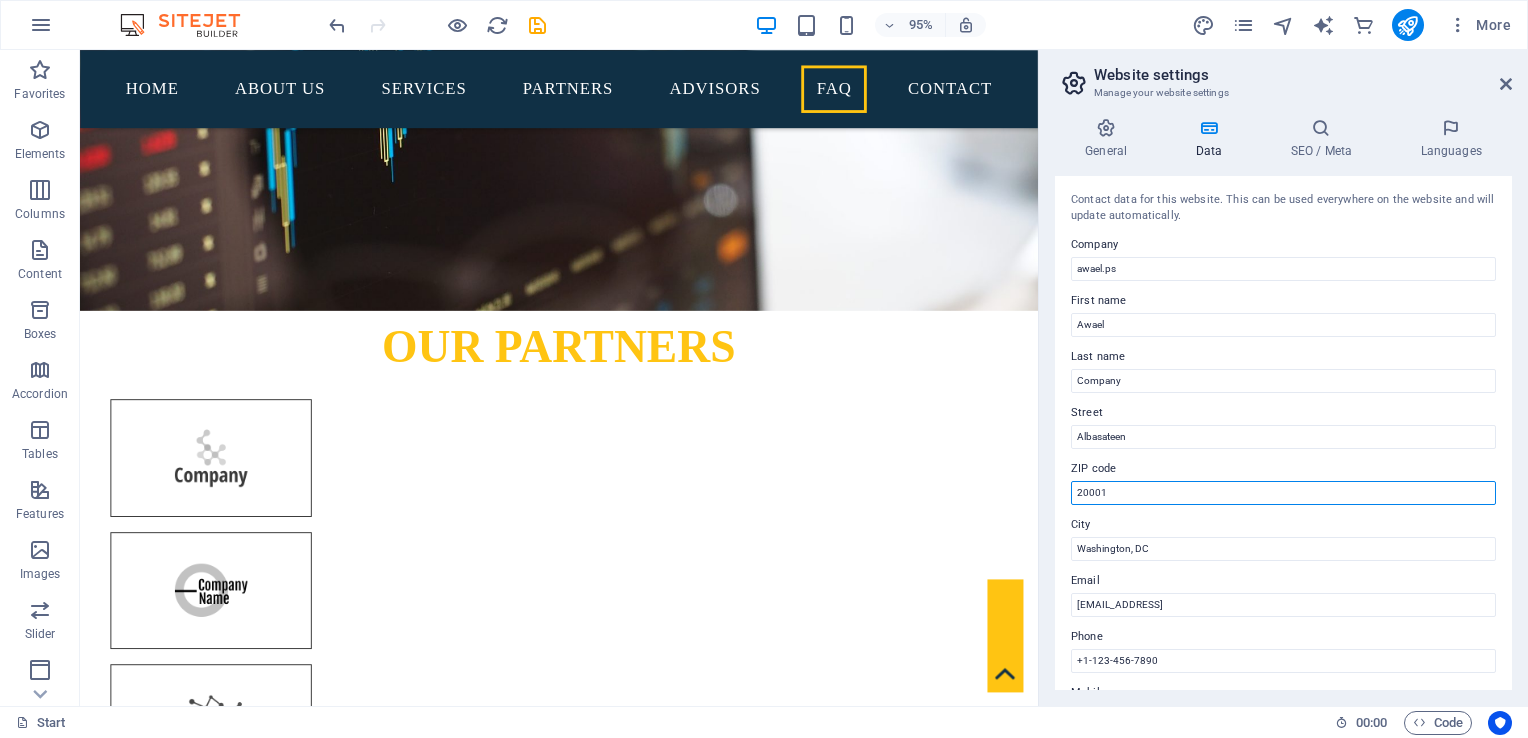 click on "20001" at bounding box center (1283, 493) 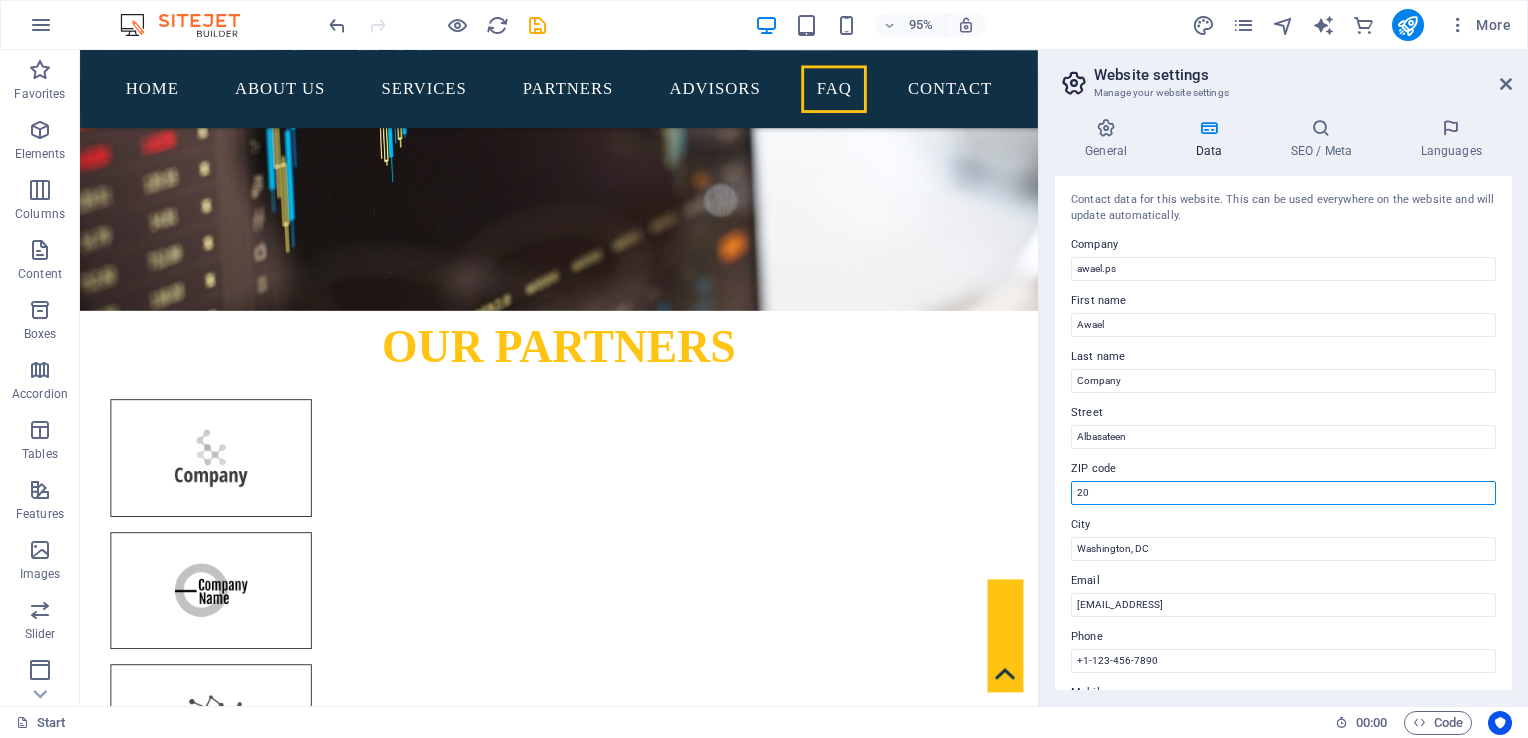 type on "2" 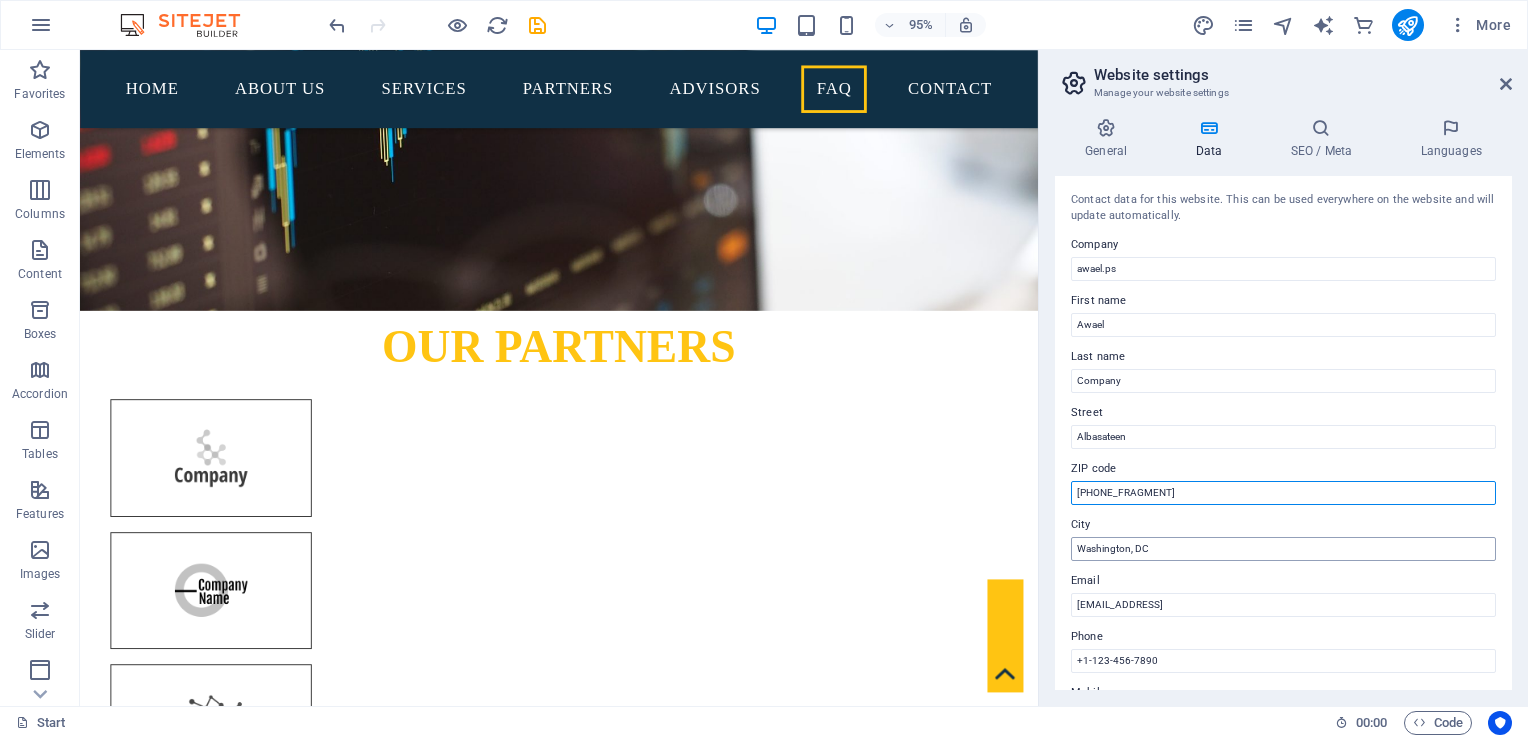 type on "[PHONE_FRAGMENT]" 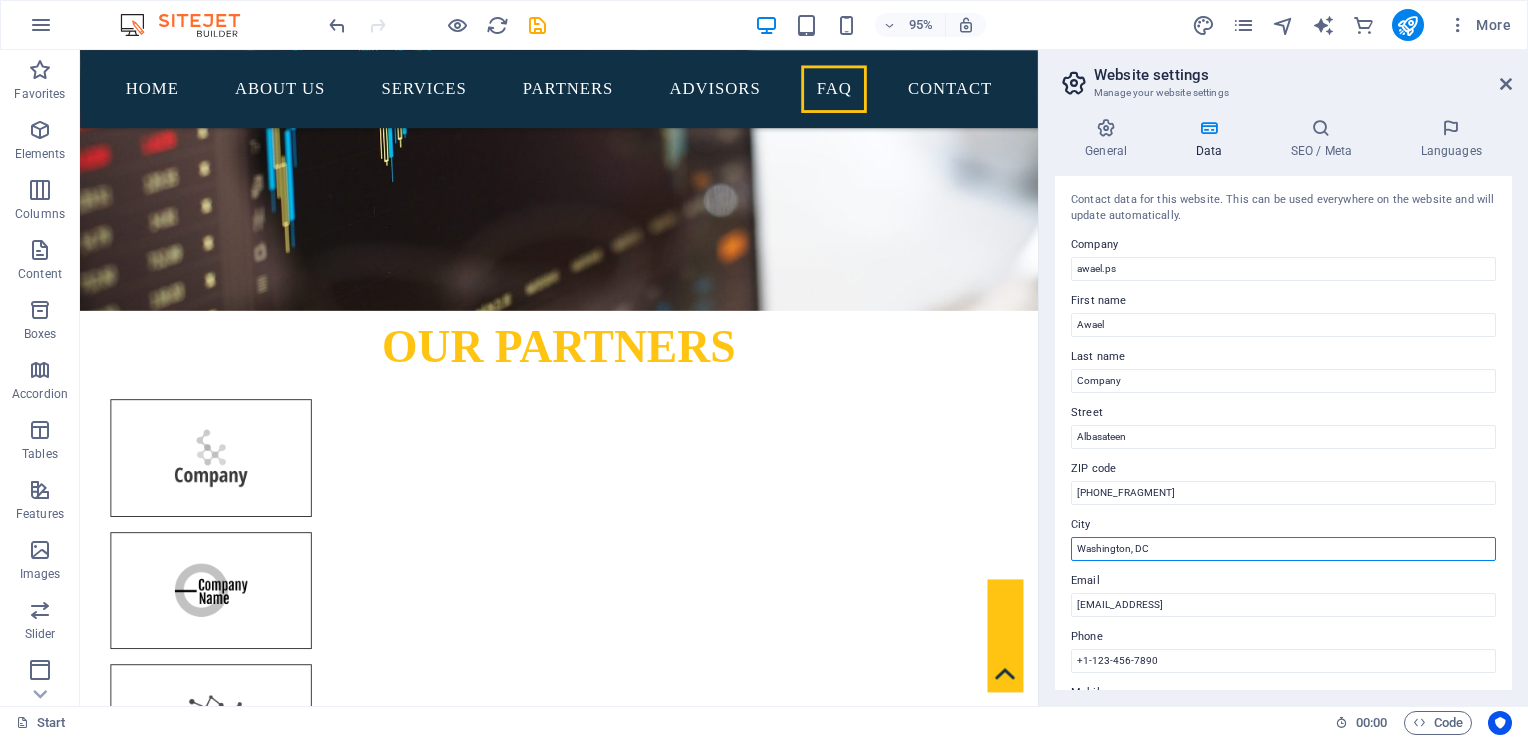 click on "Washington, DC" at bounding box center [1283, 549] 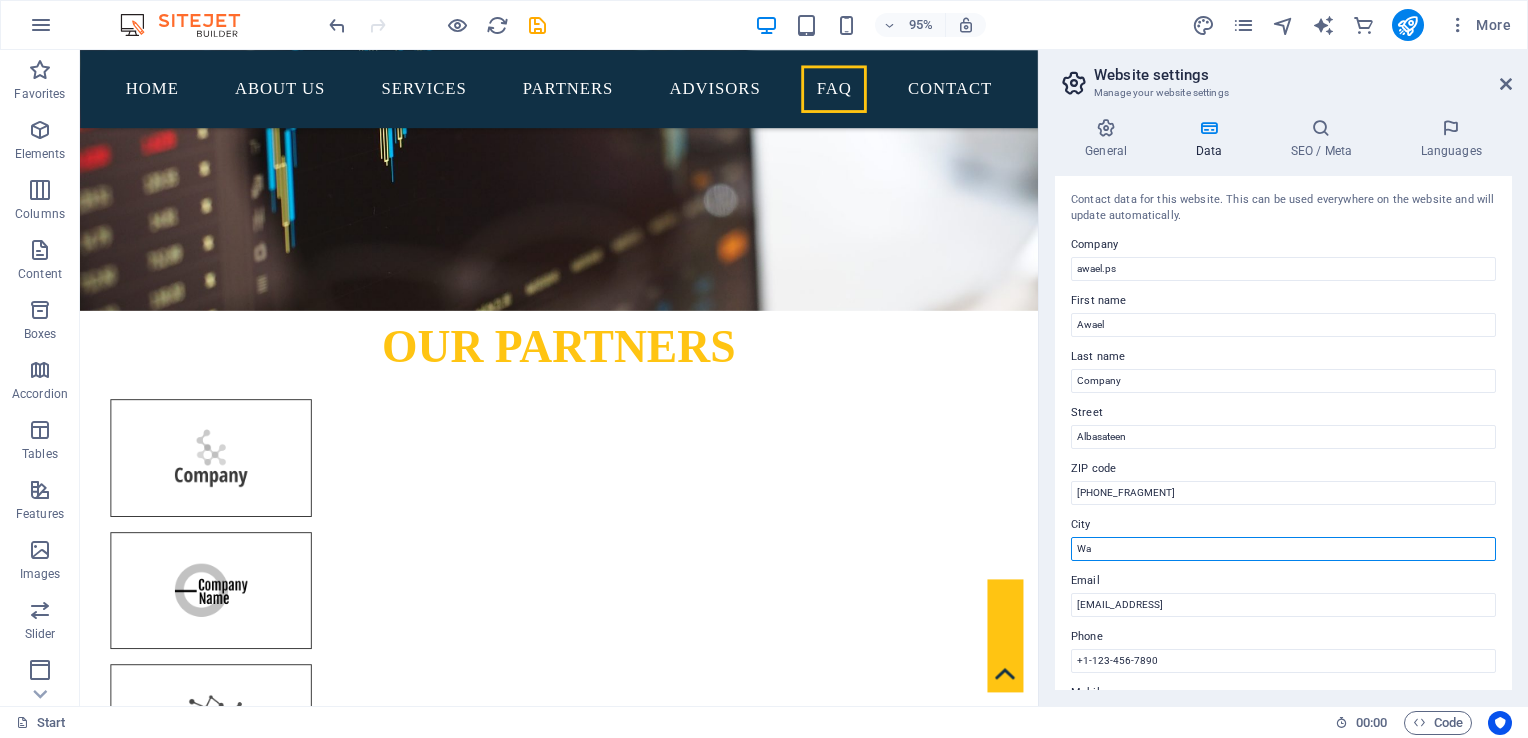 type on "W" 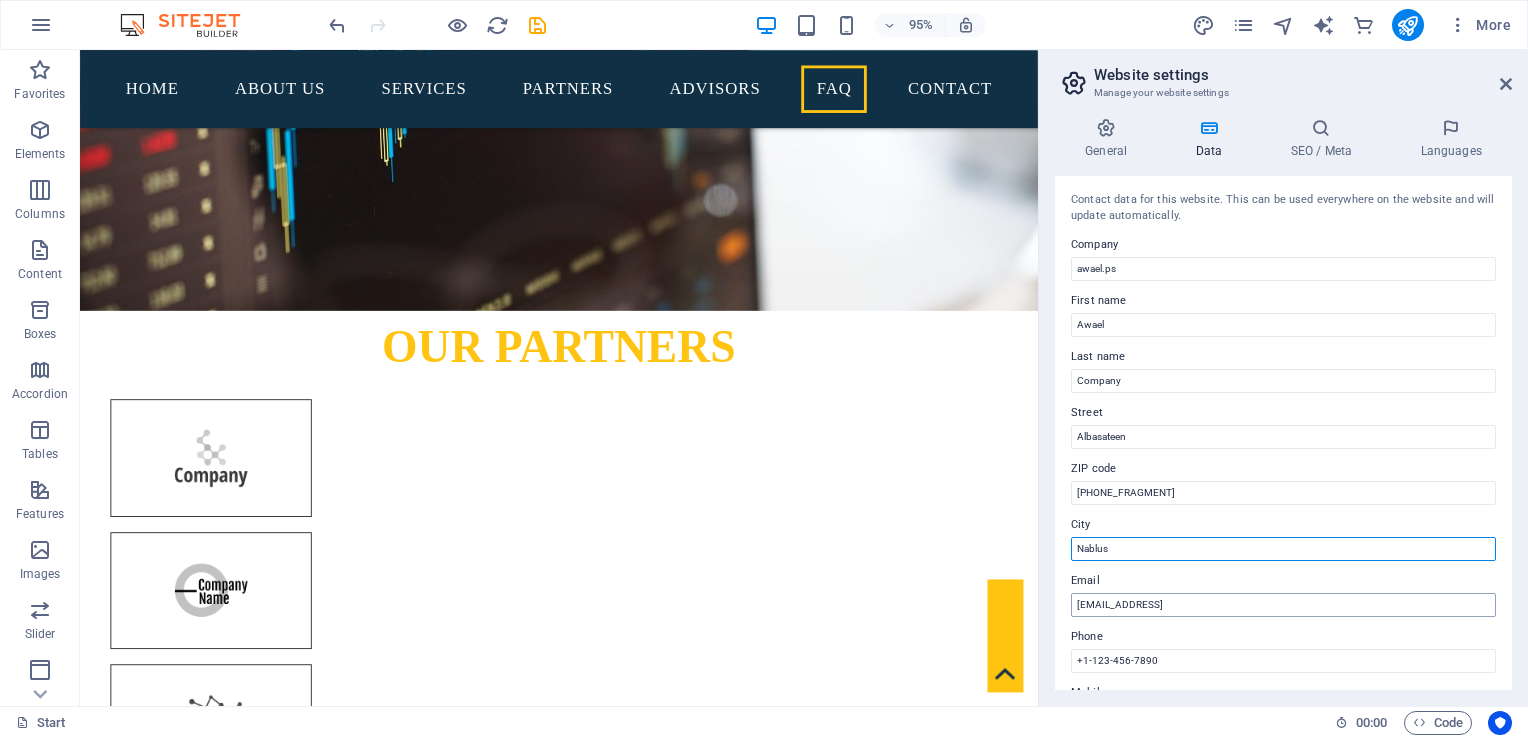 type on "Nablus" 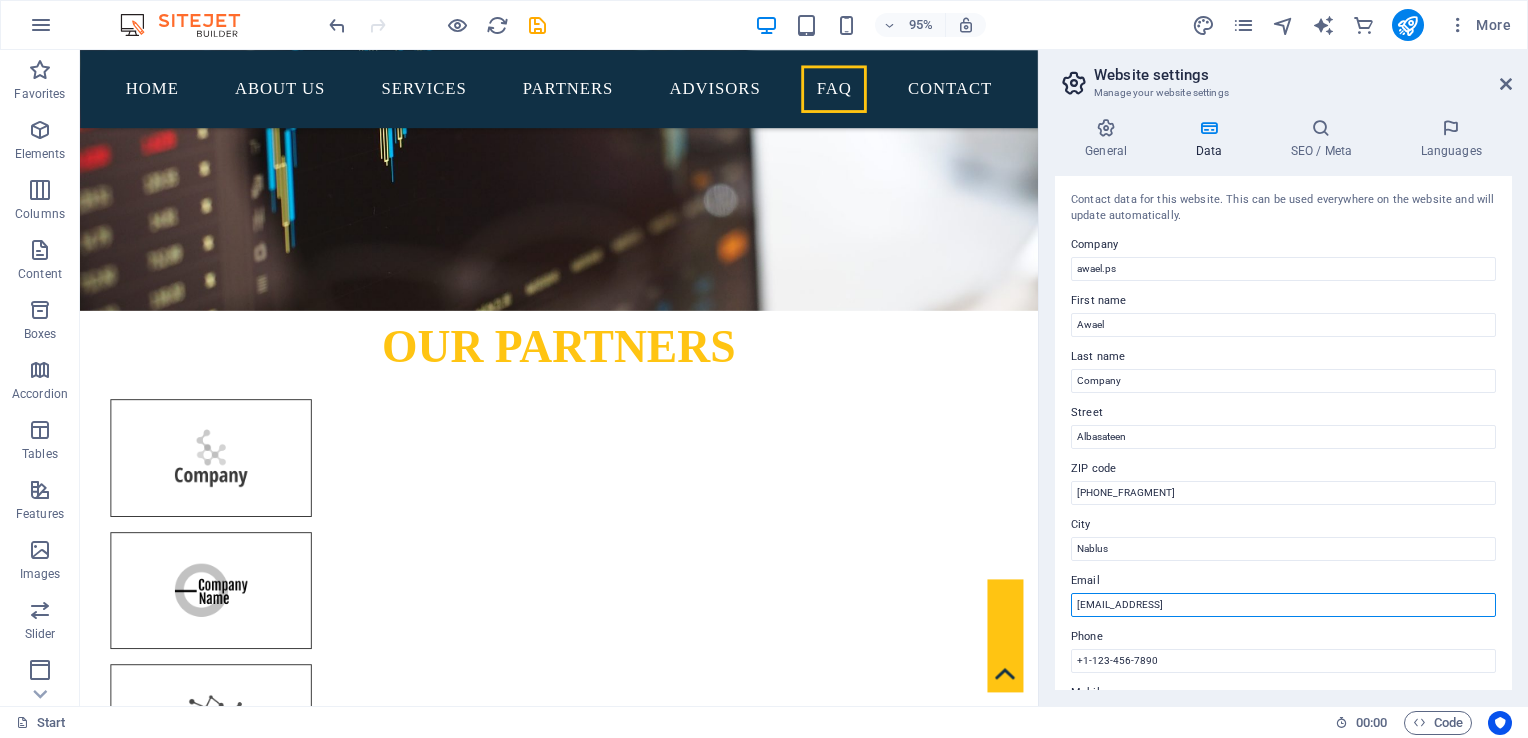 click on "[EMAIL_ADDRESS]" at bounding box center (1283, 605) 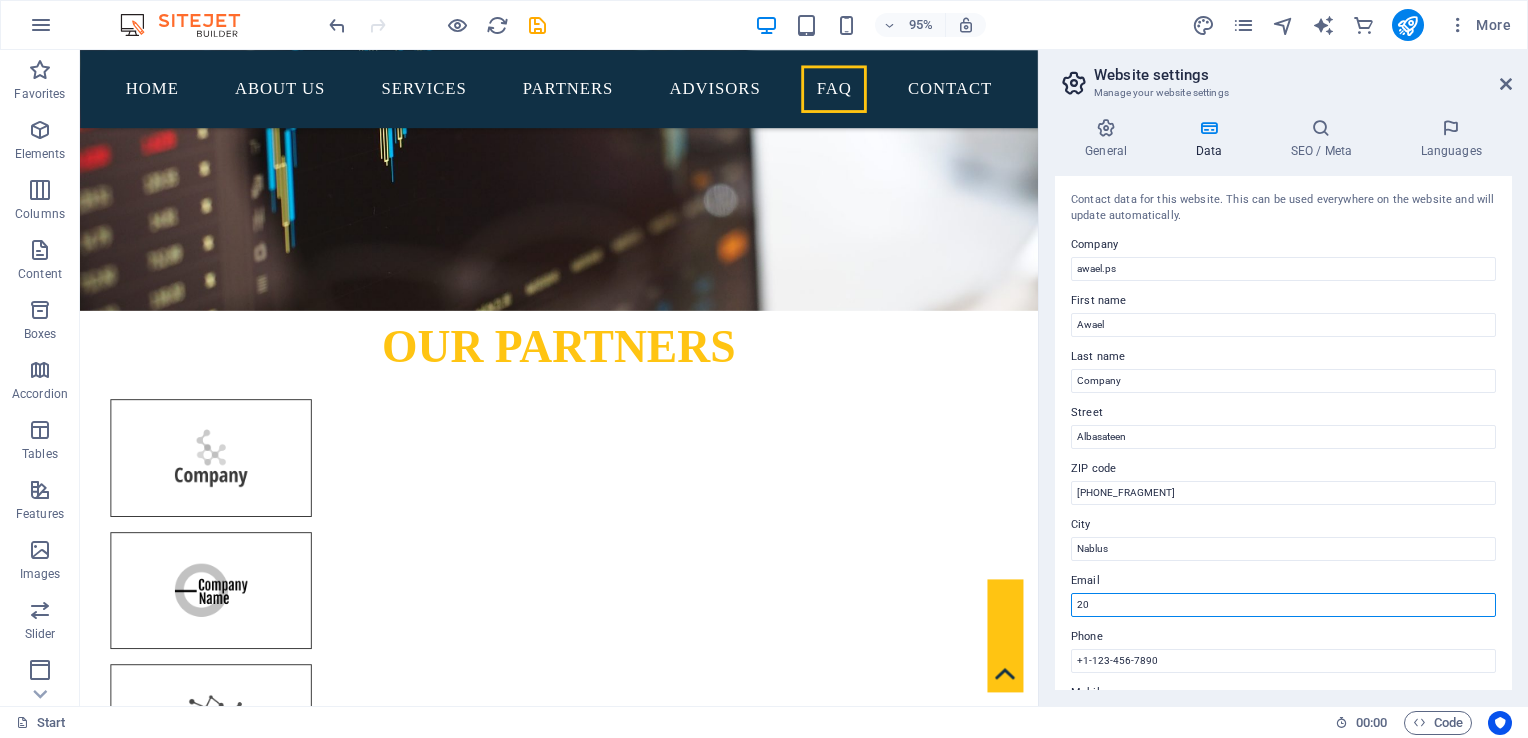type on "2" 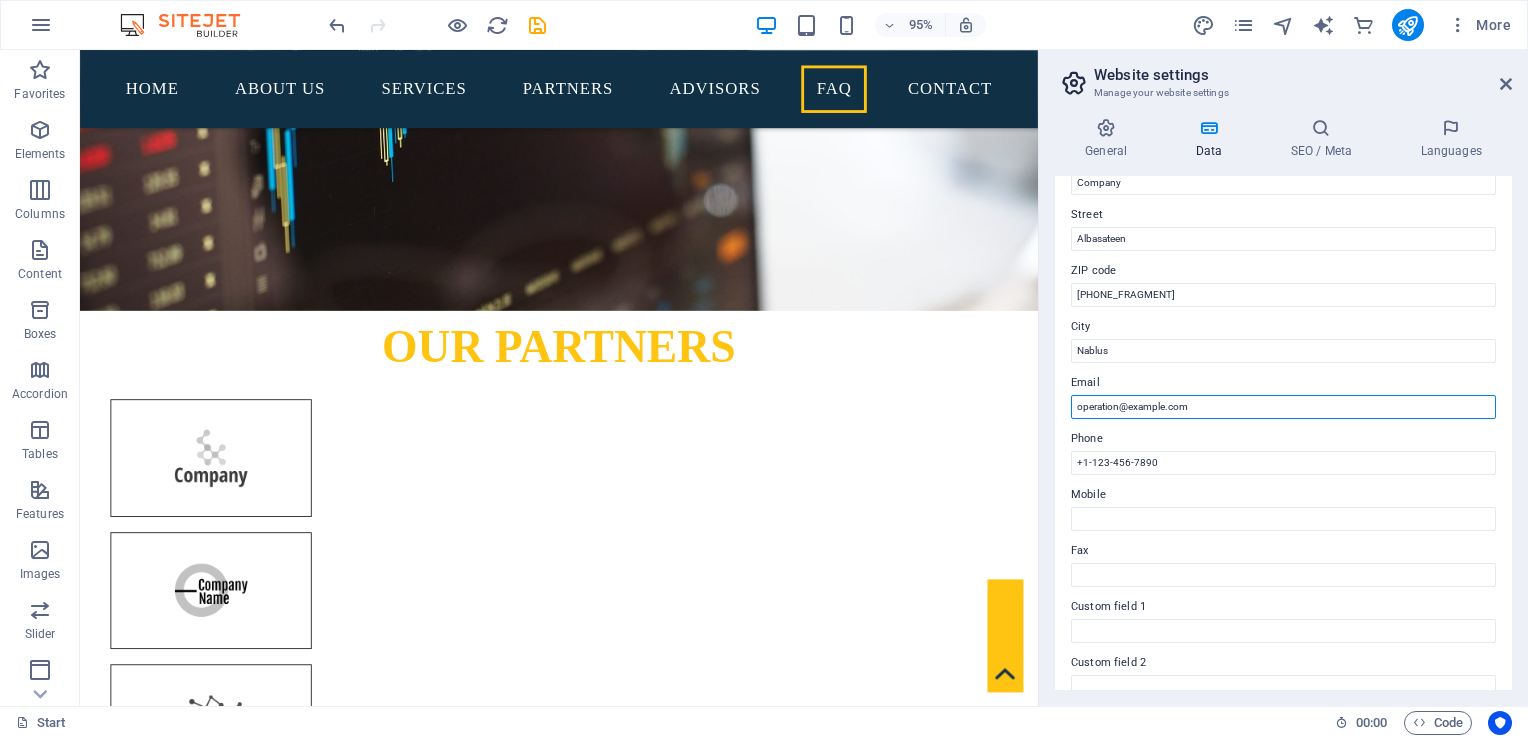 scroll, scrollTop: 200, scrollLeft: 0, axis: vertical 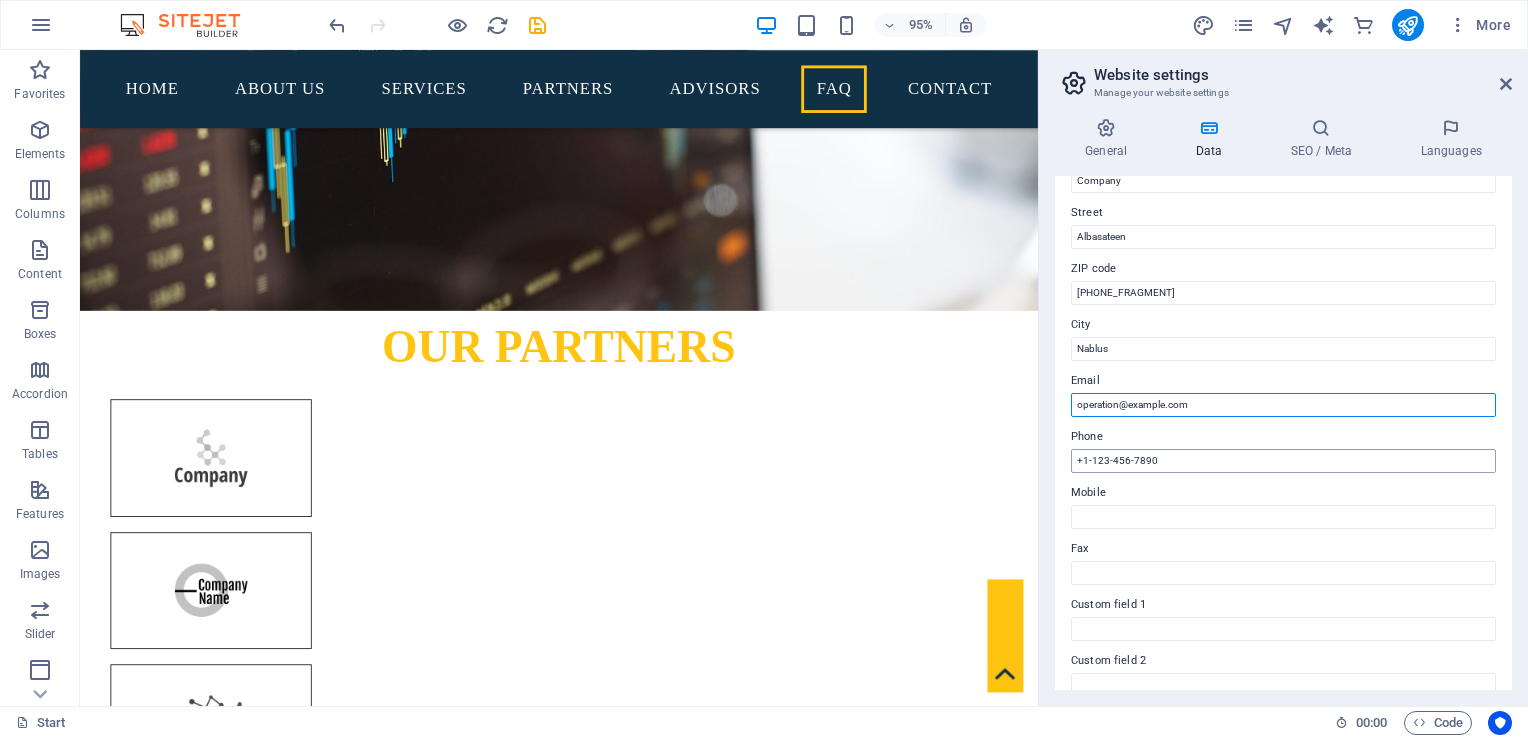 type on "operation@example.com" 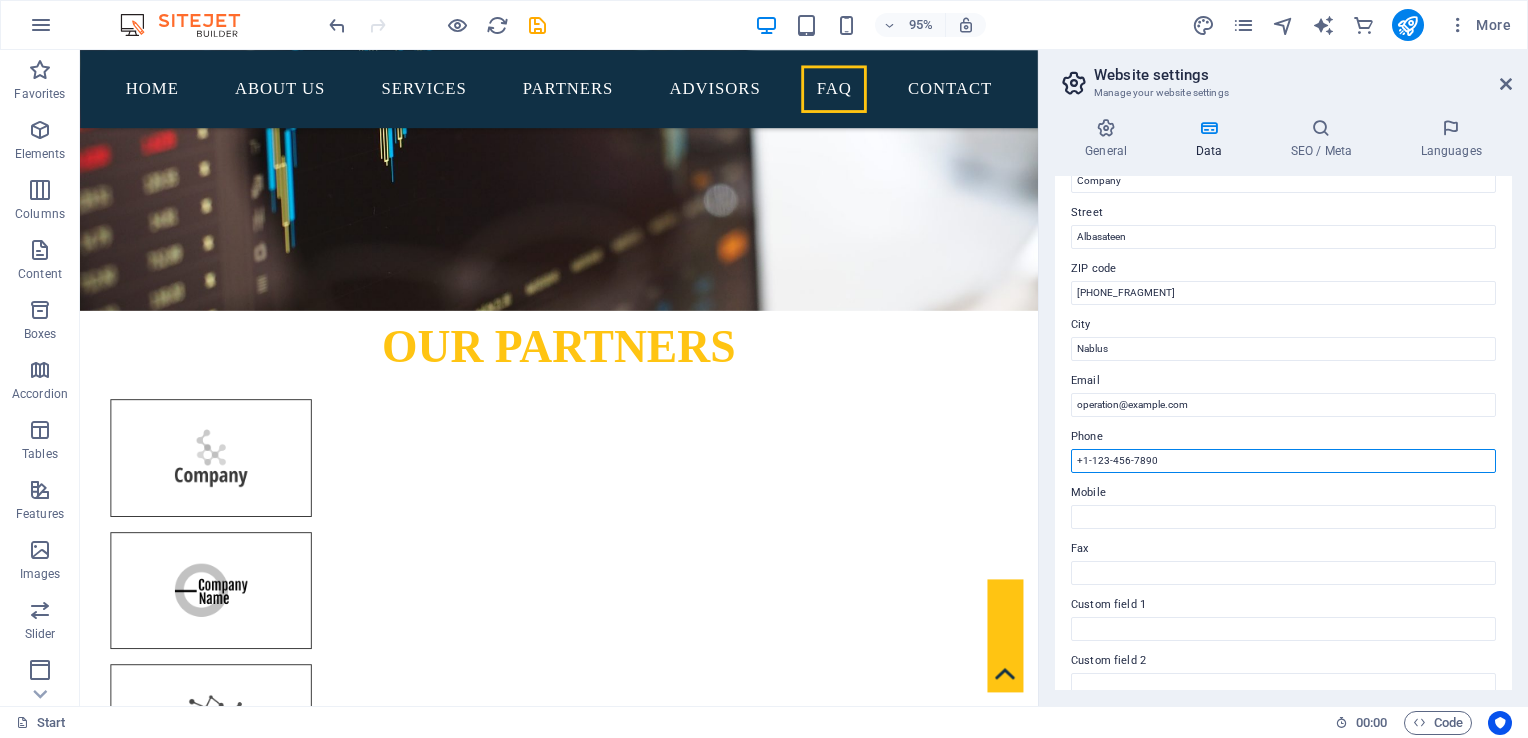 click on "+1-123-456-7890" at bounding box center (1283, 461) 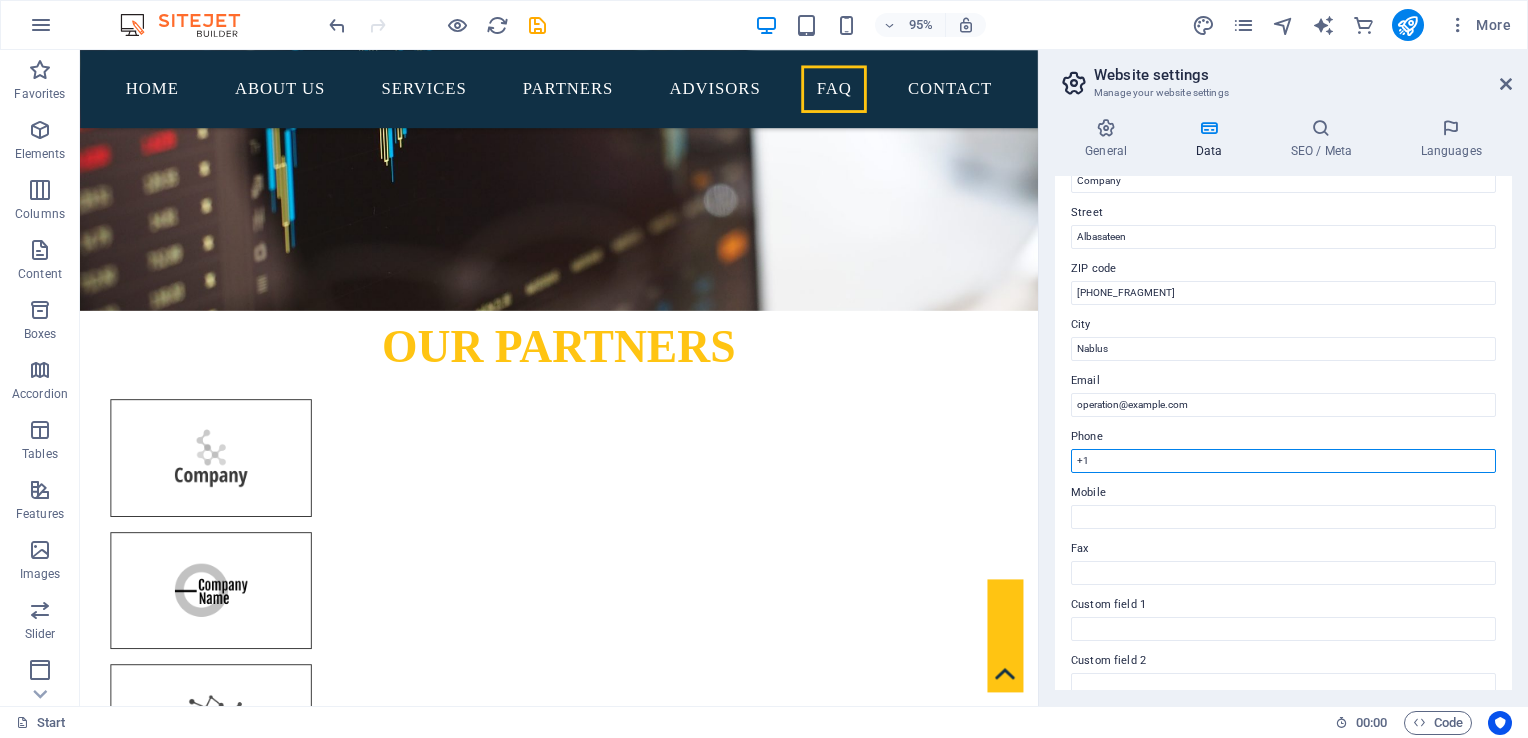 type on "+" 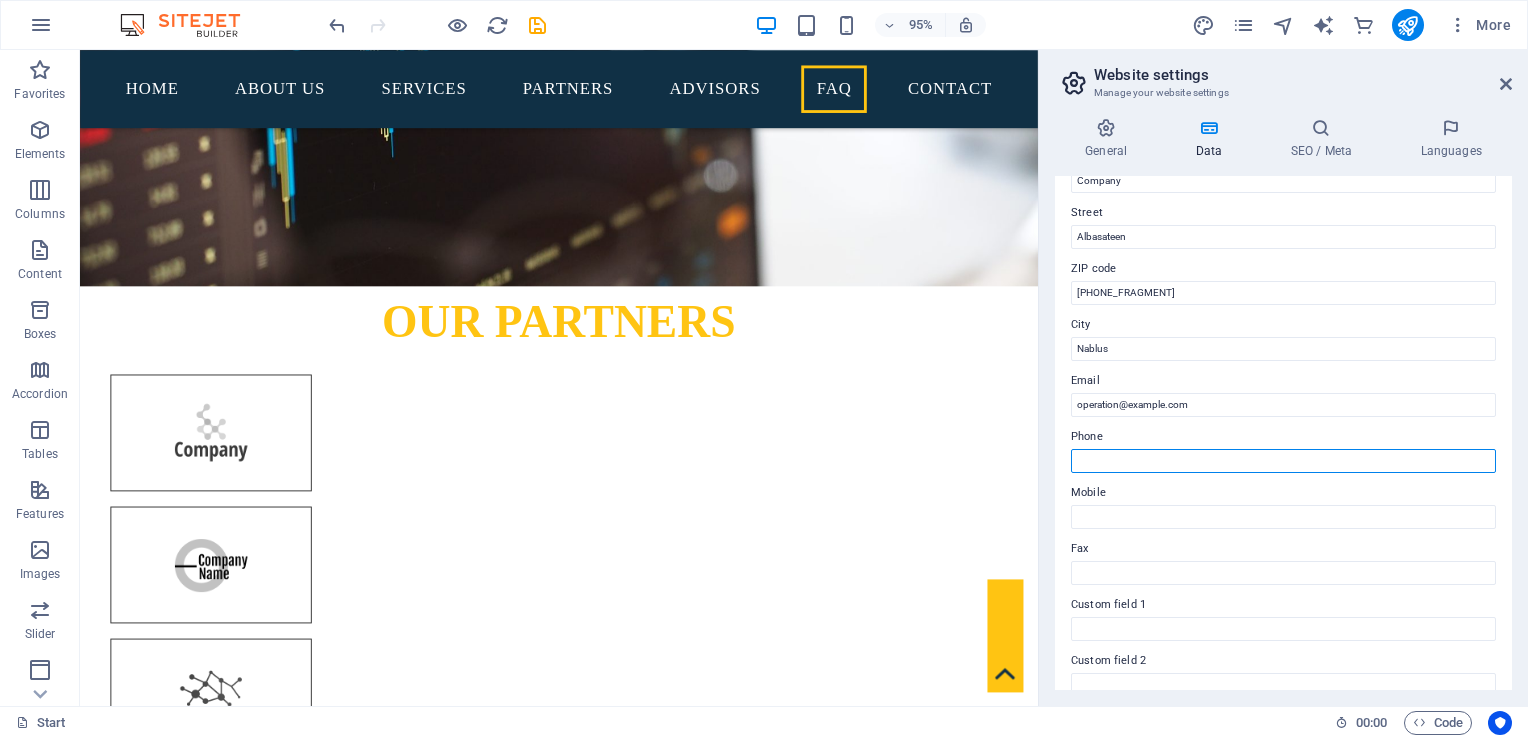 type on "=" 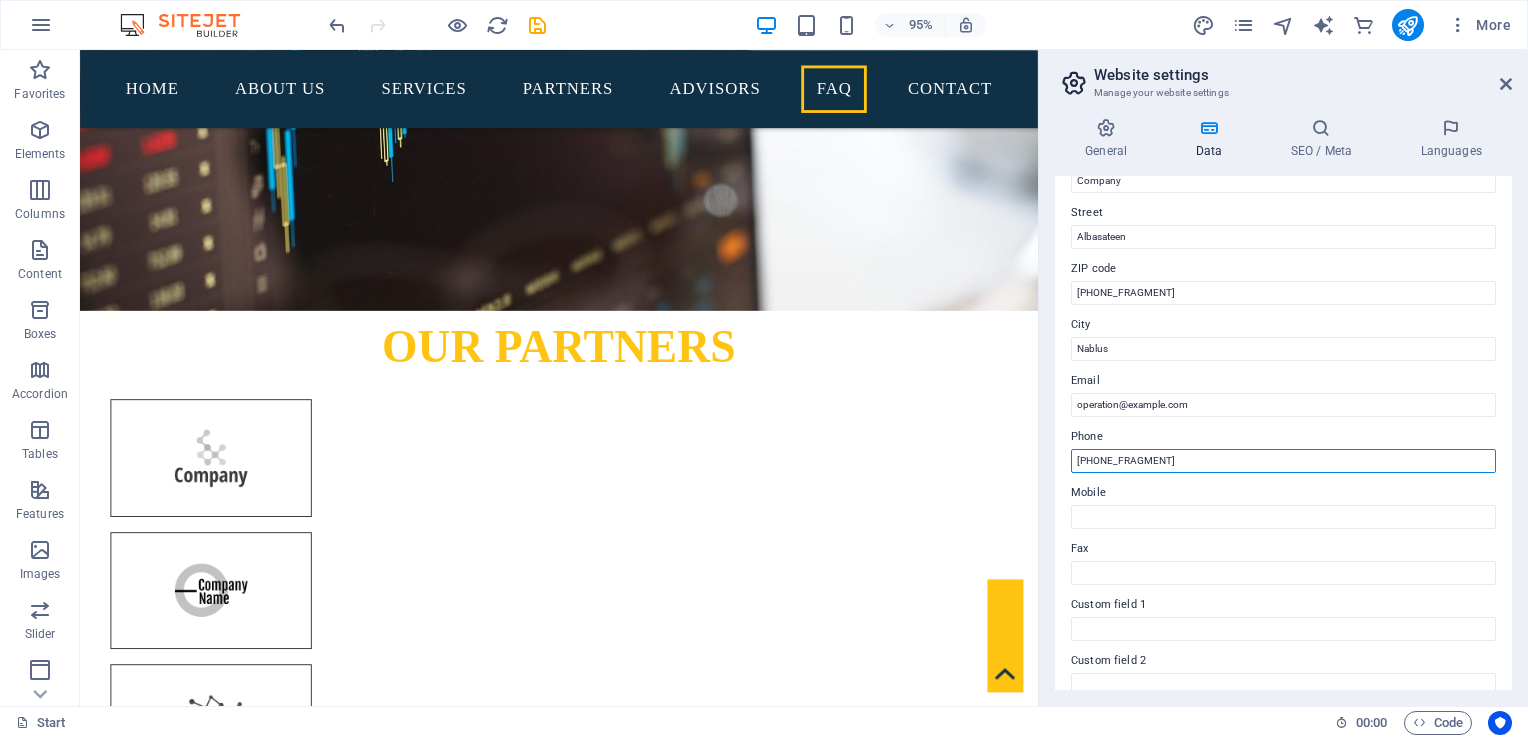 click on "[PHONE_FRAGMENT]" at bounding box center (1283, 461) 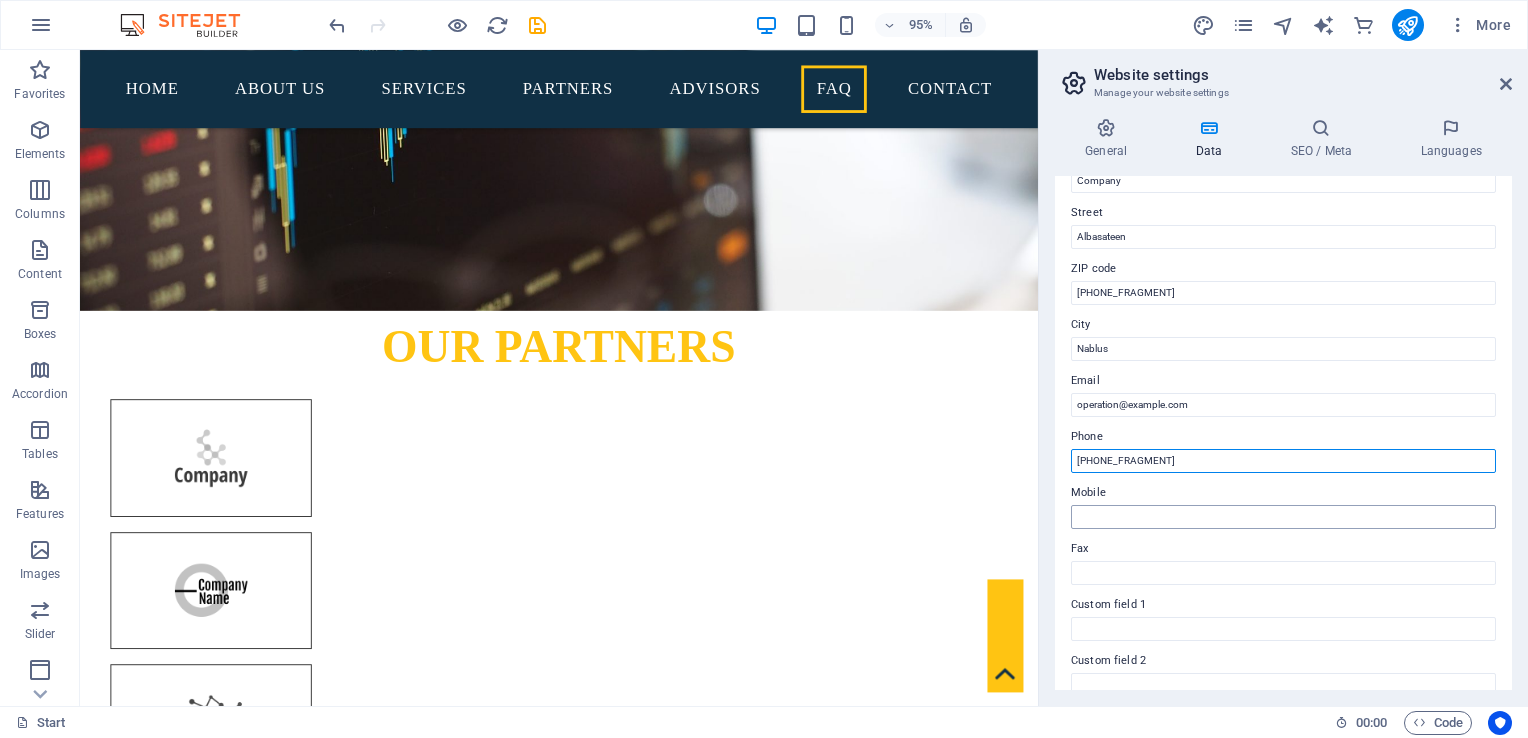 type on "[PHONE_FRAGMENT]" 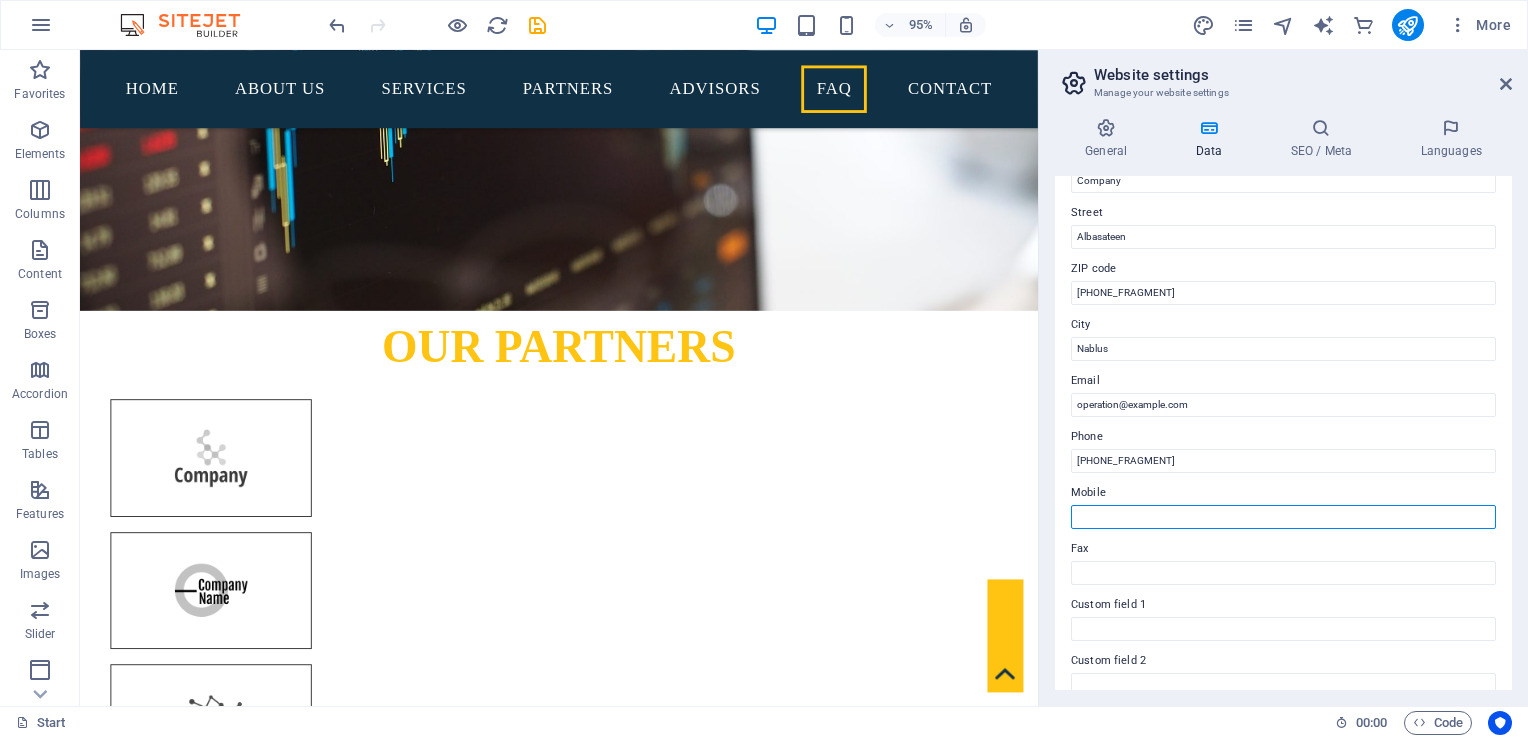 click on "Mobile" at bounding box center (1283, 517) 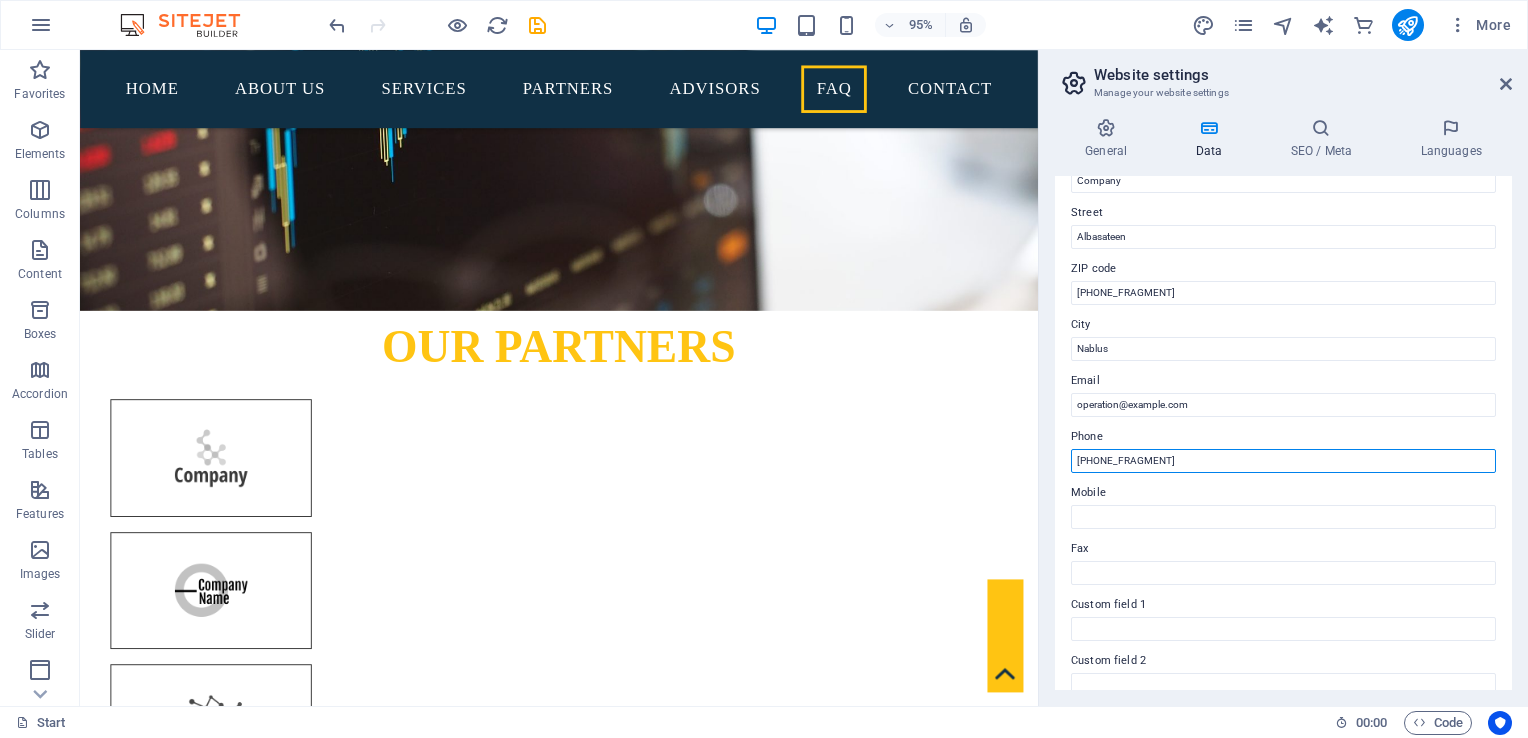 click on "[PHONE_FRAGMENT]" at bounding box center [1283, 461] 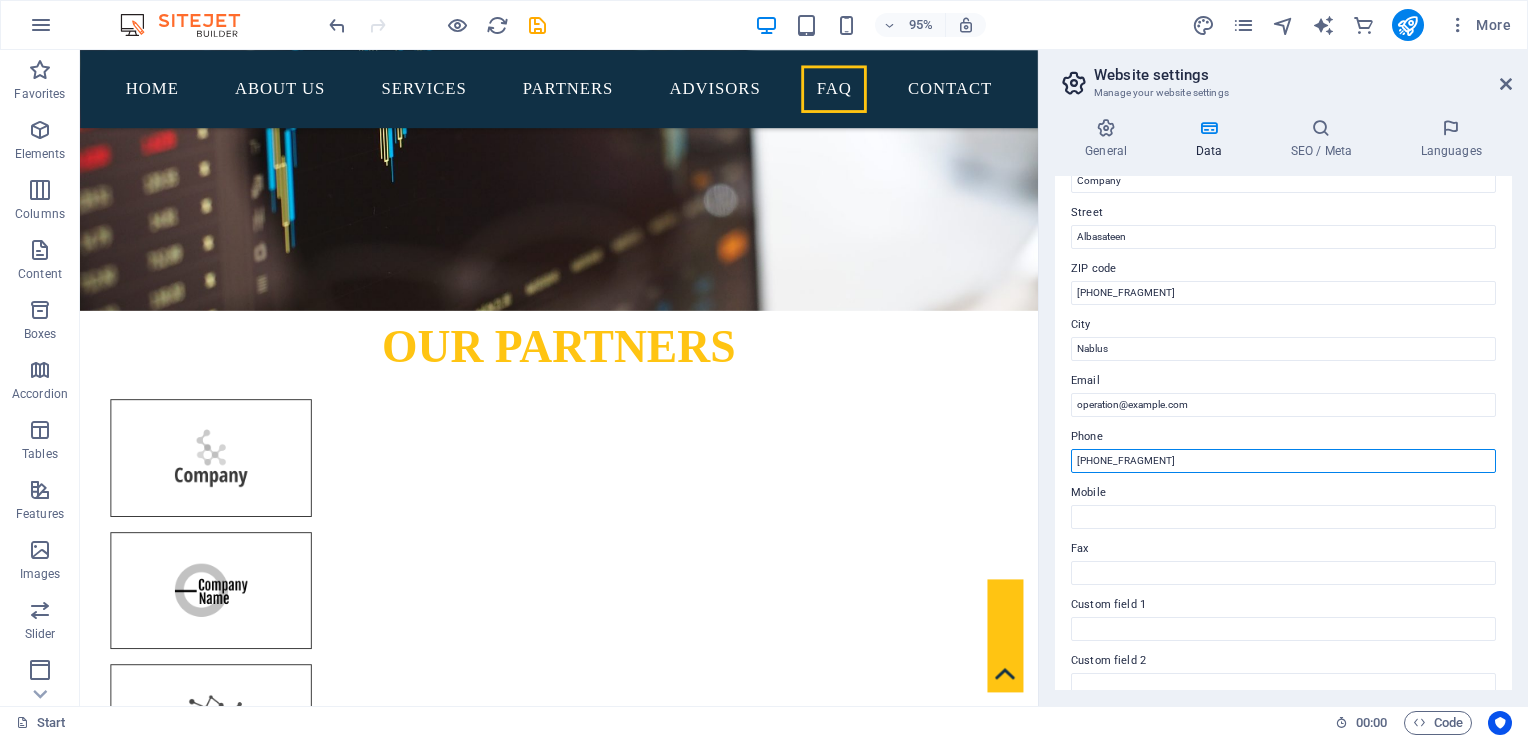 click on "[PHONE_FRAGMENT]" at bounding box center [1283, 461] 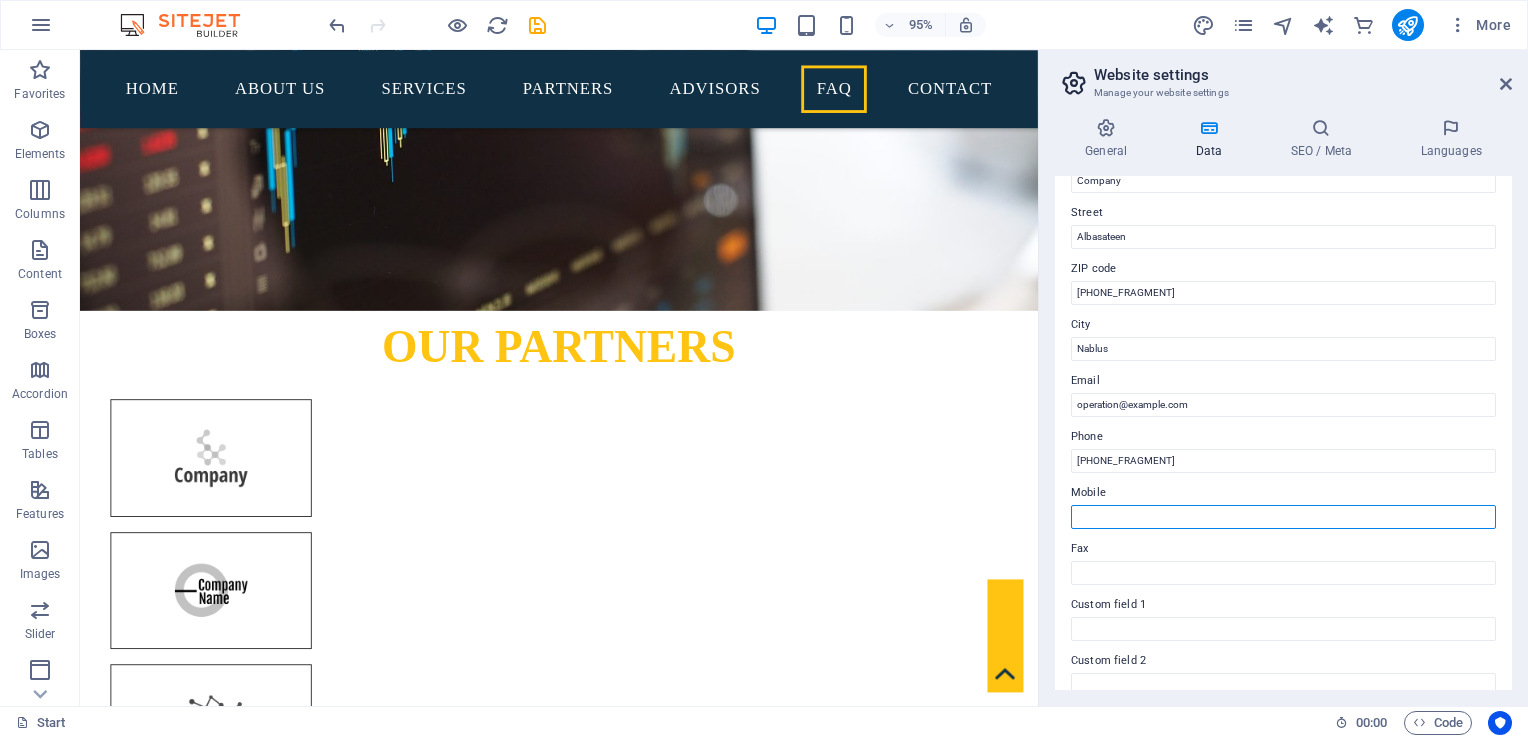 click on "Mobile" at bounding box center [1283, 517] 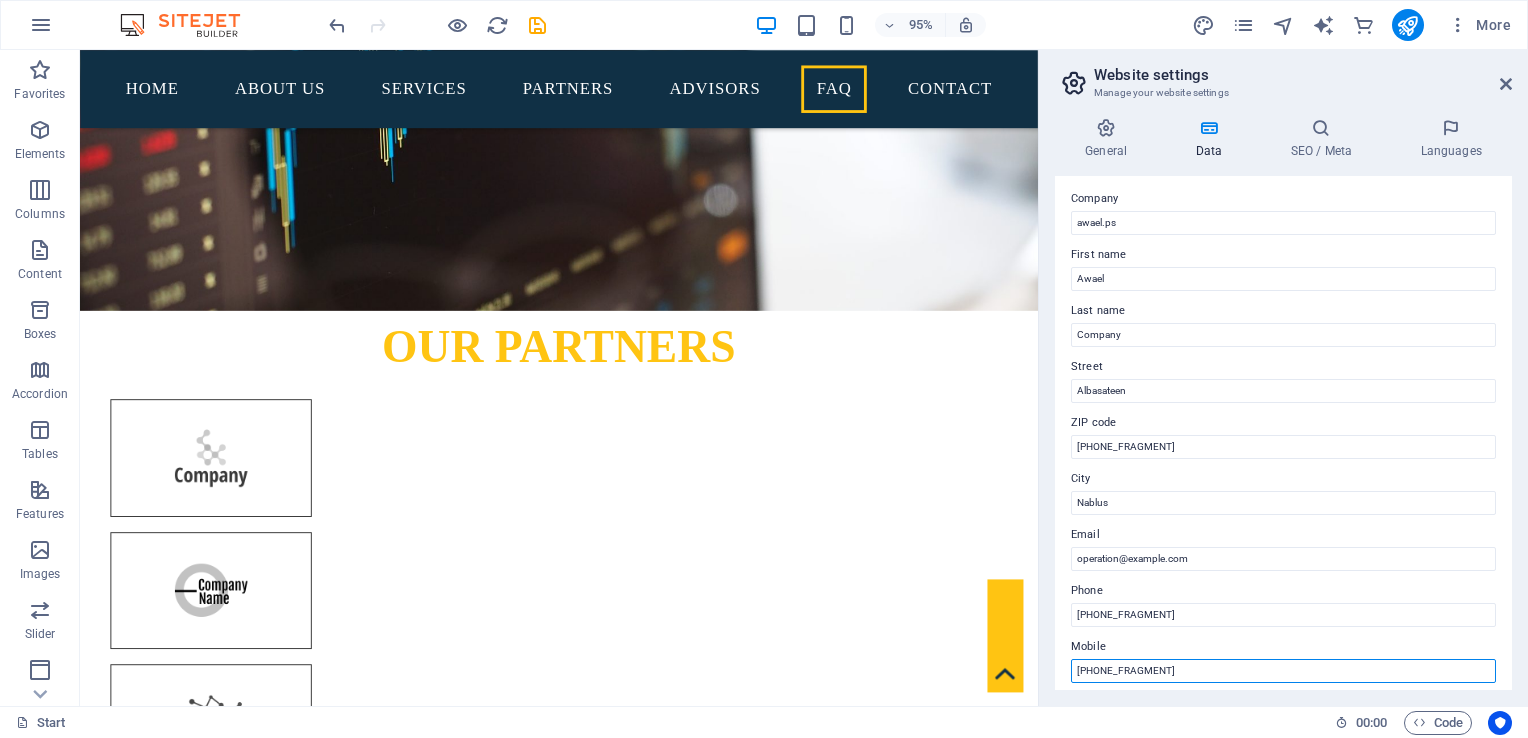 scroll, scrollTop: 0, scrollLeft: 0, axis: both 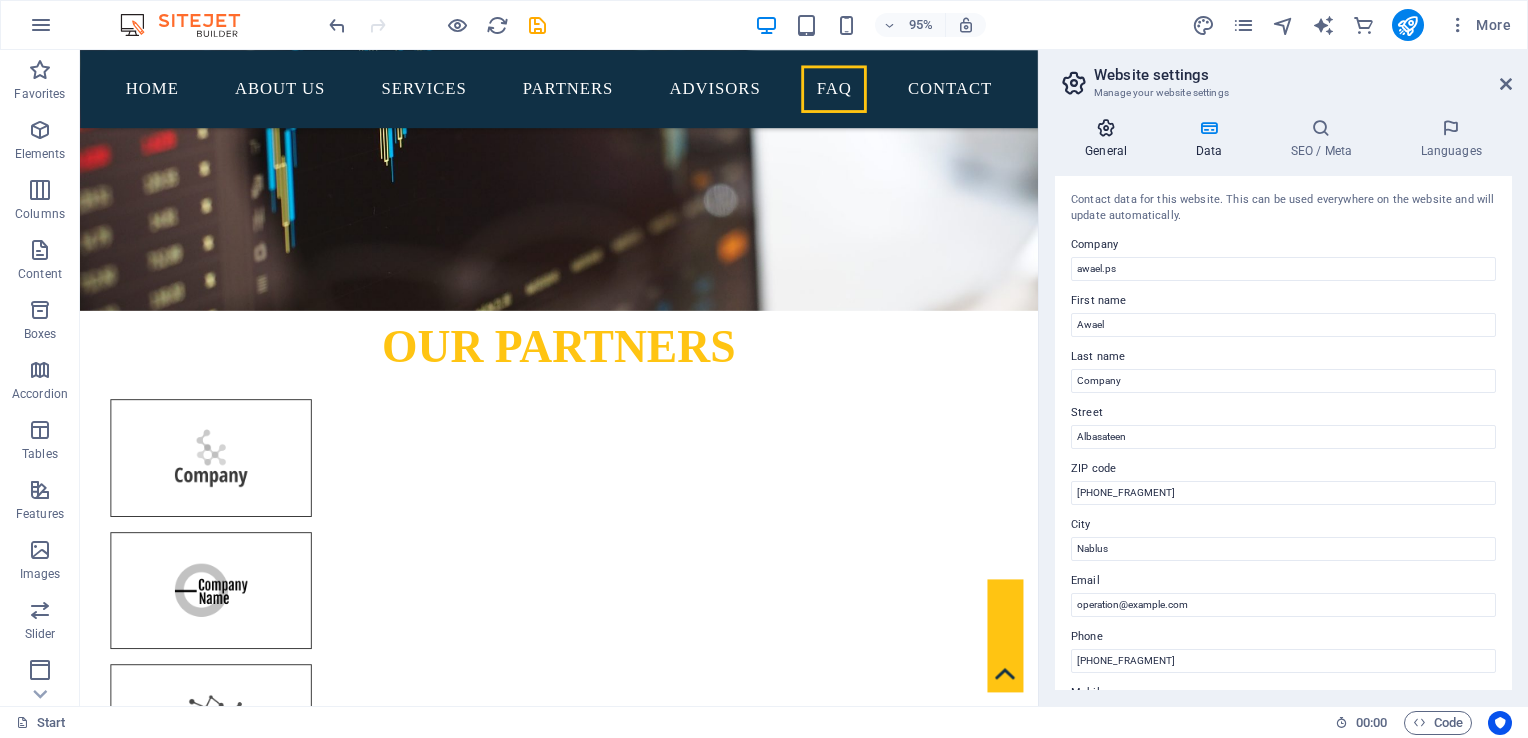 type on "[PHONE_FRAGMENT]" 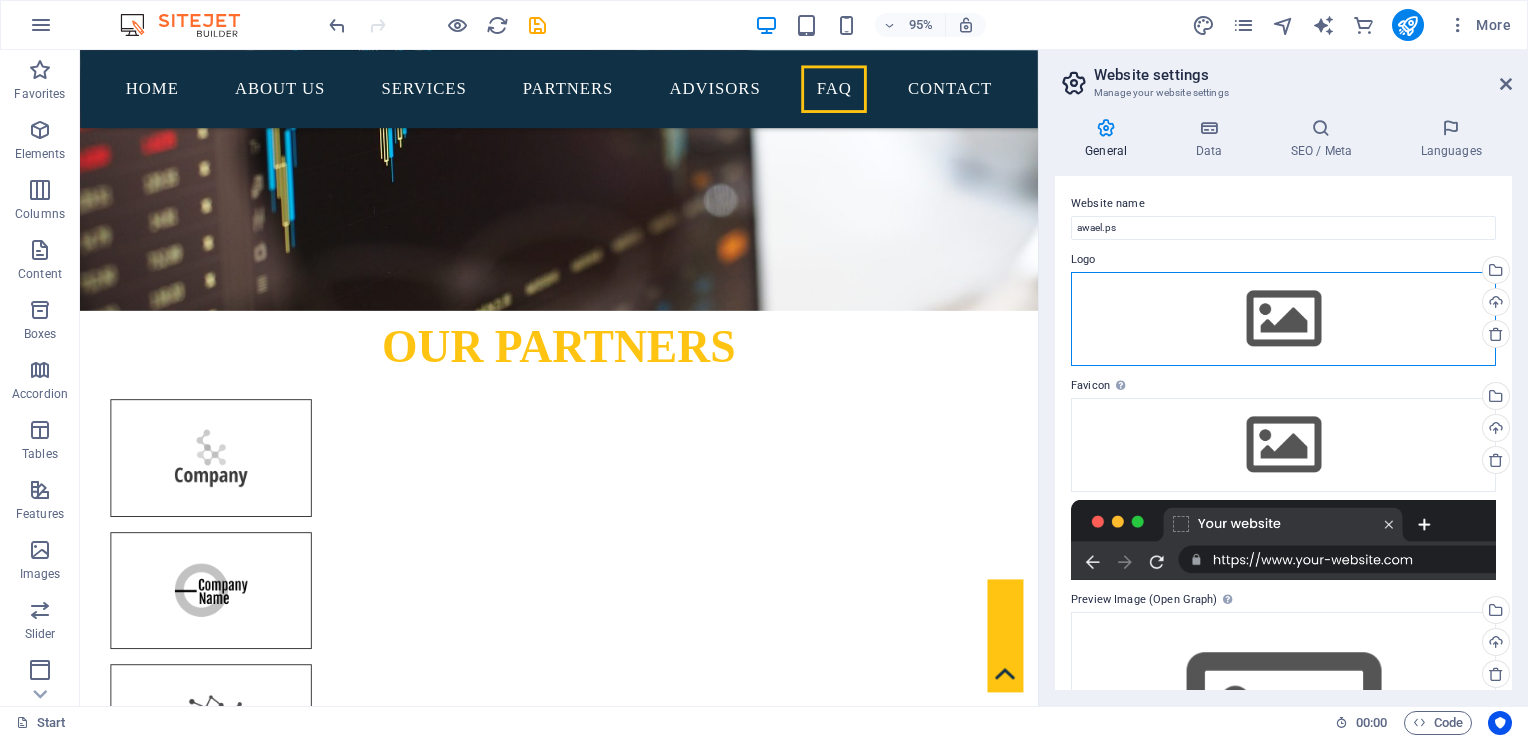 click on "Drag files here, click to choose files or select files from Files or our free stock photos & videos" at bounding box center [1283, 319] 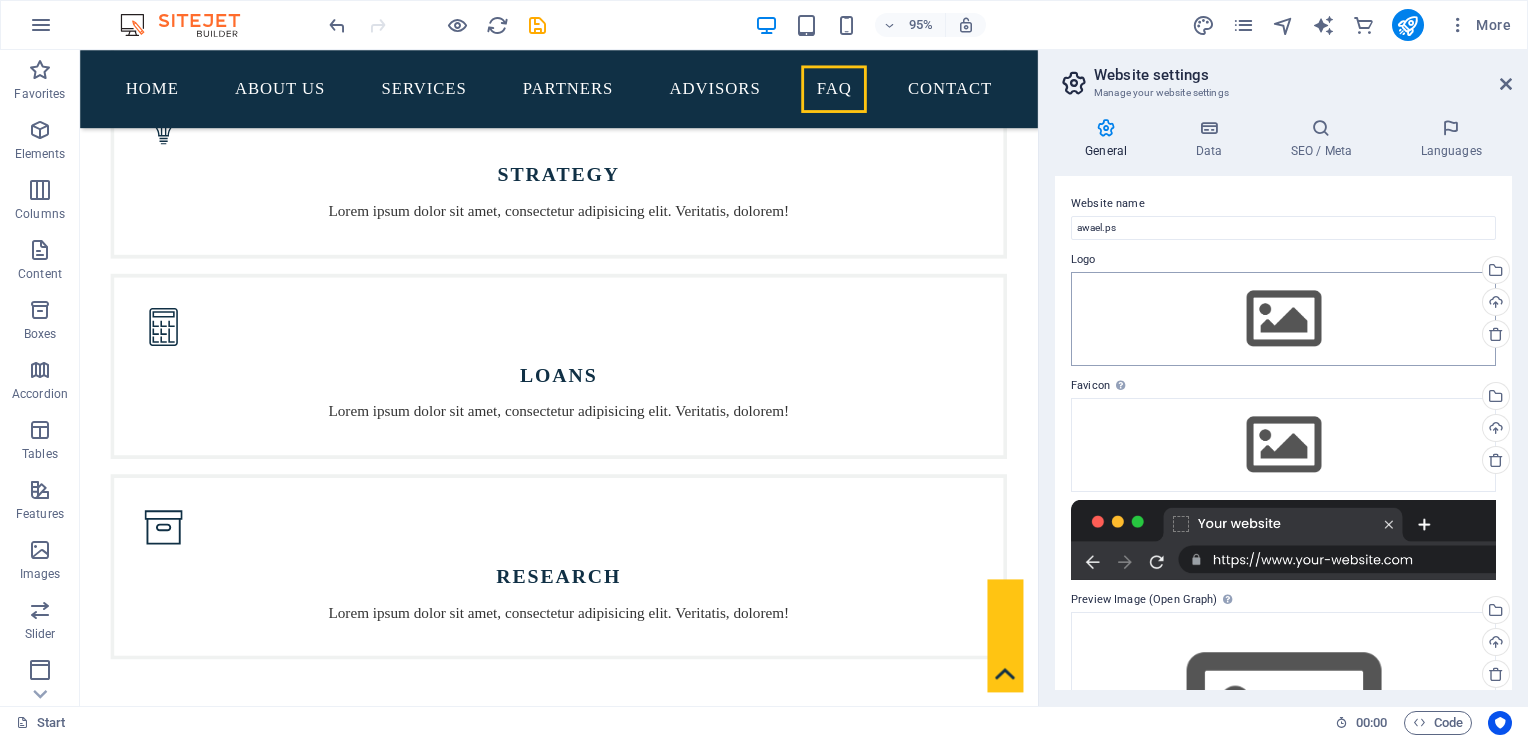 scroll, scrollTop: 6391, scrollLeft: 0, axis: vertical 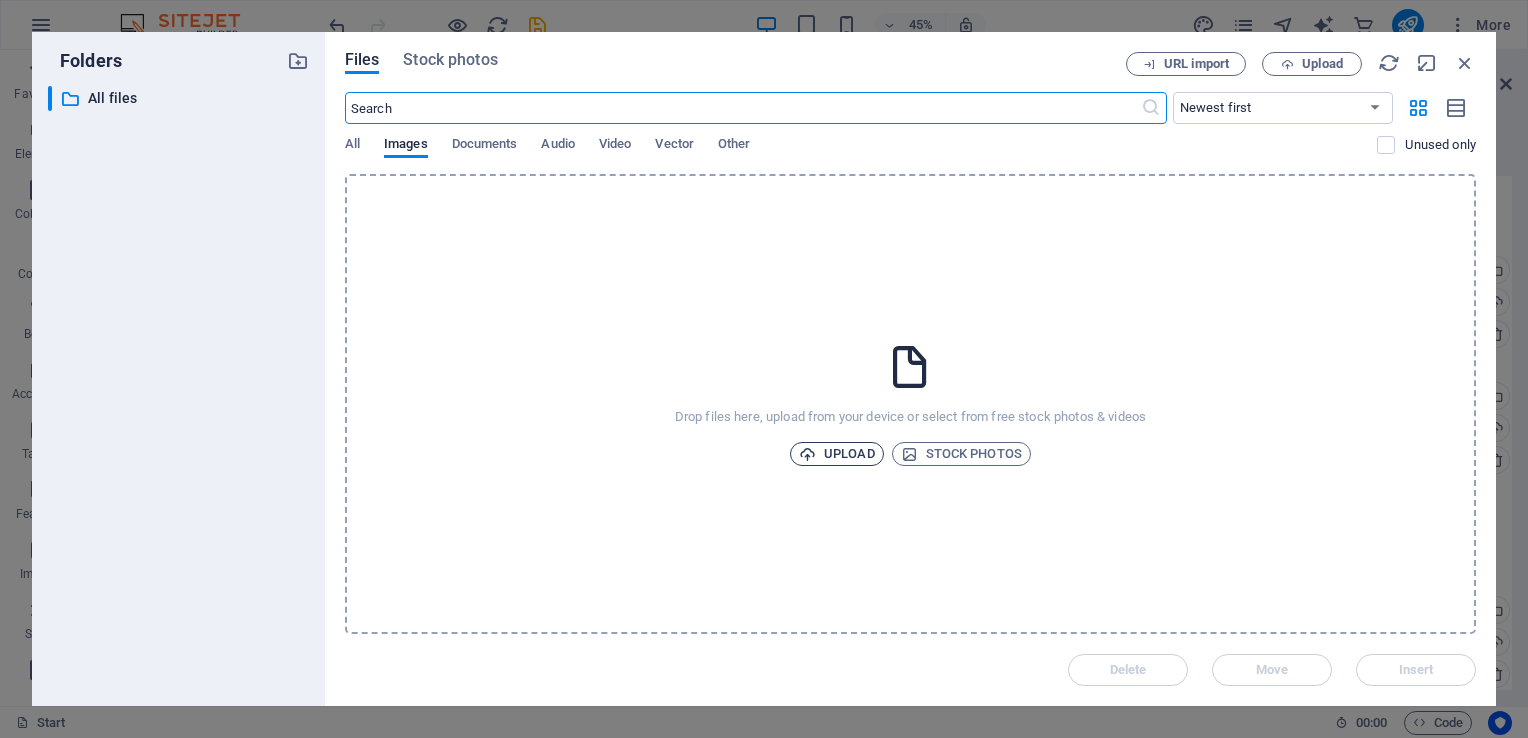 click on "Upload" at bounding box center [837, 454] 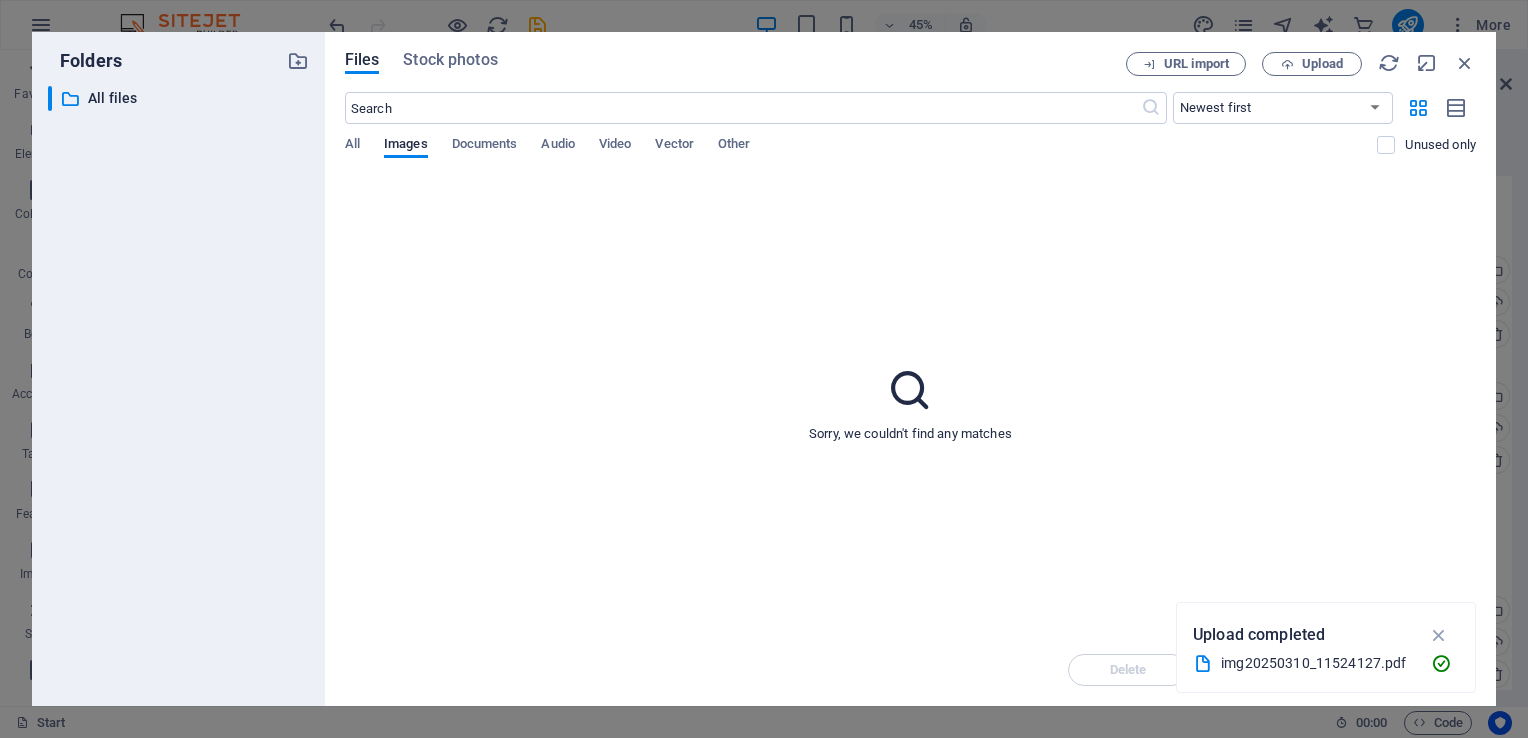 click on "Sorry, we couldn't find any matches" at bounding box center (910, 404) 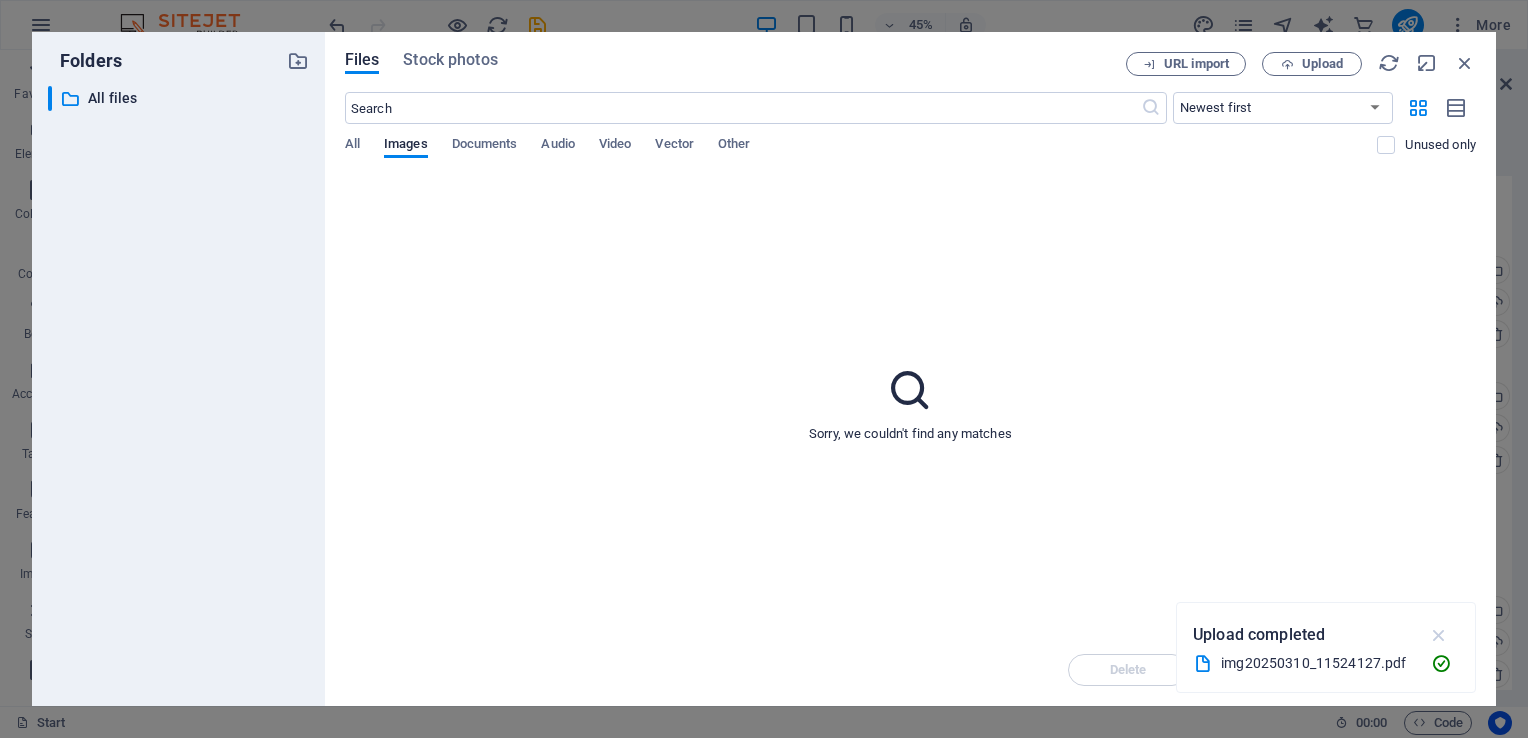click at bounding box center [1439, 635] 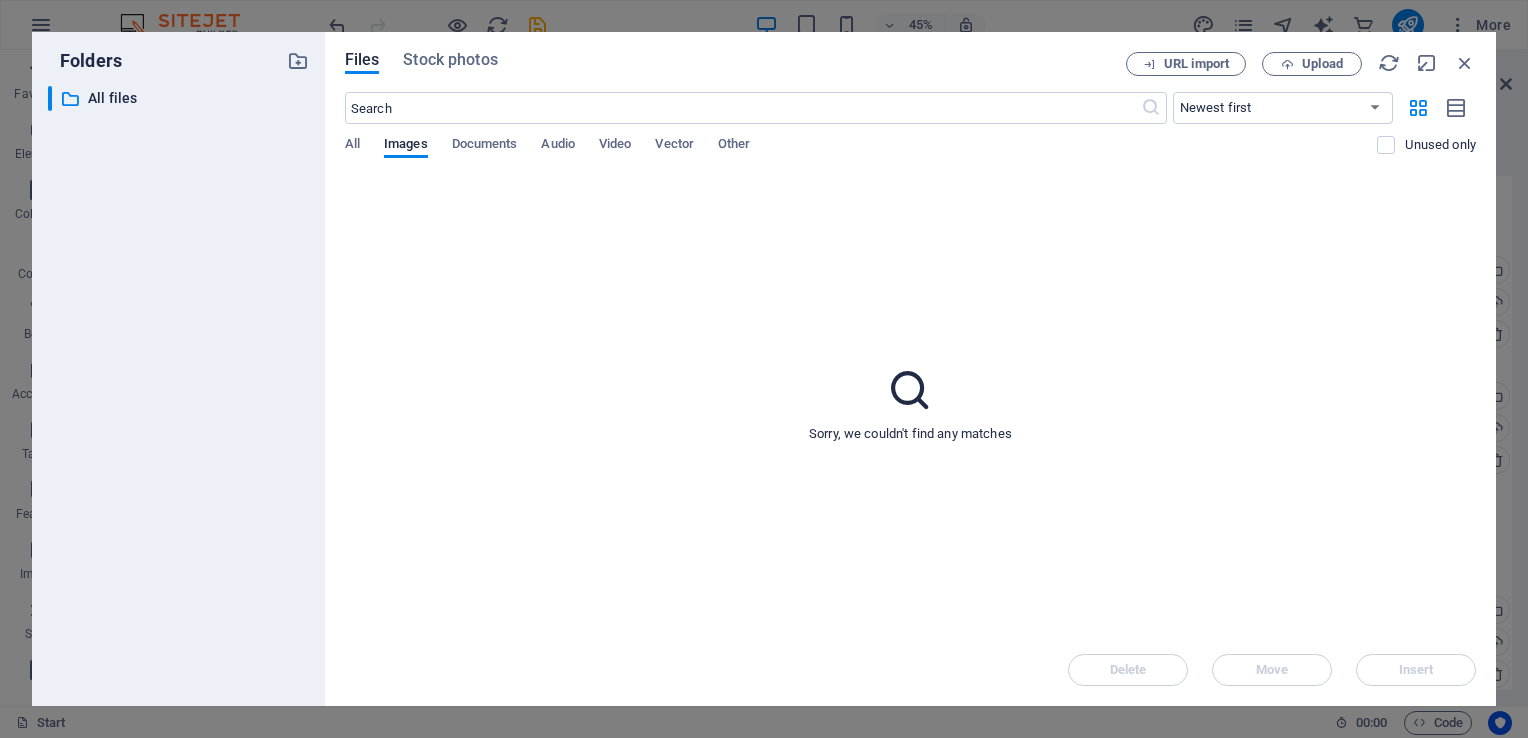 click on "Sorry, we couldn't find any matches" at bounding box center [910, 434] 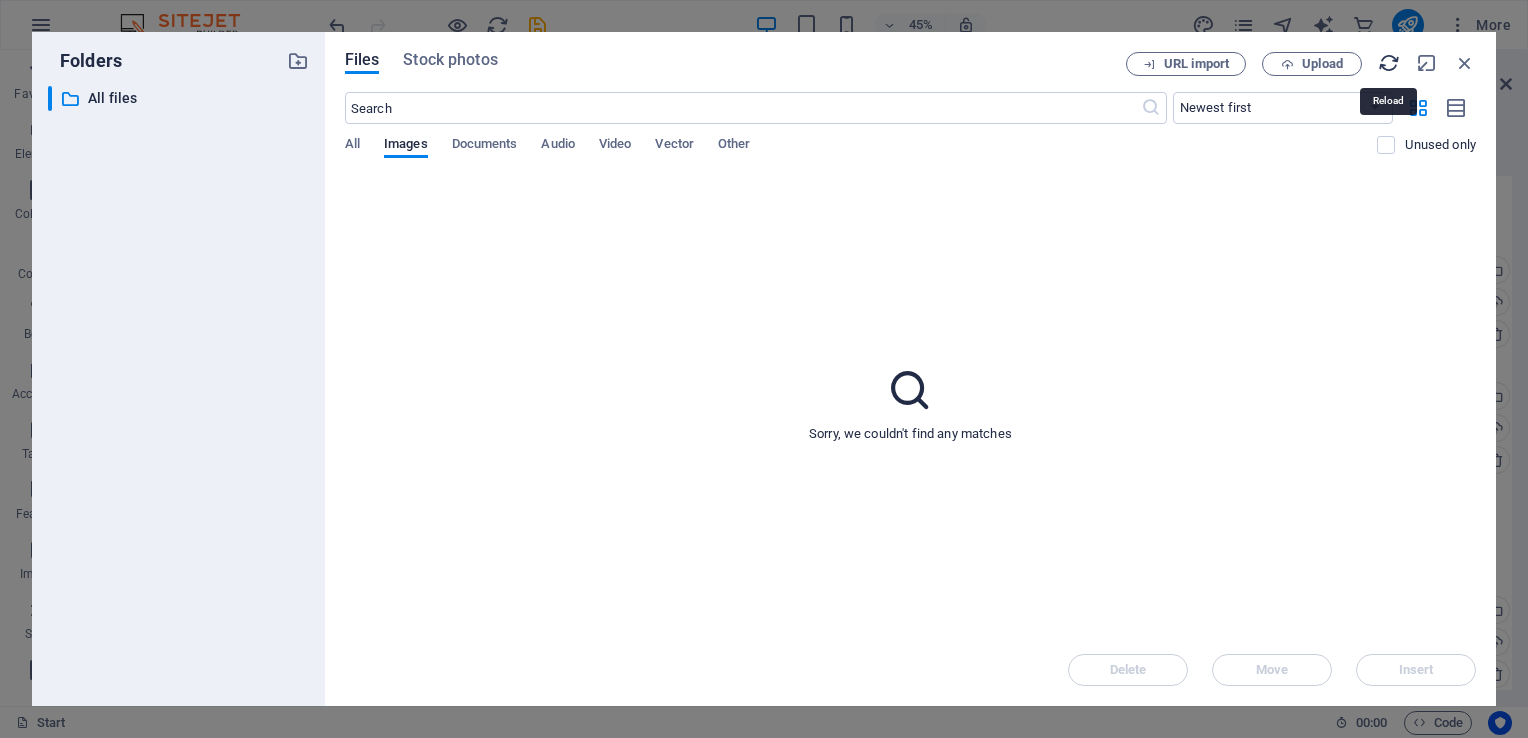 click at bounding box center (1389, 63) 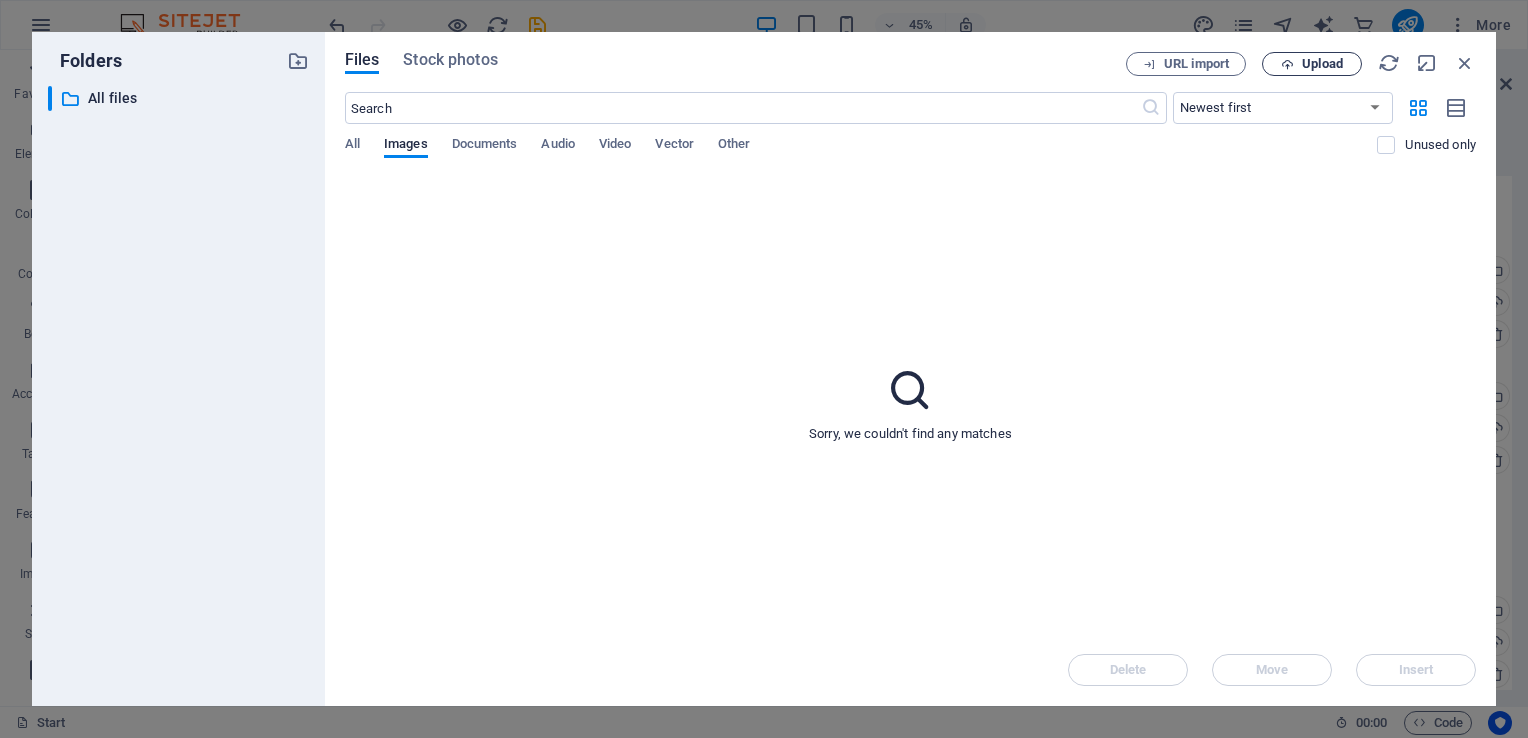 click on "Upload" at bounding box center [1322, 64] 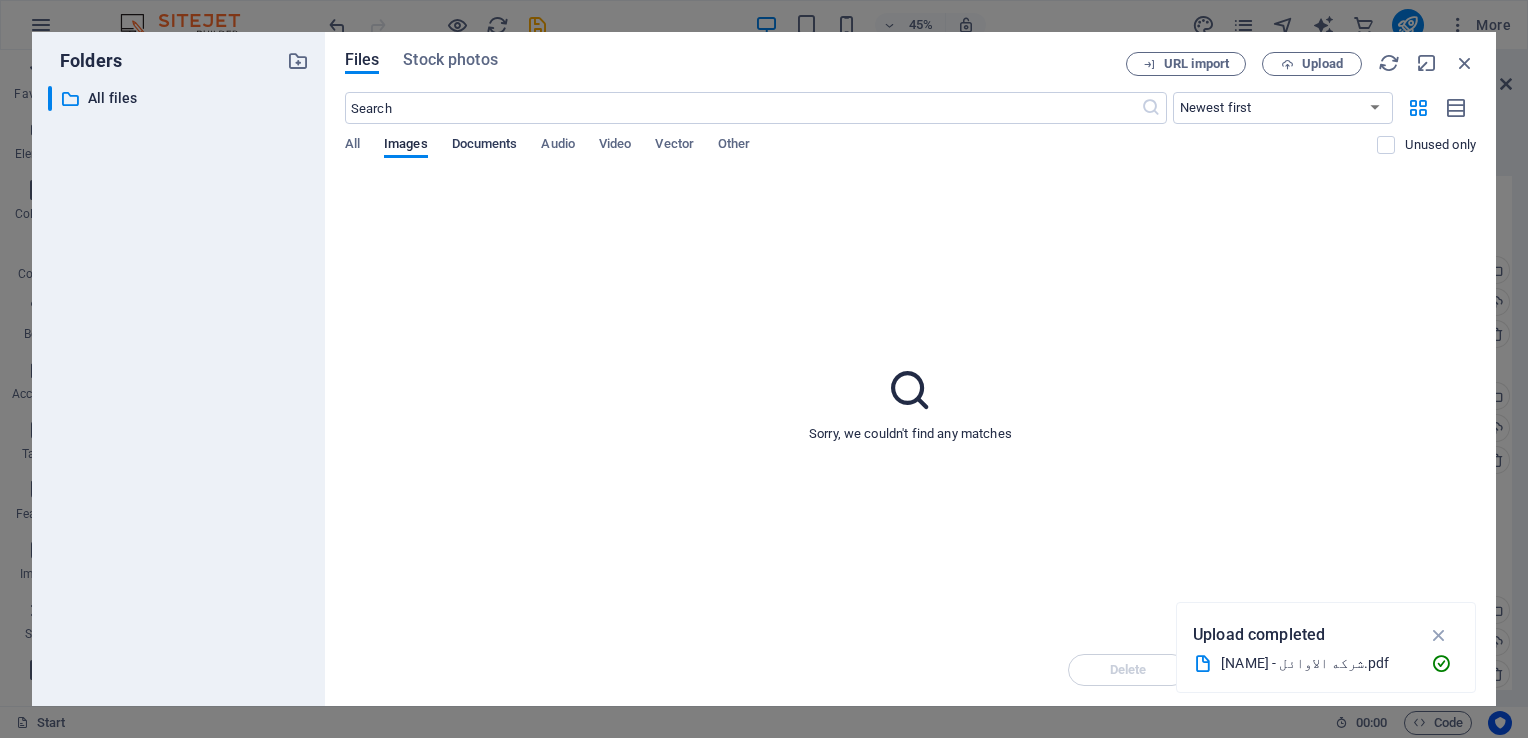 click on "Documents" at bounding box center [485, 146] 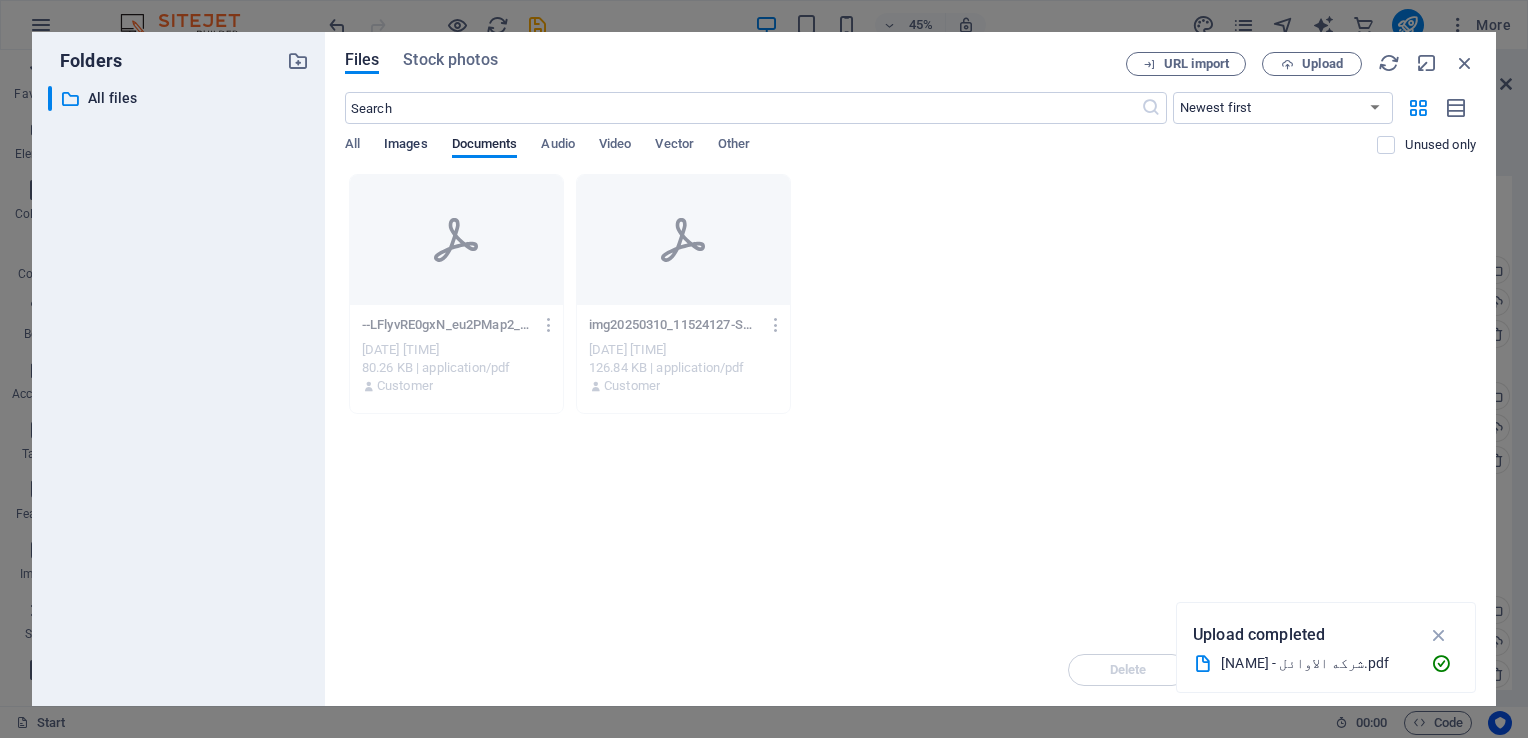 click on "Images" at bounding box center (406, 146) 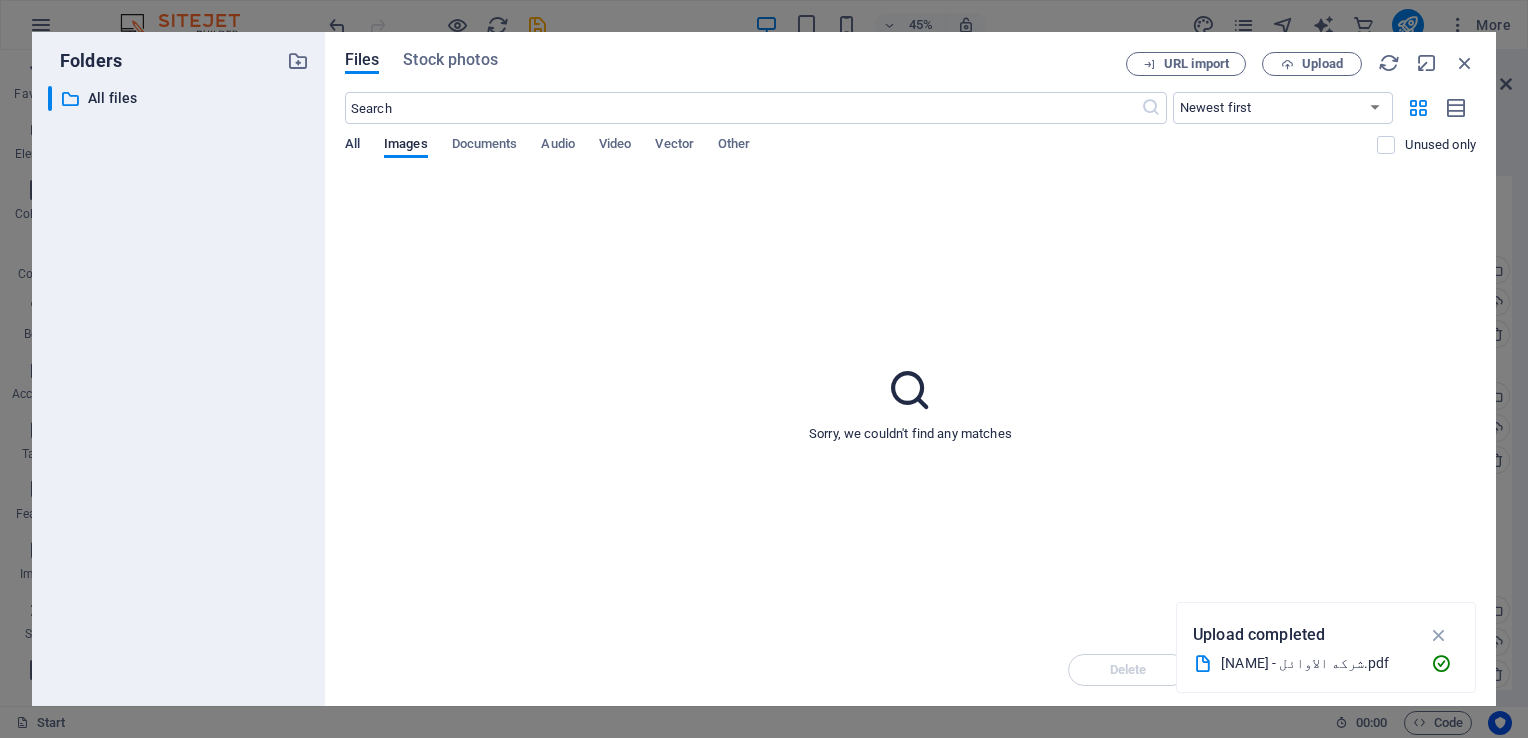 click on "All" at bounding box center (352, 146) 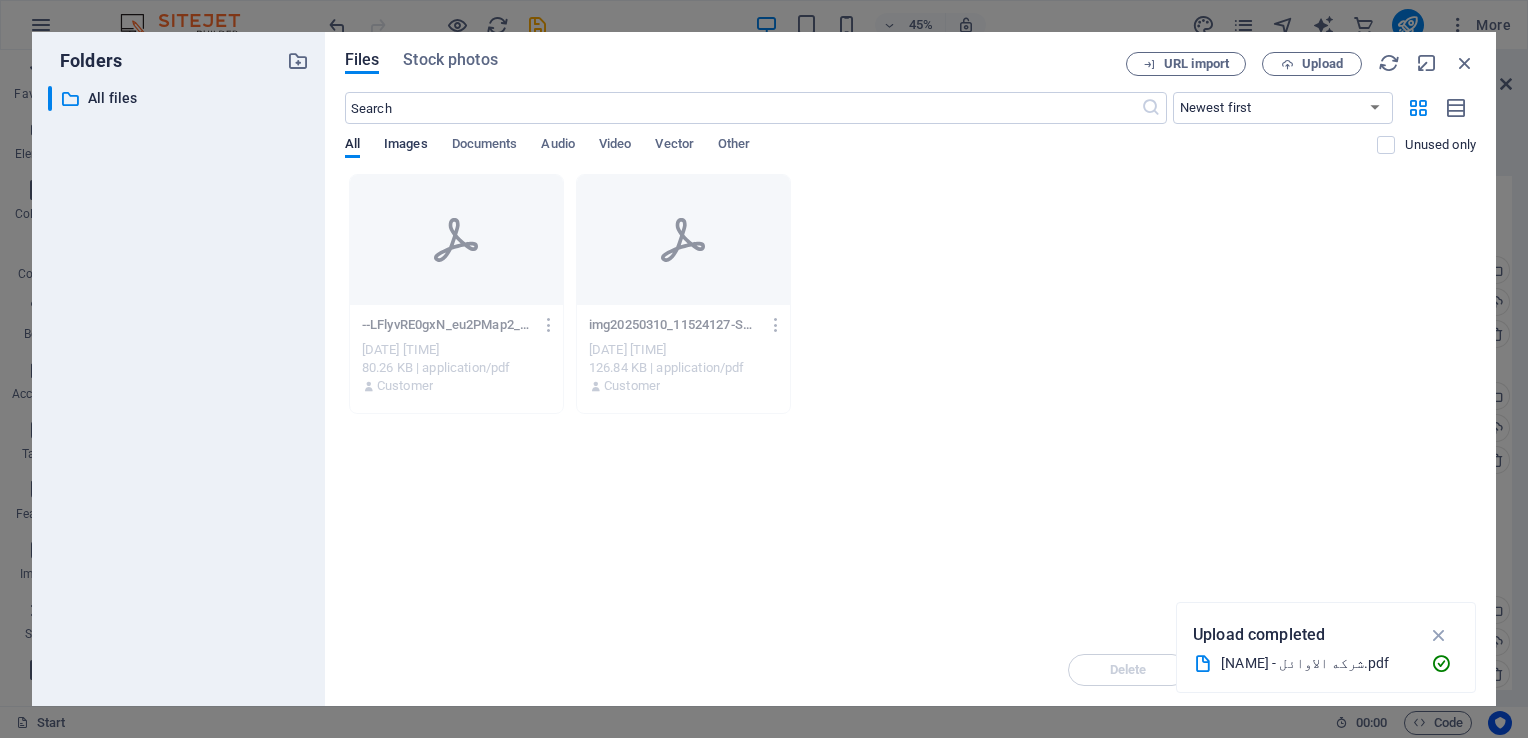click on "Images" at bounding box center (406, 146) 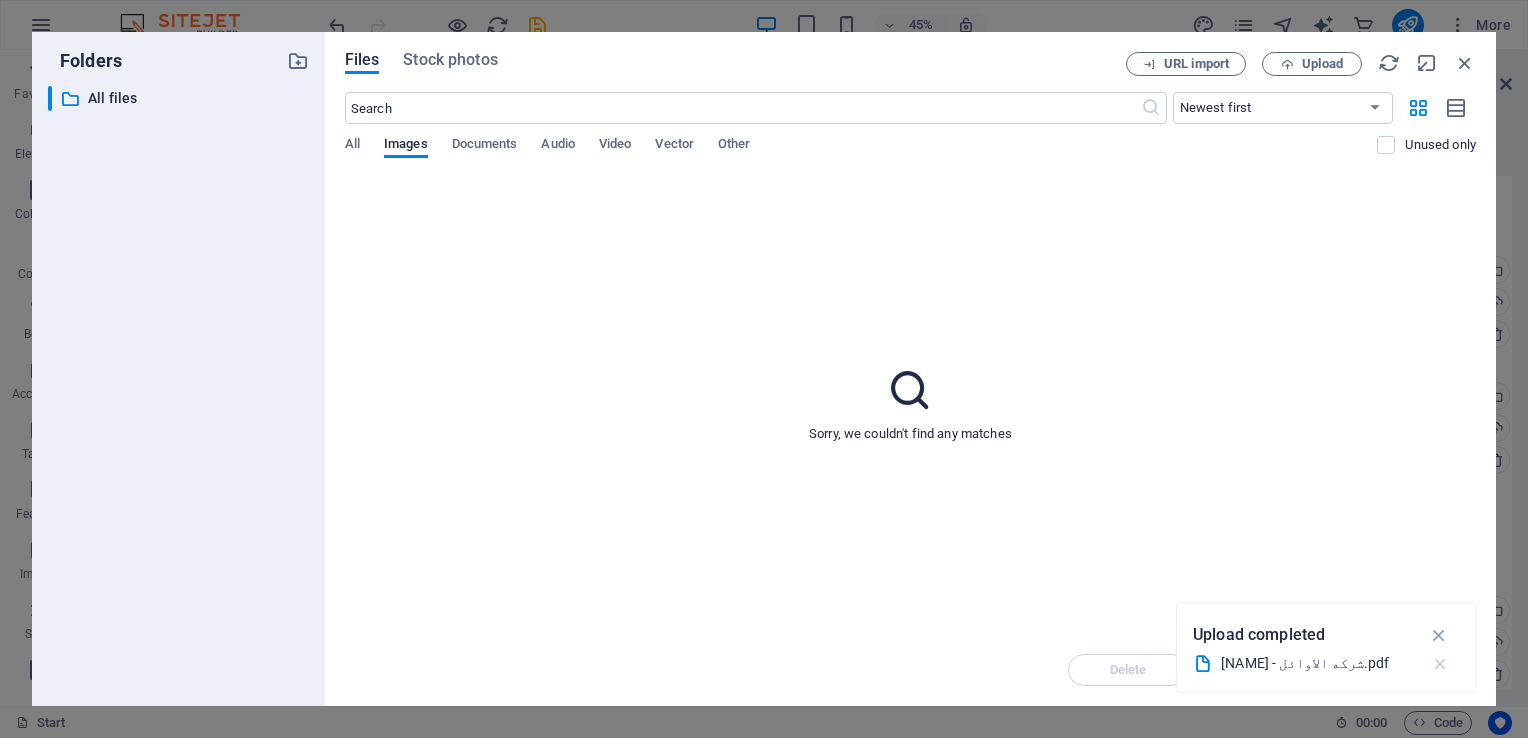click at bounding box center (1440, 664) 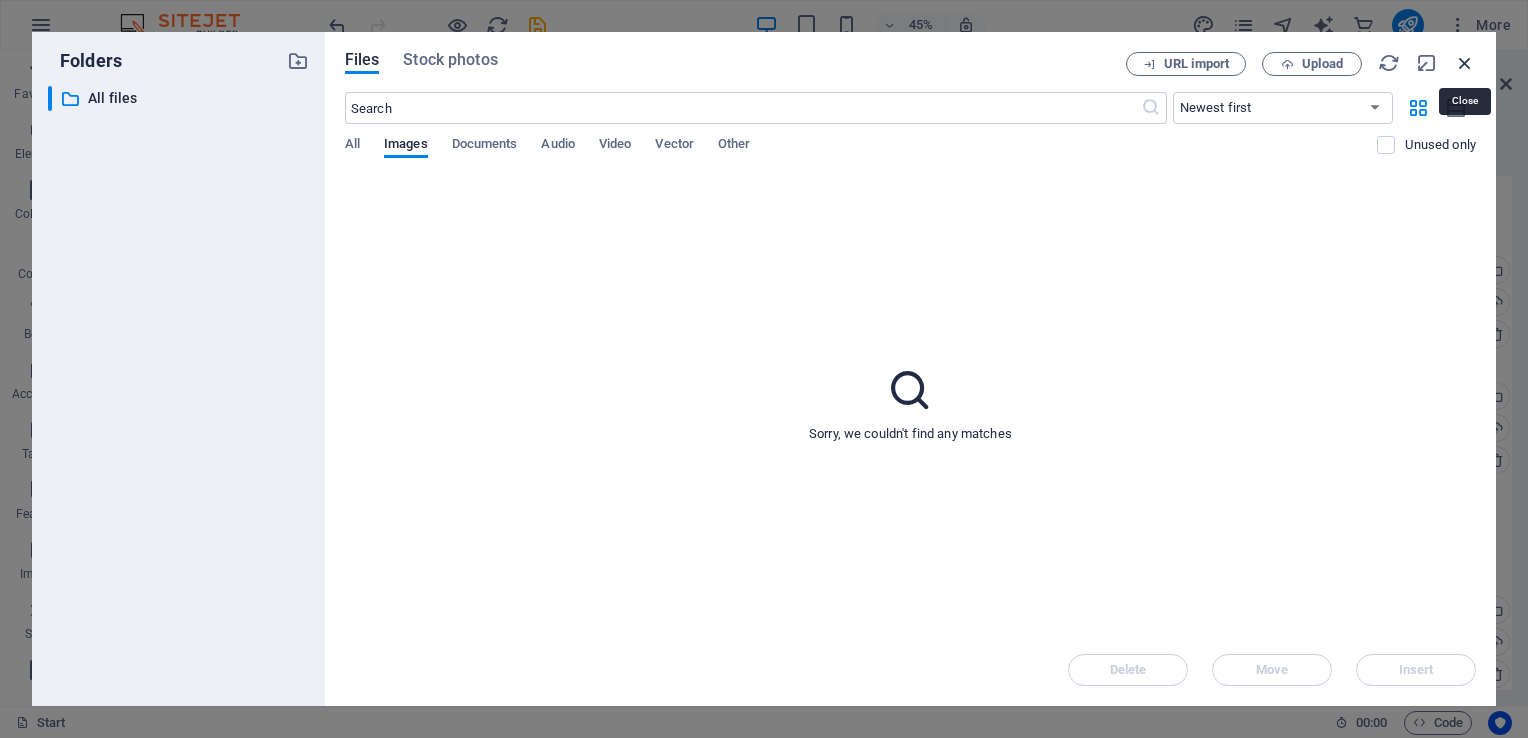 click at bounding box center [1465, 63] 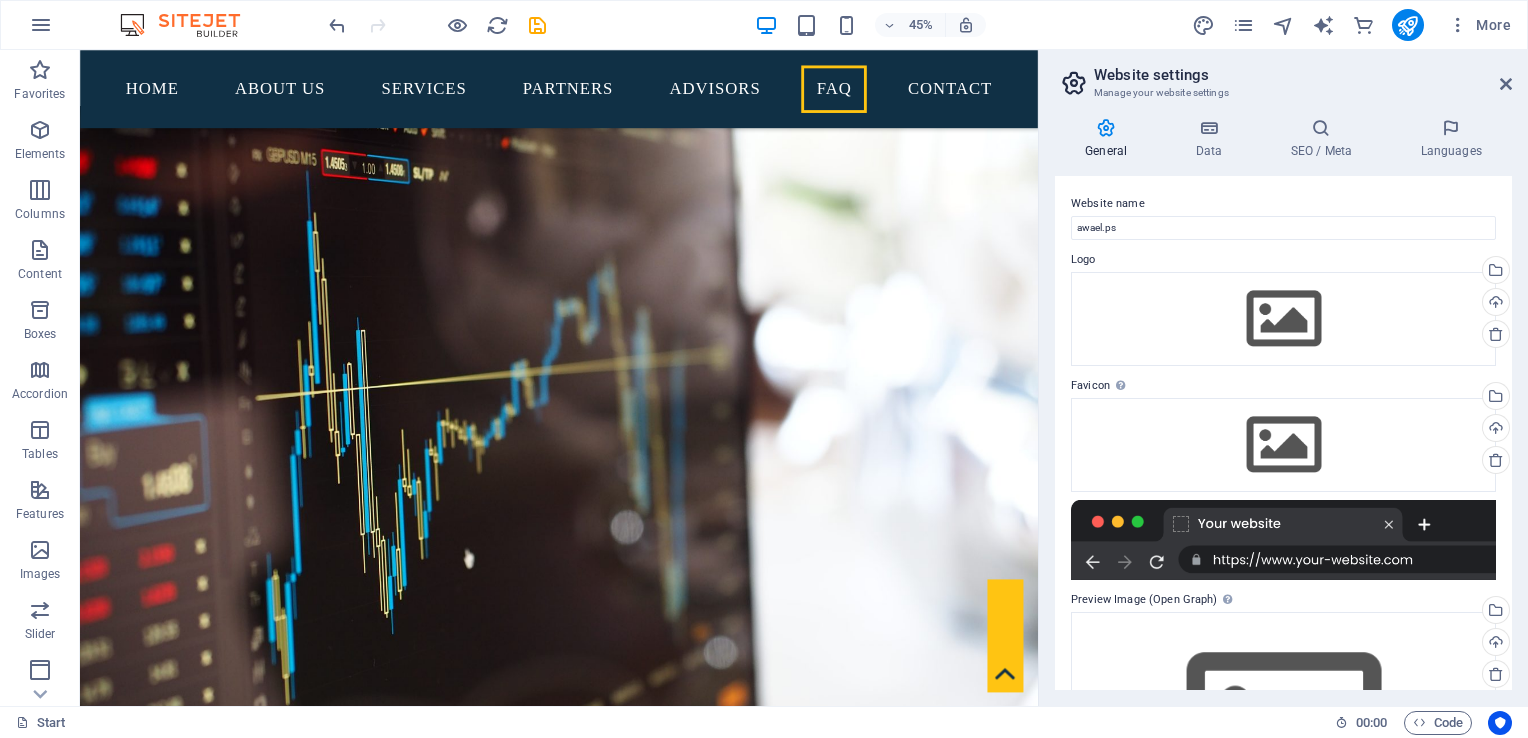scroll, scrollTop: 5729, scrollLeft: 0, axis: vertical 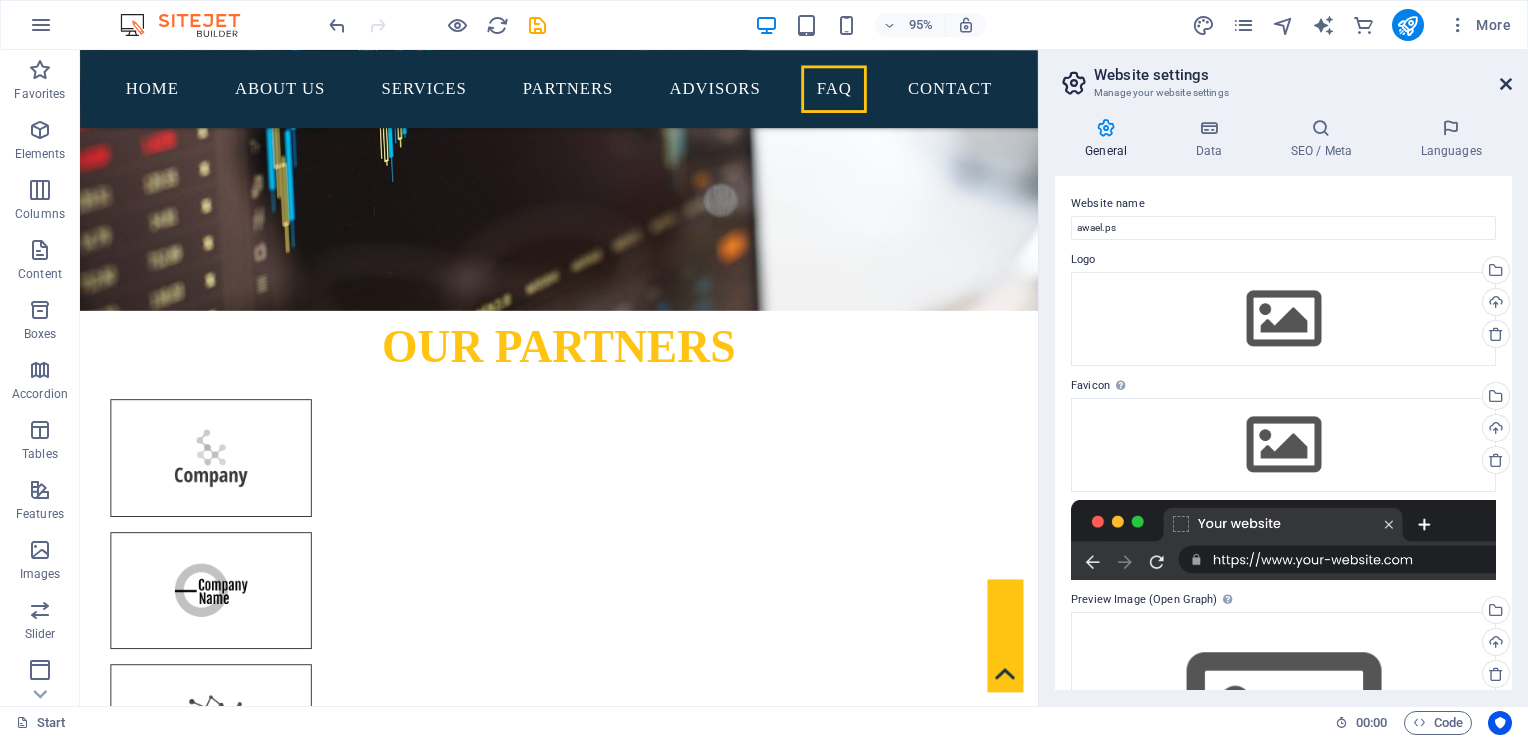 click at bounding box center [1506, 84] 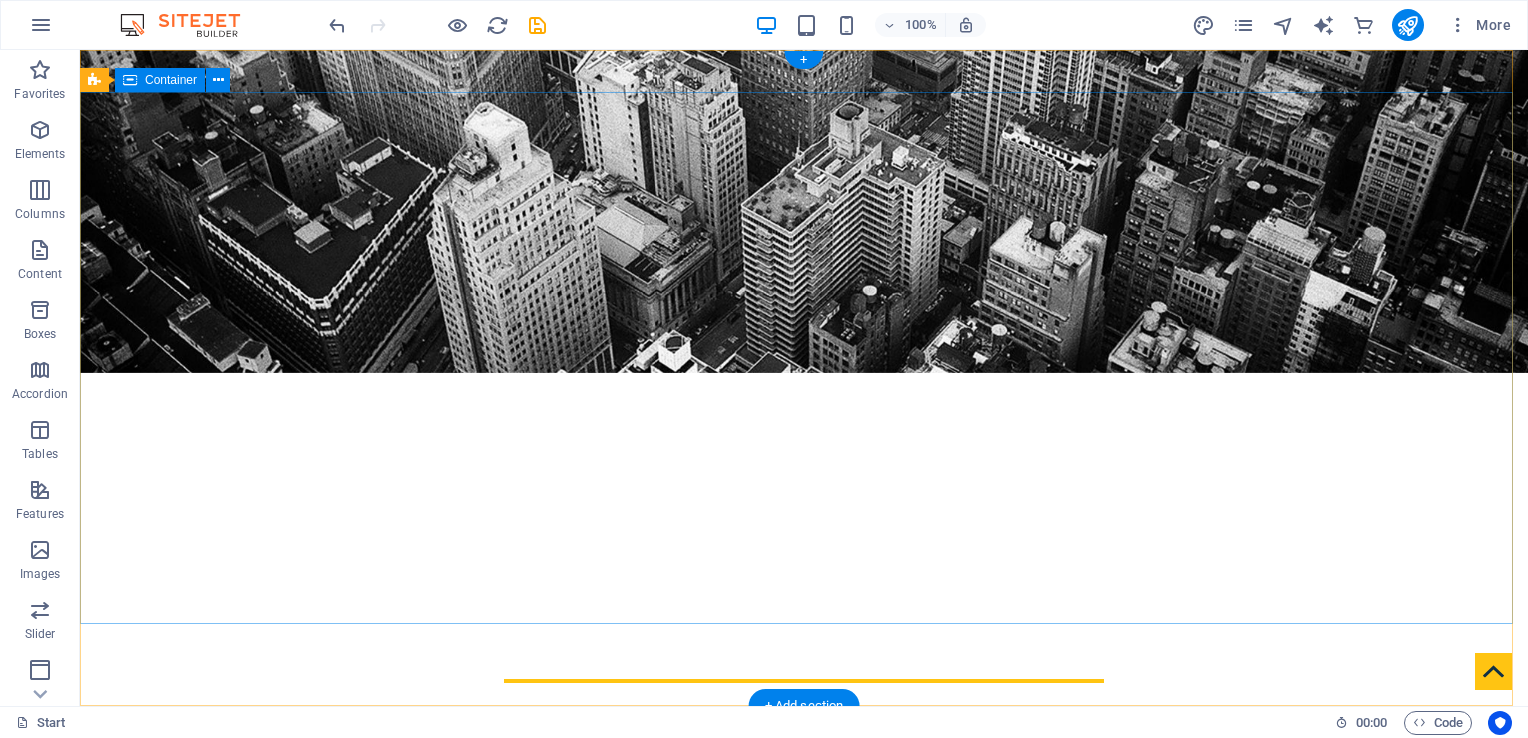 scroll, scrollTop: 0, scrollLeft: 0, axis: both 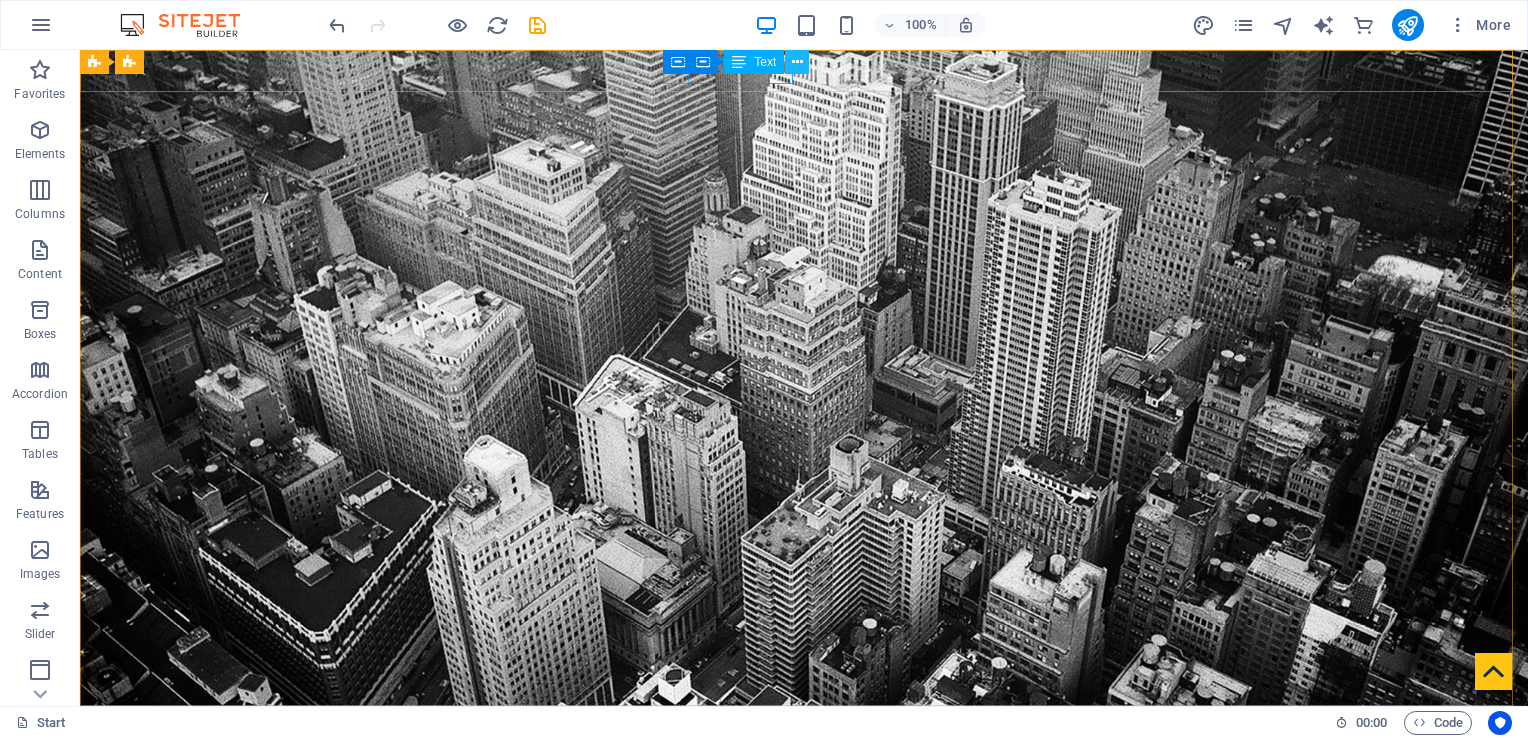 click at bounding box center (797, 62) 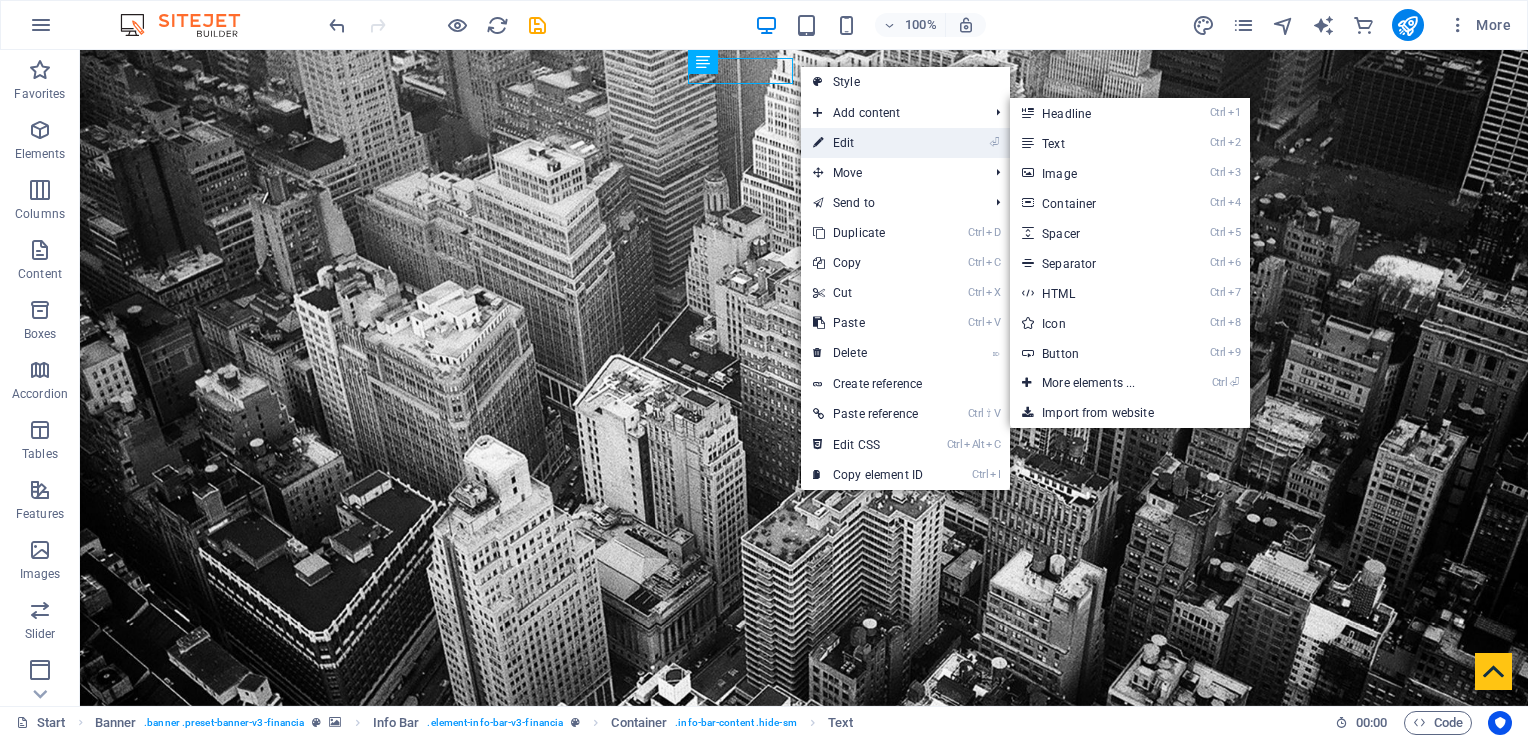 click on "⏎  Edit" at bounding box center (868, 143) 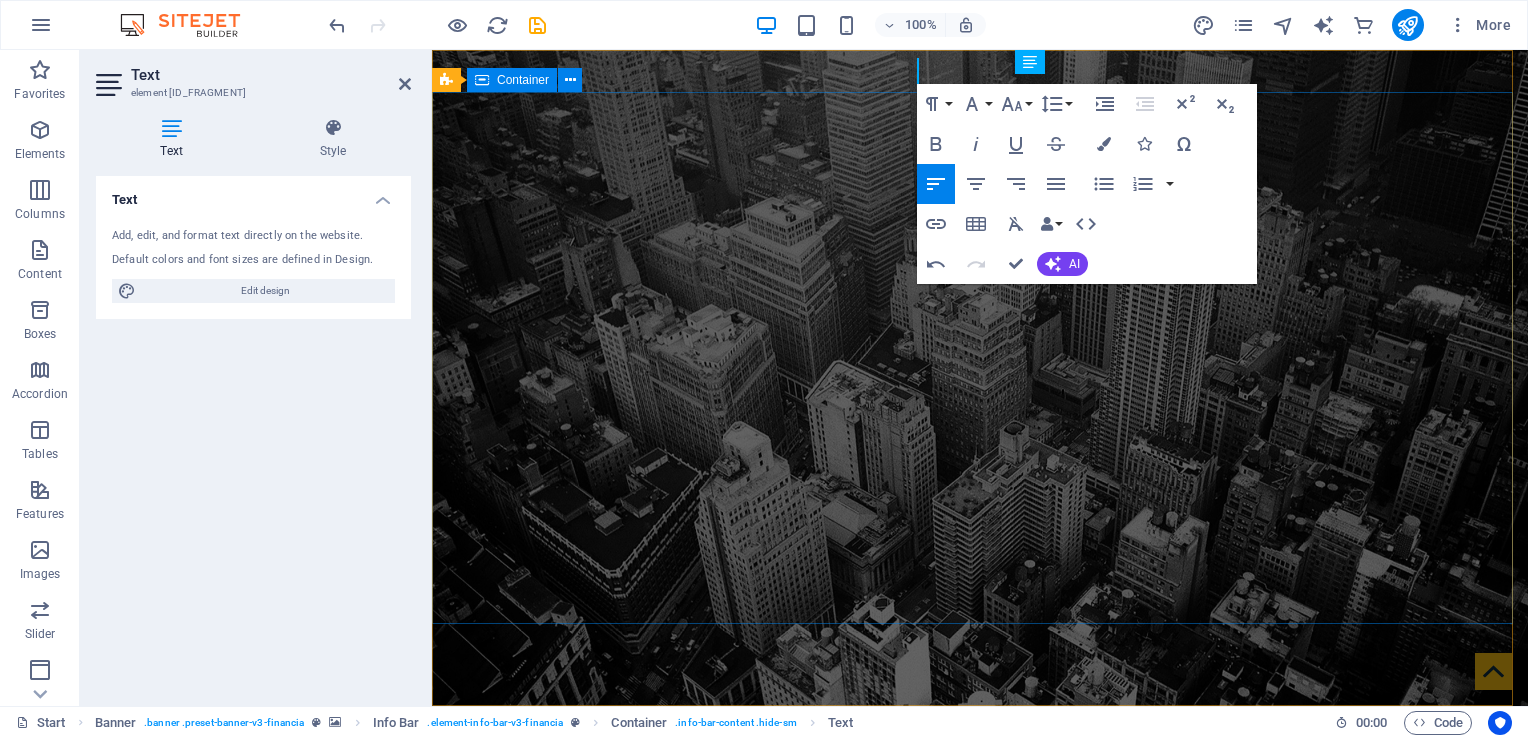 click on "Finance Service in Nablus" at bounding box center [980, 983] 